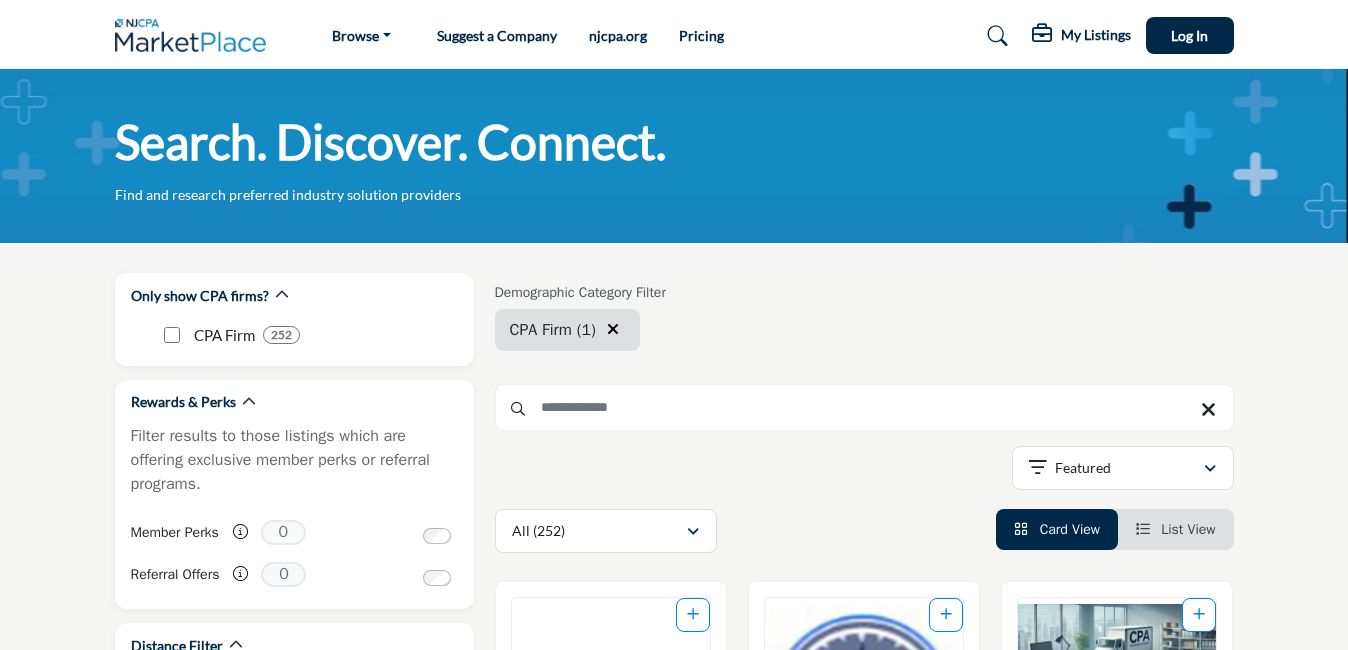 scroll, scrollTop: 35183, scrollLeft: 0, axis: vertical 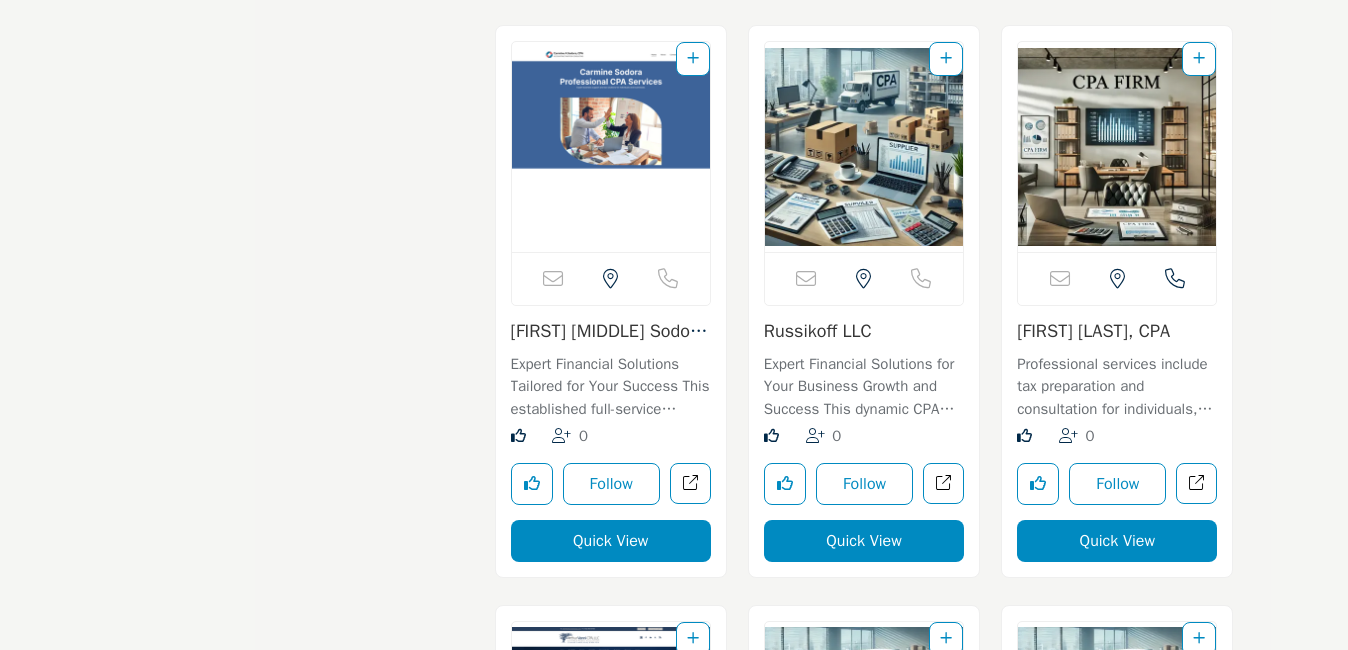 drag, startPoint x: 559, startPoint y: 458, endPoint x: 532, endPoint y: 437, distance: 34.20526 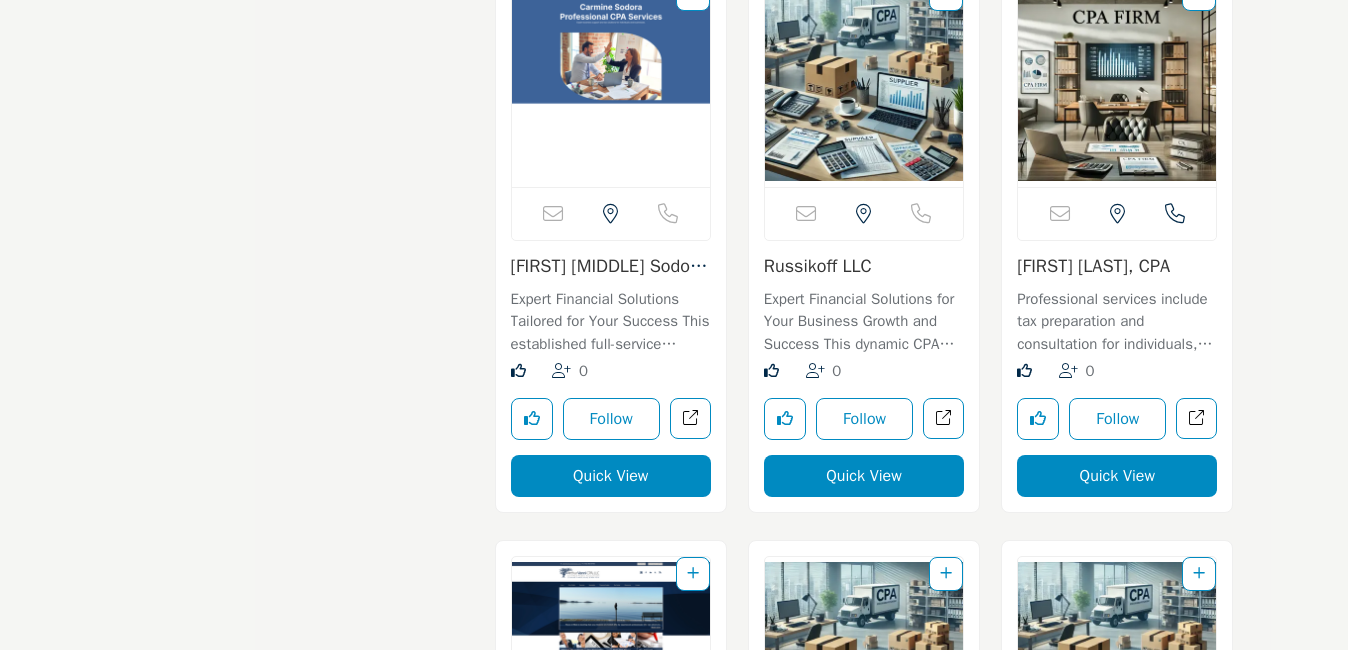 scroll, scrollTop: 36883, scrollLeft: 0, axis: vertical 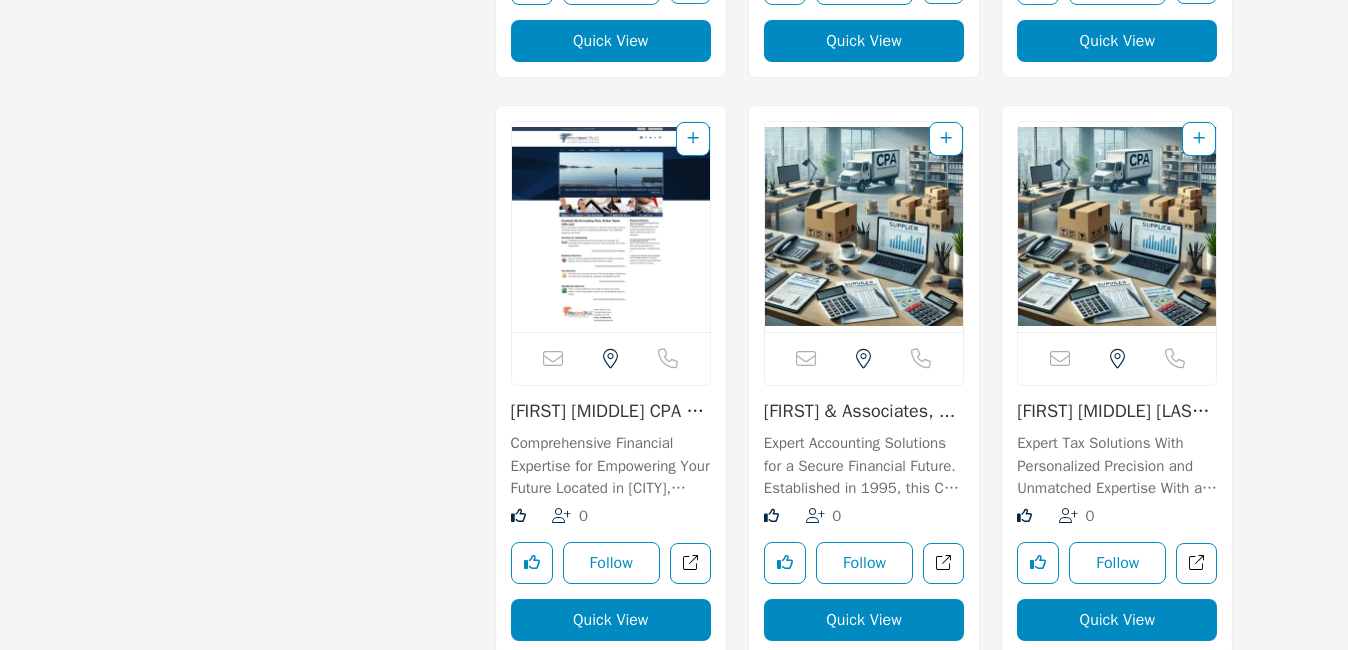 drag, startPoint x: 610, startPoint y: 523, endPoint x: 527, endPoint y: 514, distance: 83.48653 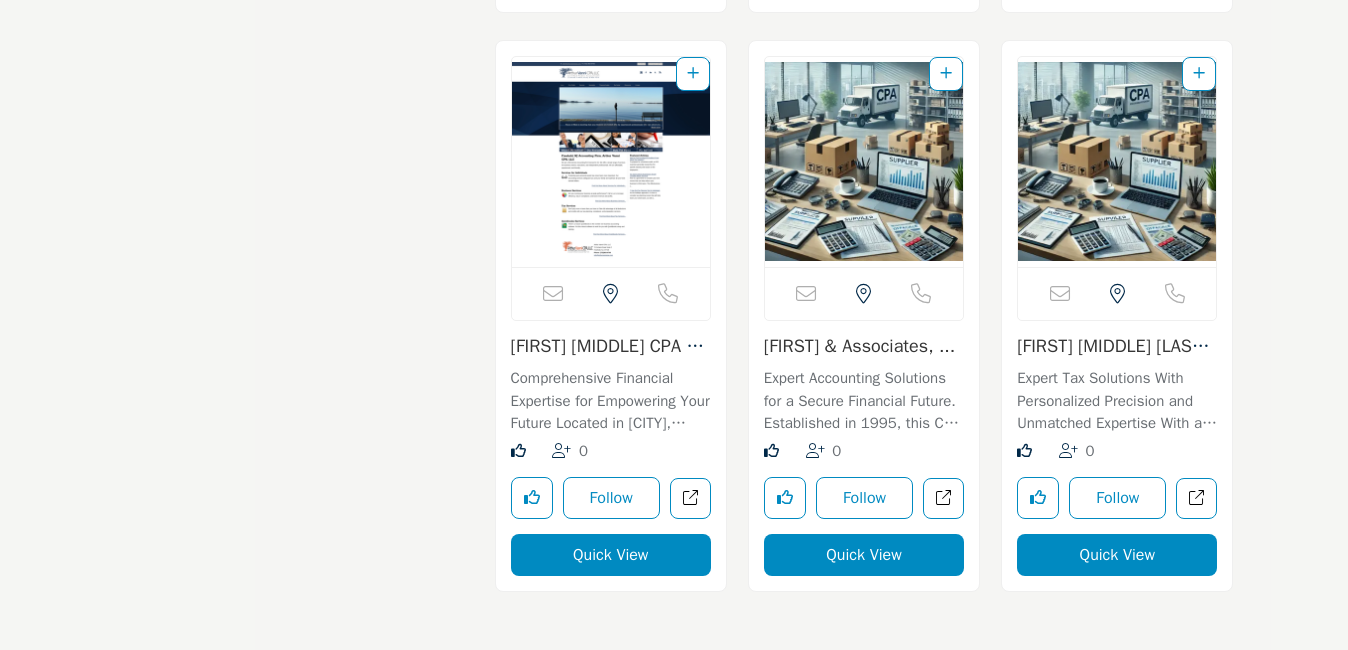 scroll, scrollTop: 37383, scrollLeft: 0, axis: vertical 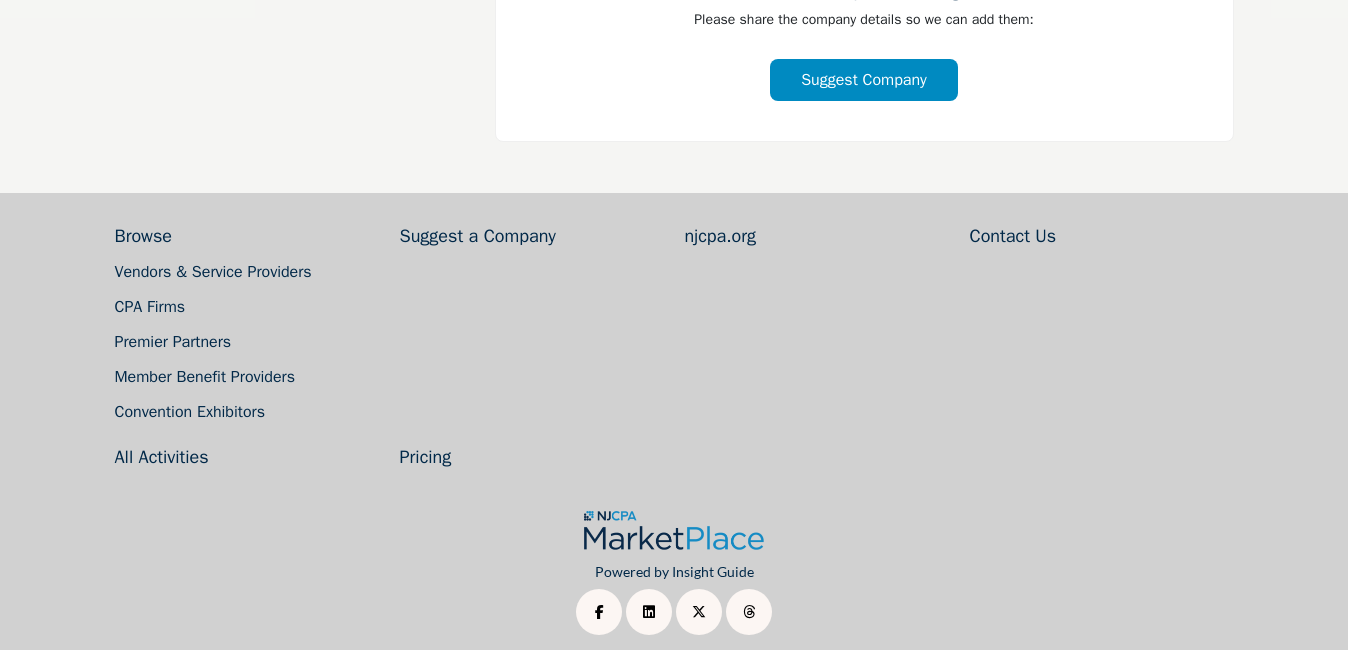 click on "Suggest Company" at bounding box center (864, 80) 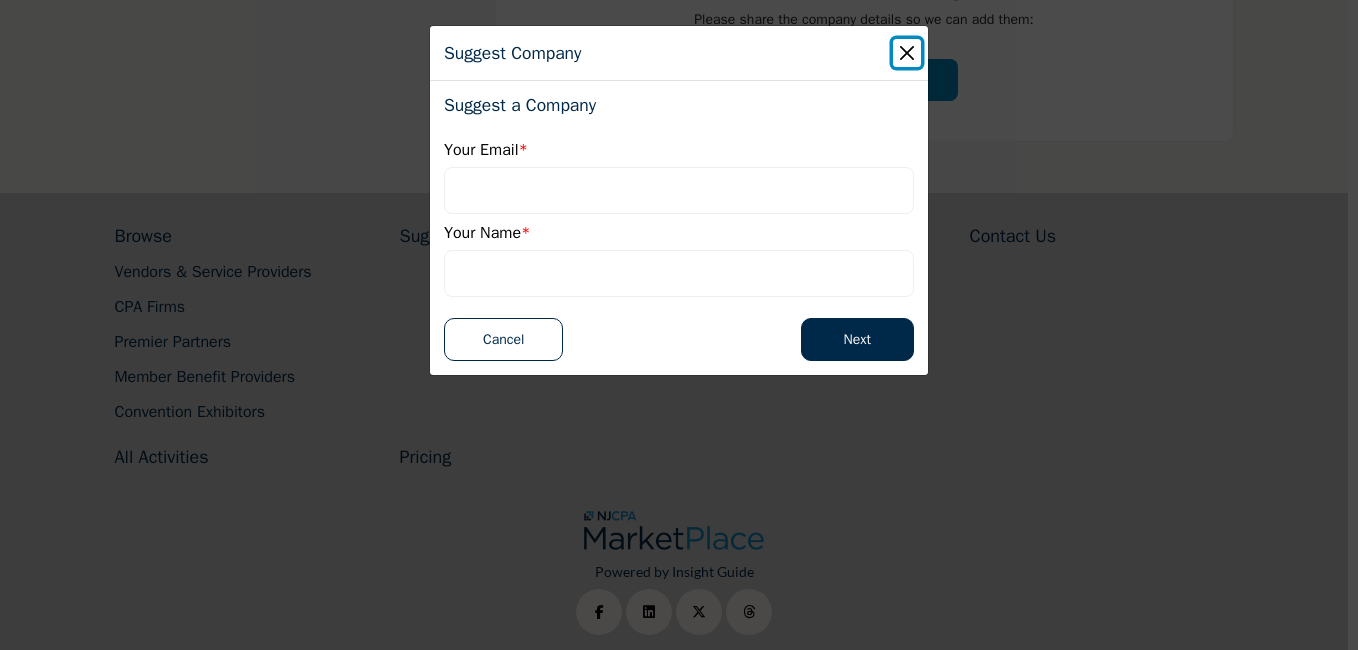 click at bounding box center [907, 53] 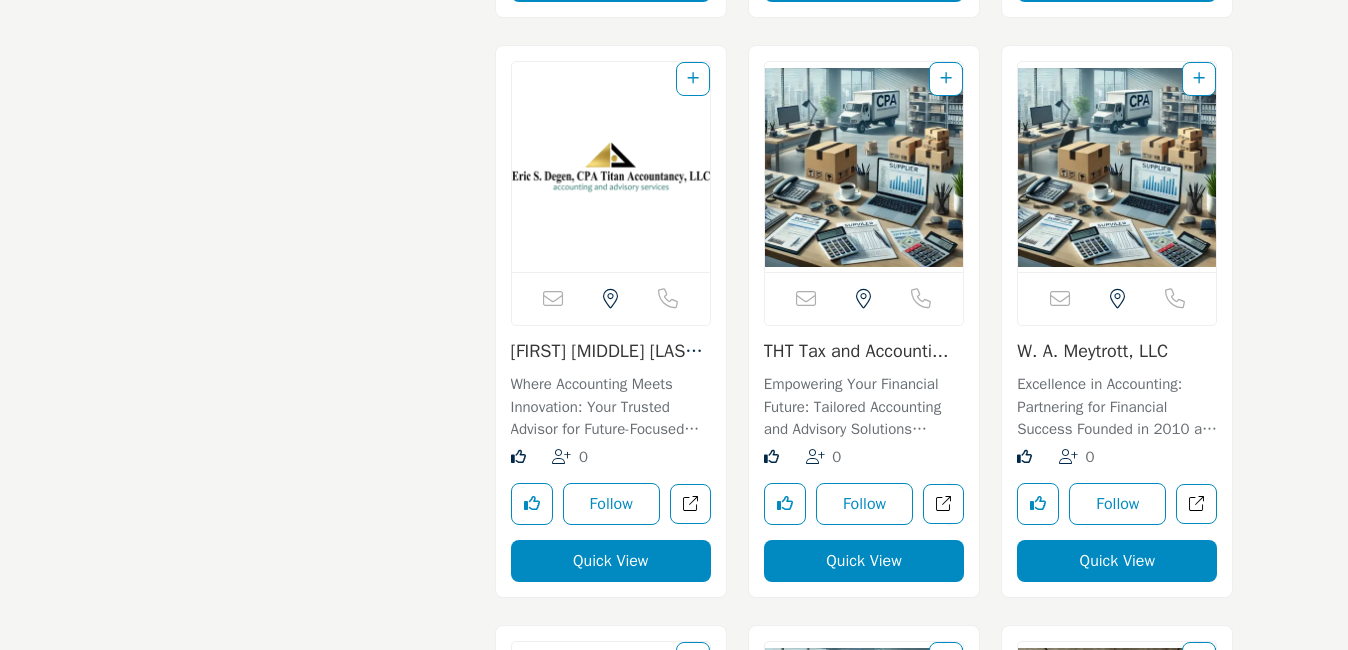 scroll, scrollTop: 35783, scrollLeft: 0, axis: vertical 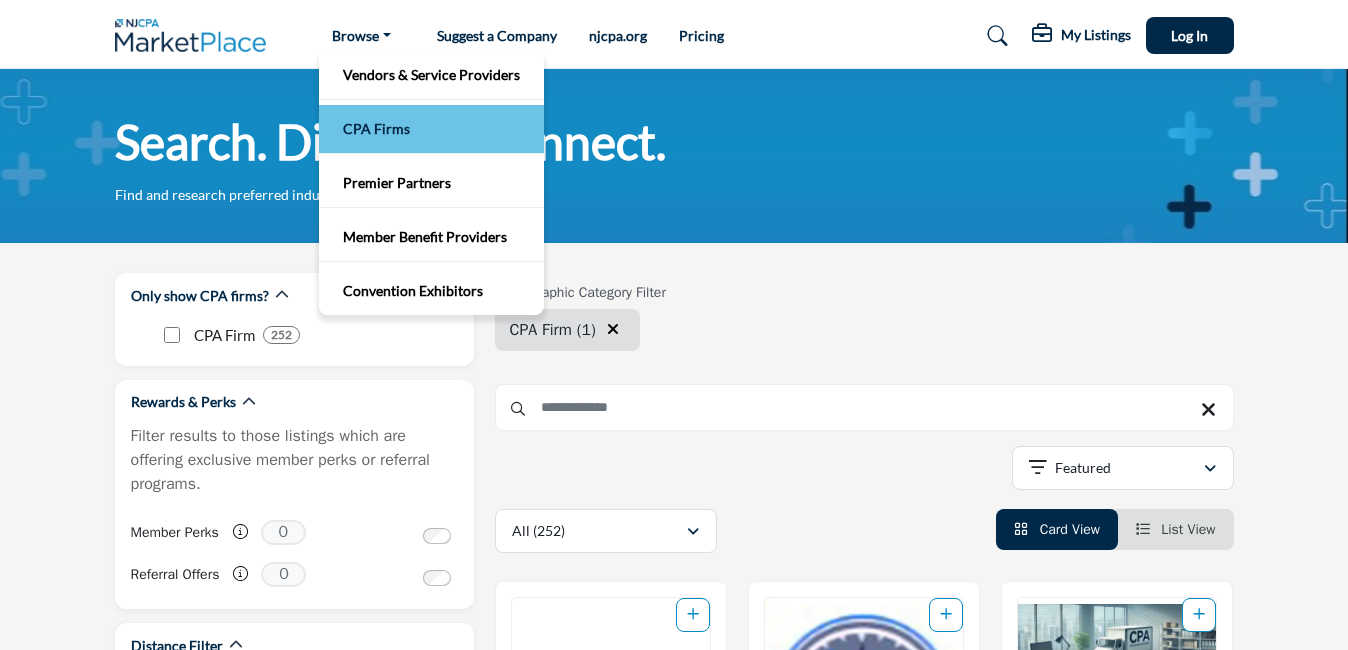 click on "CPA Firms" at bounding box center (431, 129) 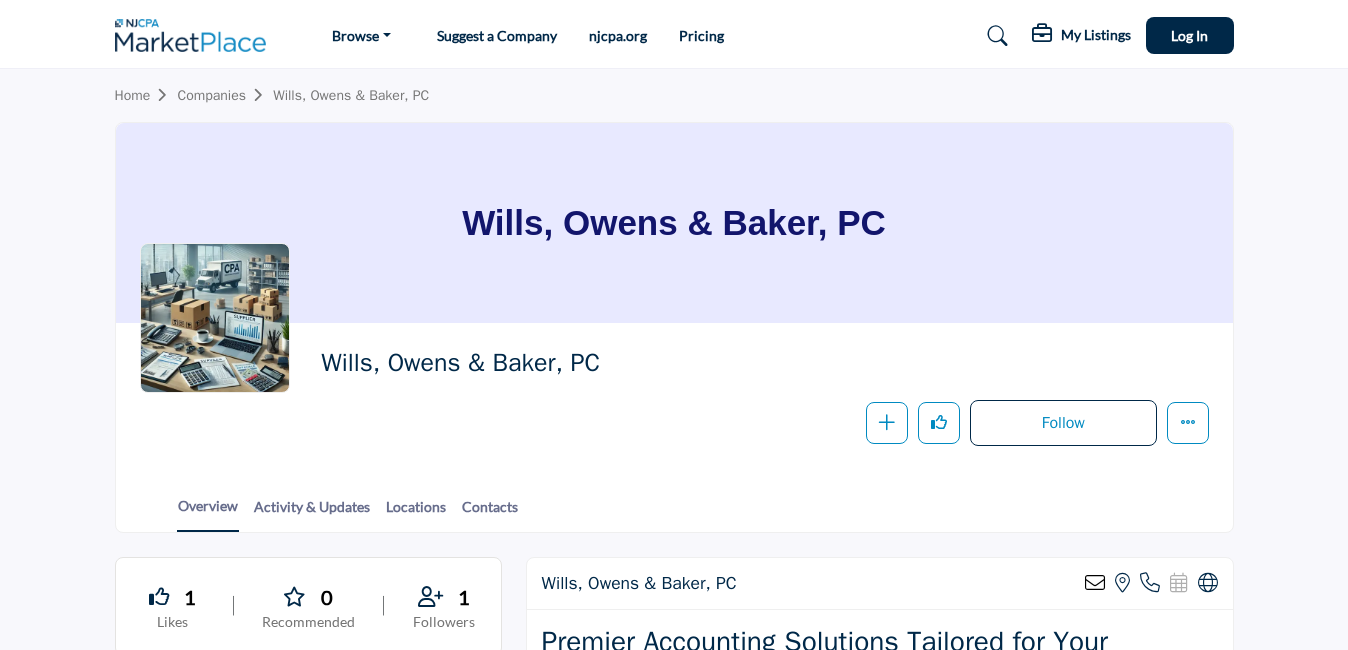 scroll, scrollTop: 0, scrollLeft: 0, axis: both 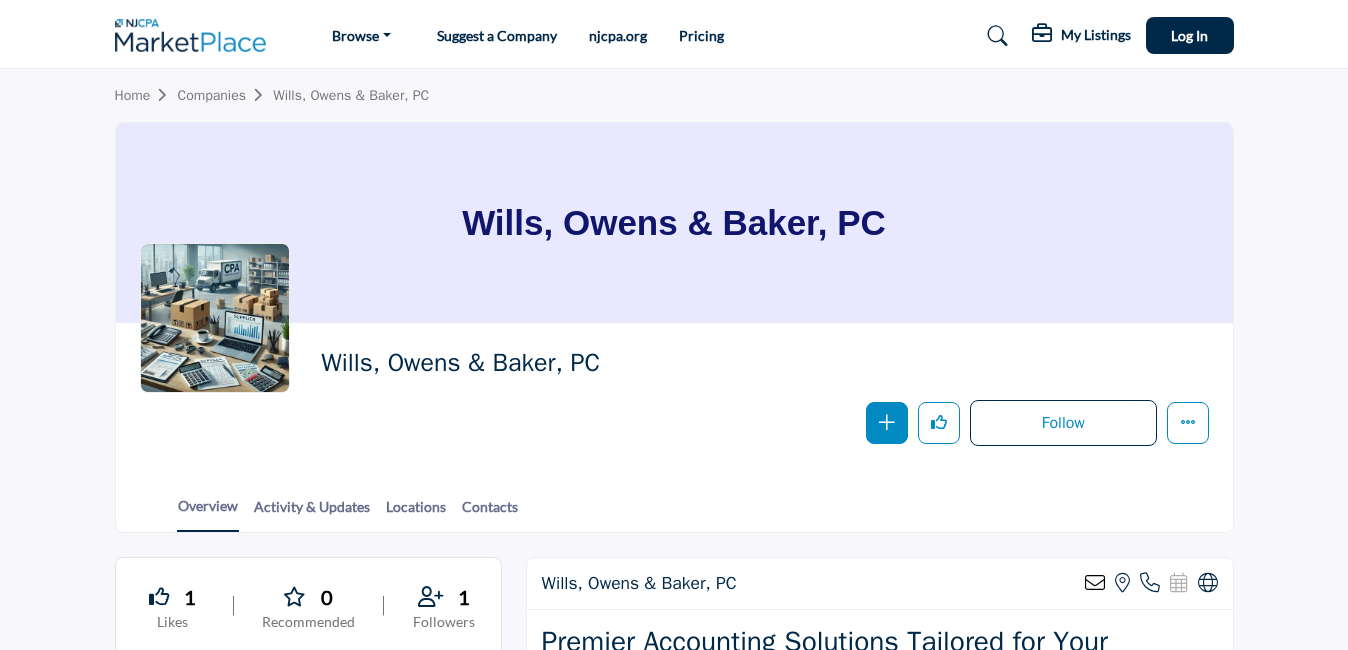 type 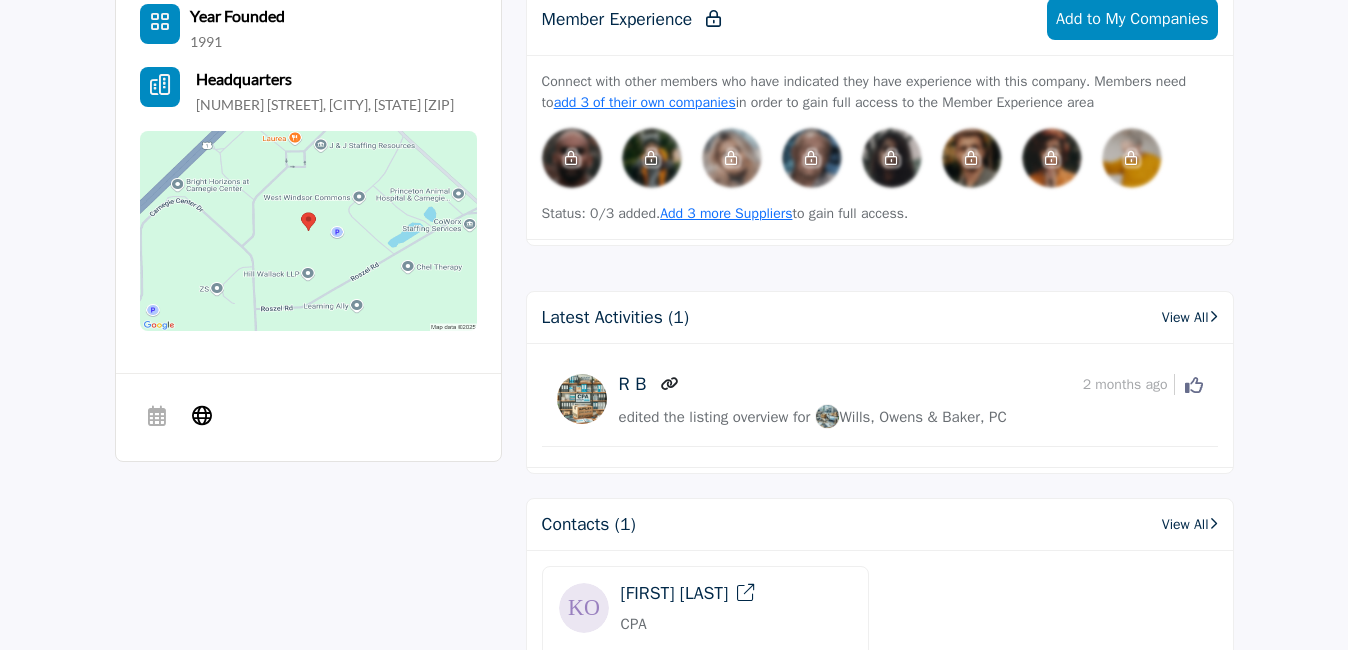 scroll, scrollTop: 1300, scrollLeft: 0, axis: vertical 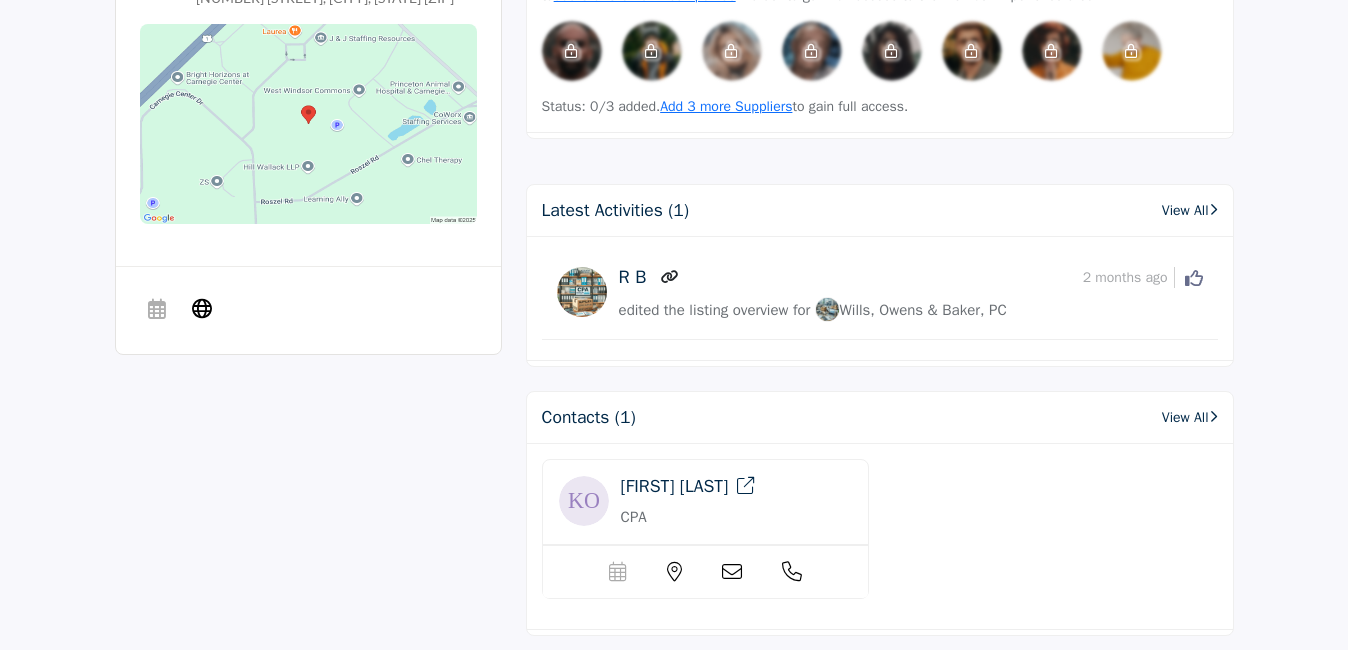 click on "View All" at bounding box center [1190, 417] 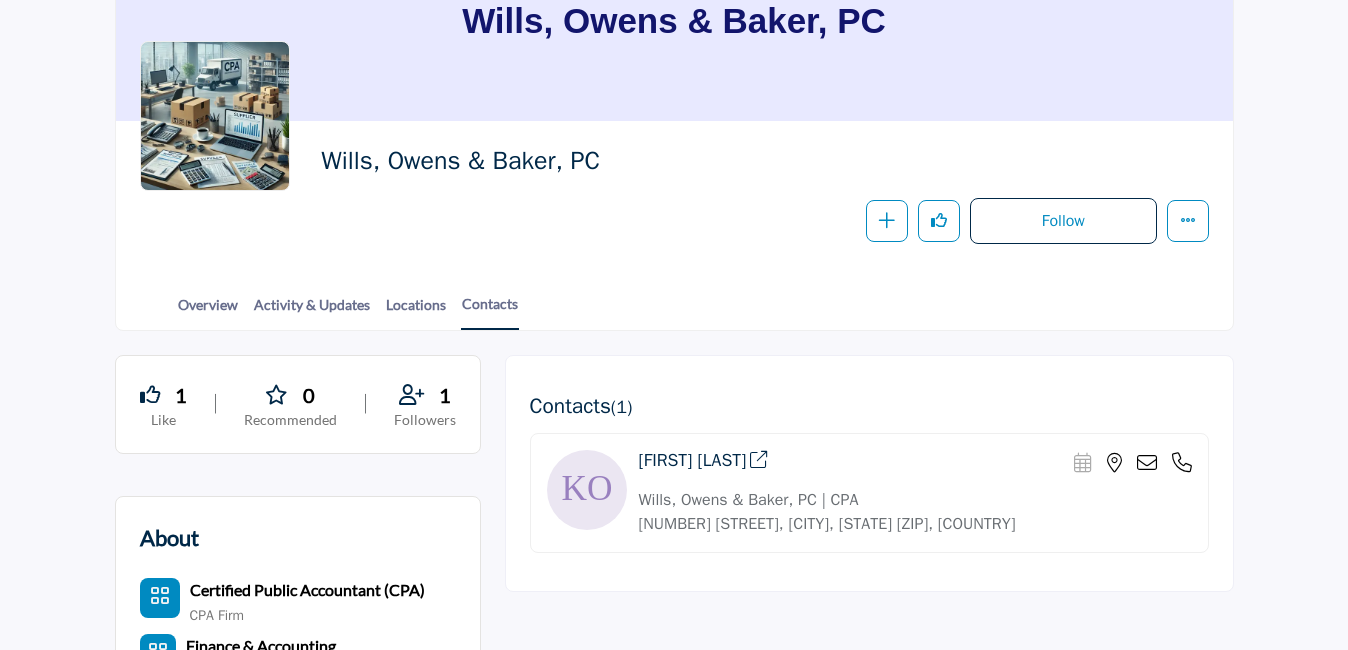 scroll, scrollTop: 300, scrollLeft: 0, axis: vertical 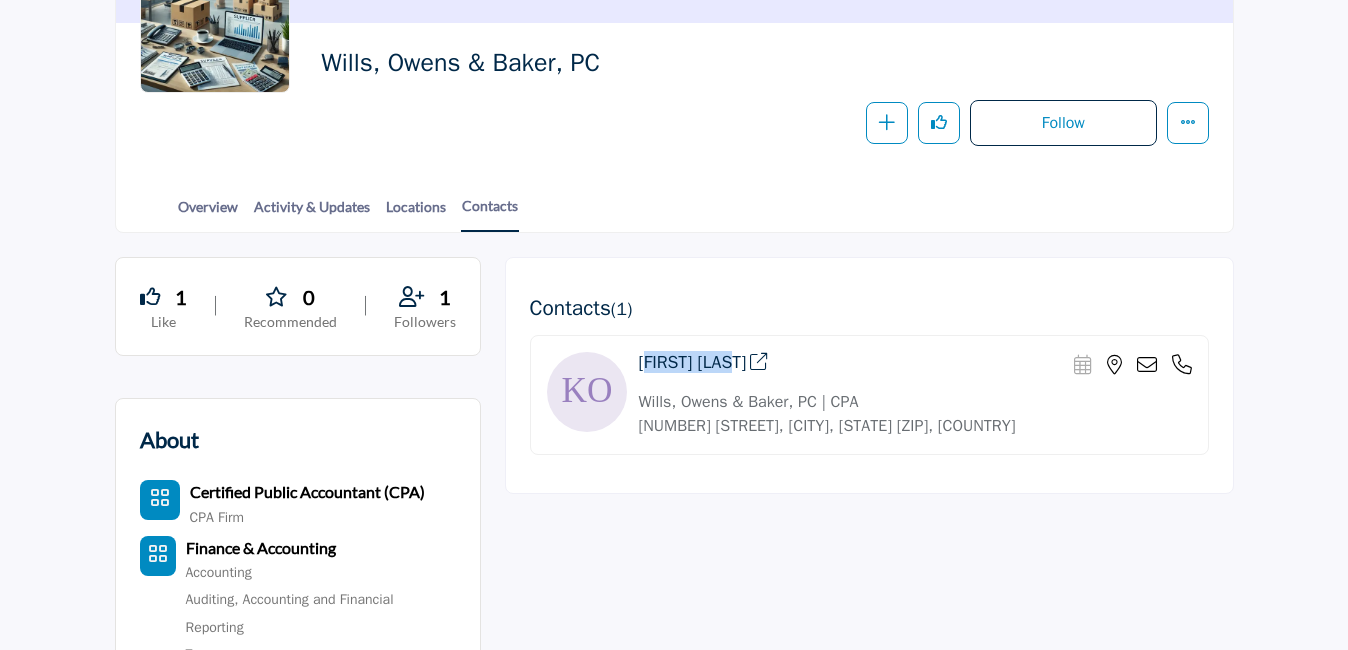drag, startPoint x: 631, startPoint y: 362, endPoint x: 737, endPoint y: 370, distance: 106.30146 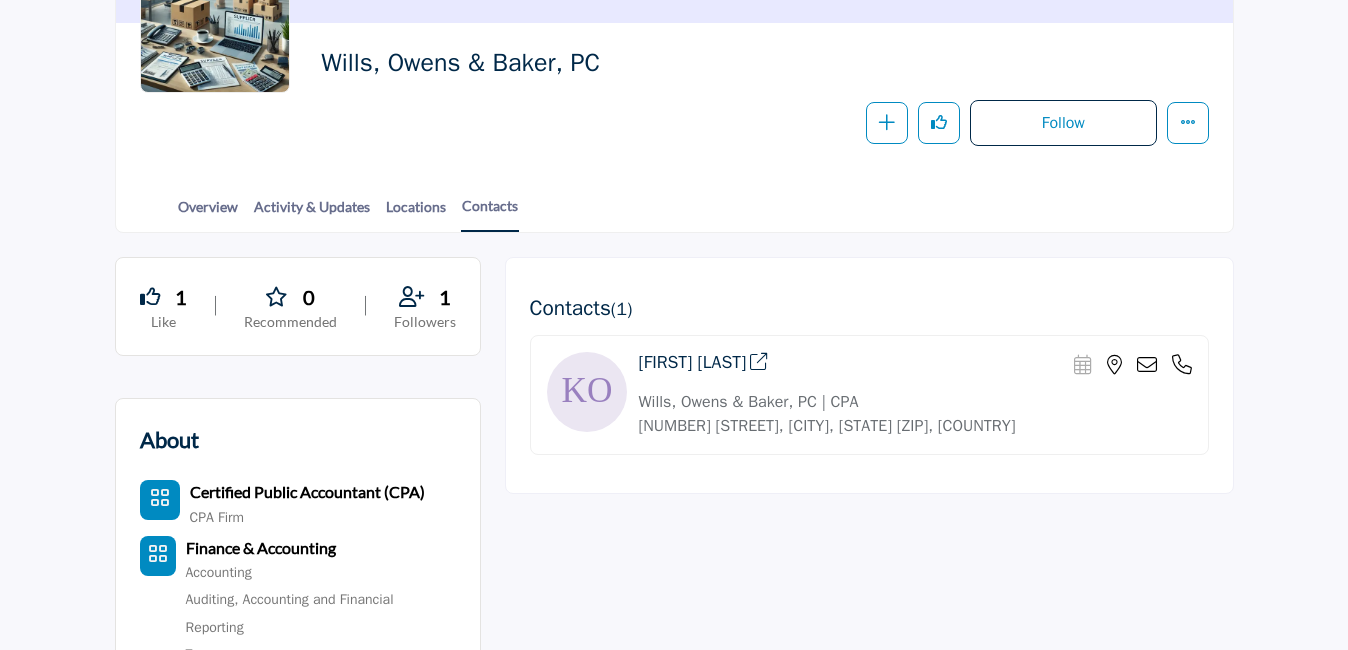 click at bounding box center (1182, 365) 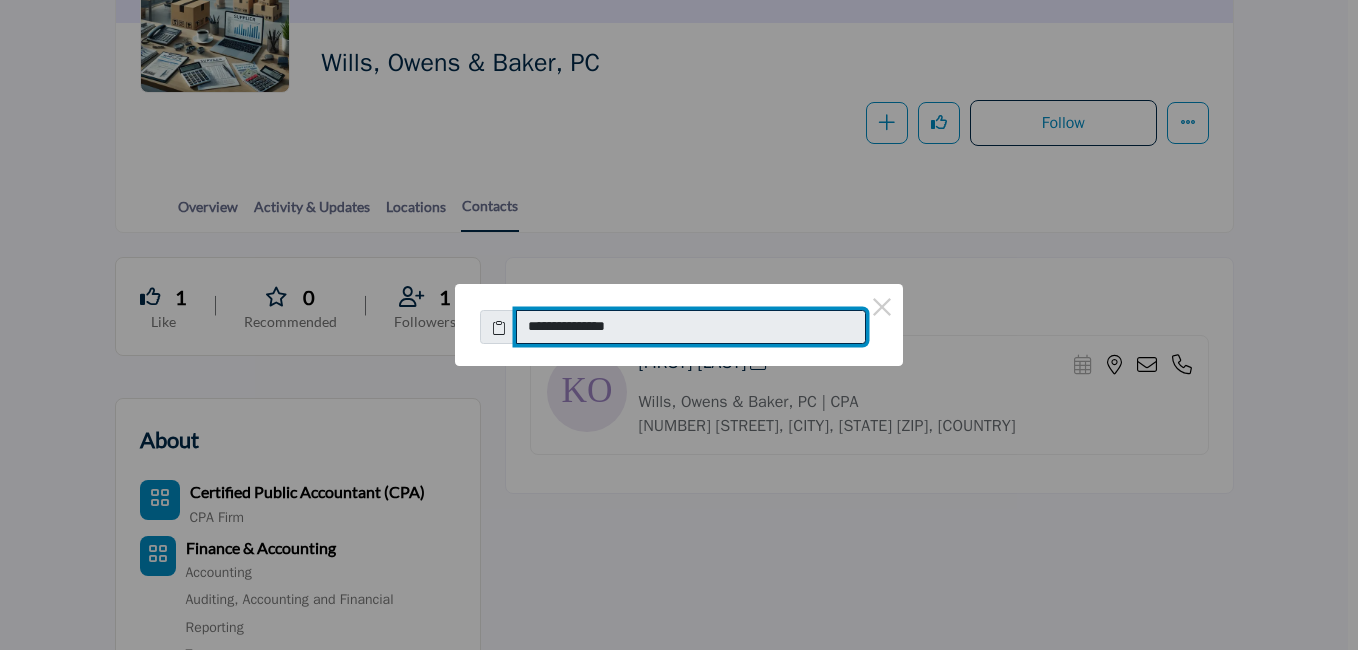 drag, startPoint x: 637, startPoint y: 331, endPoint x: 549, endPoint y: 337, distance: 88.20431 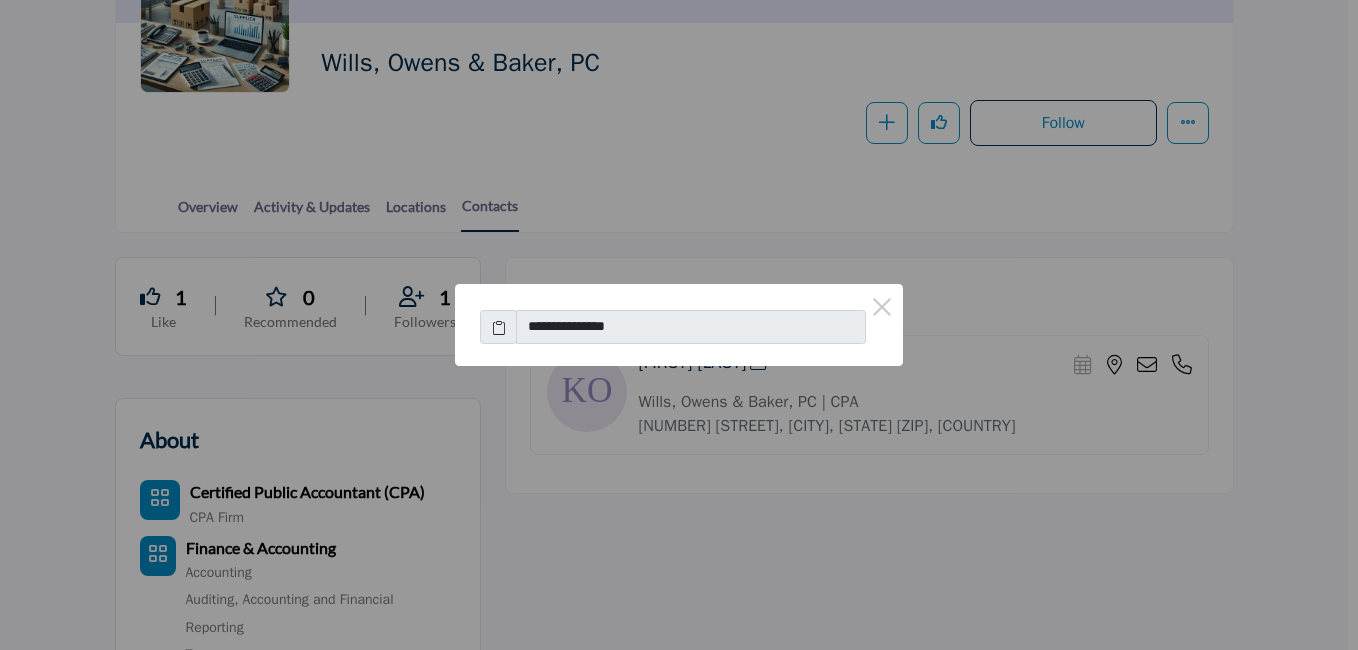 type 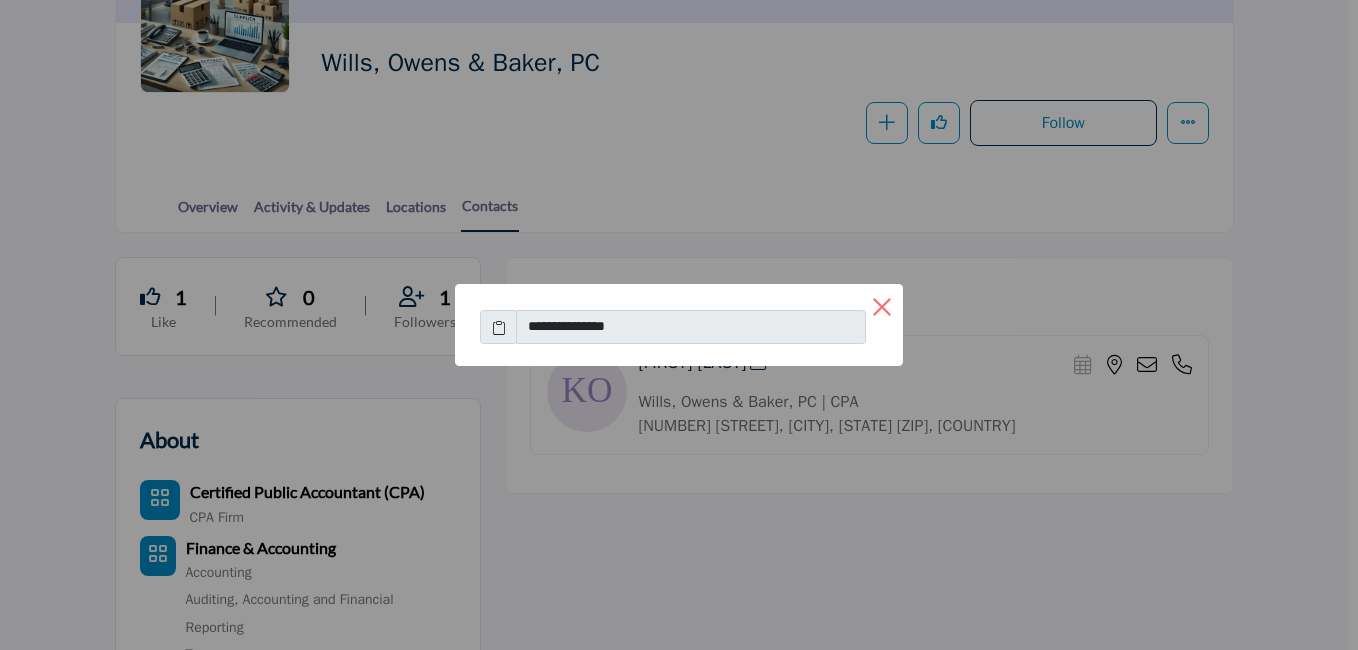 click on "×" at bounding box center (882, 305) 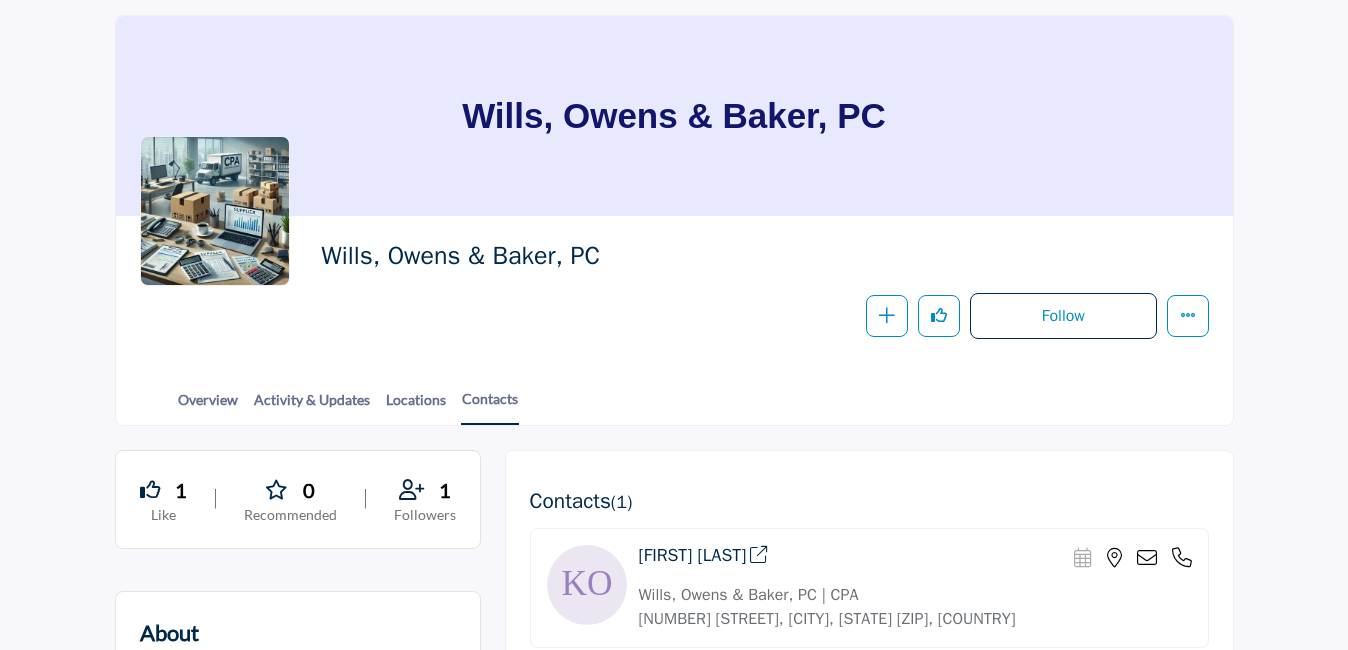 scroll, scrollTop: 0, scrollLeft: 0, axis: both 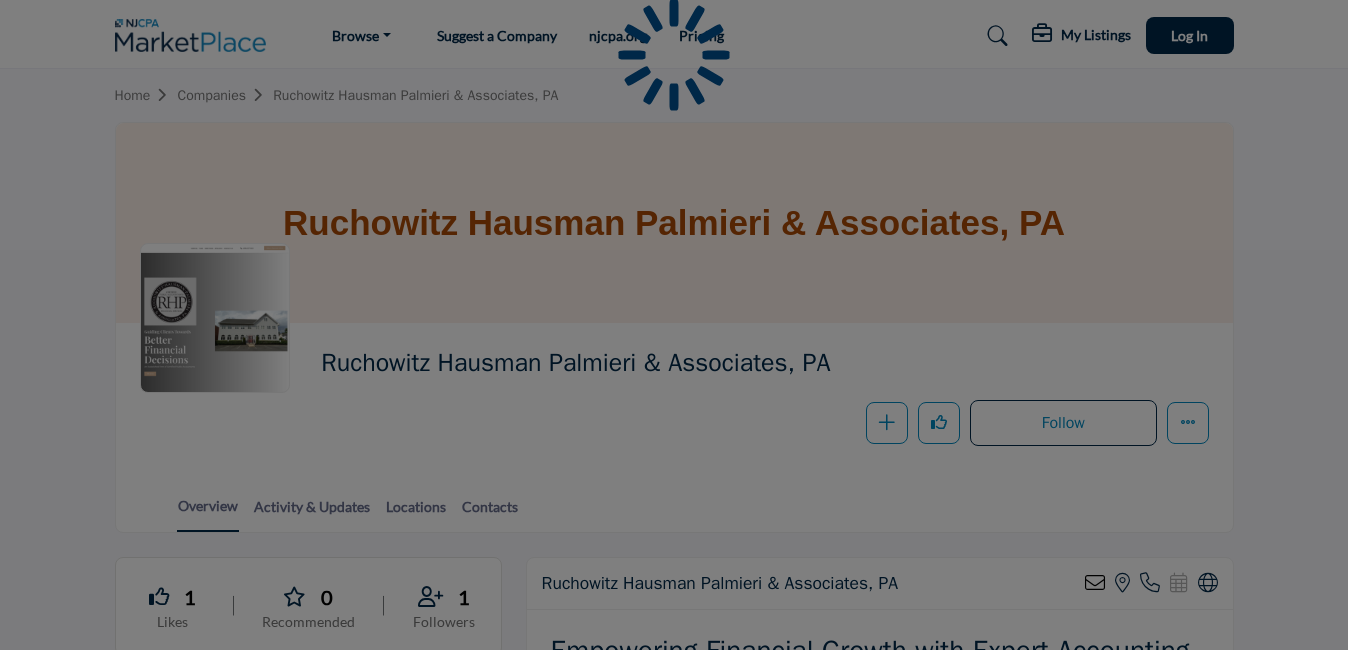 click on "Browse
Vendors & Service Providers" at bounding box center (674, 1316) 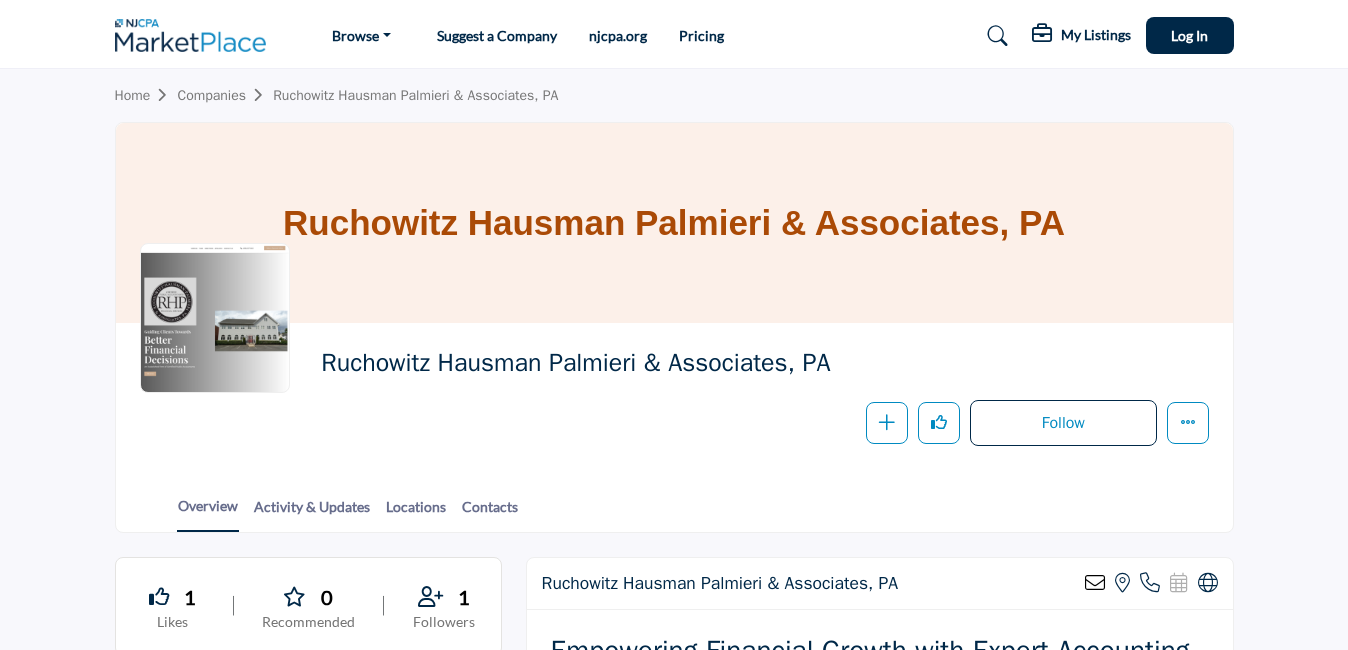 drag, startPoint x: 285, startPoint y: 223, endPoint x: 1322, endPoint y: 214, distance: 1037.0391 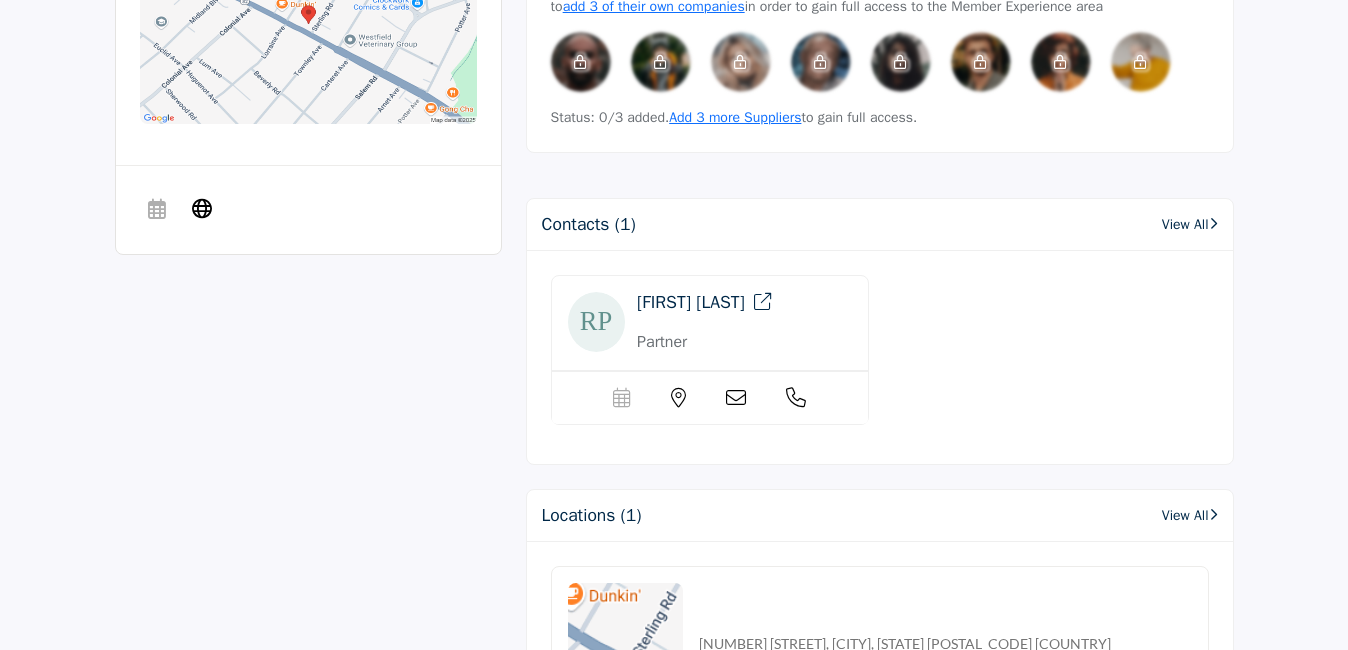 scroll, scrollTop: 1400, scrollLeft: 0, axis: vertical 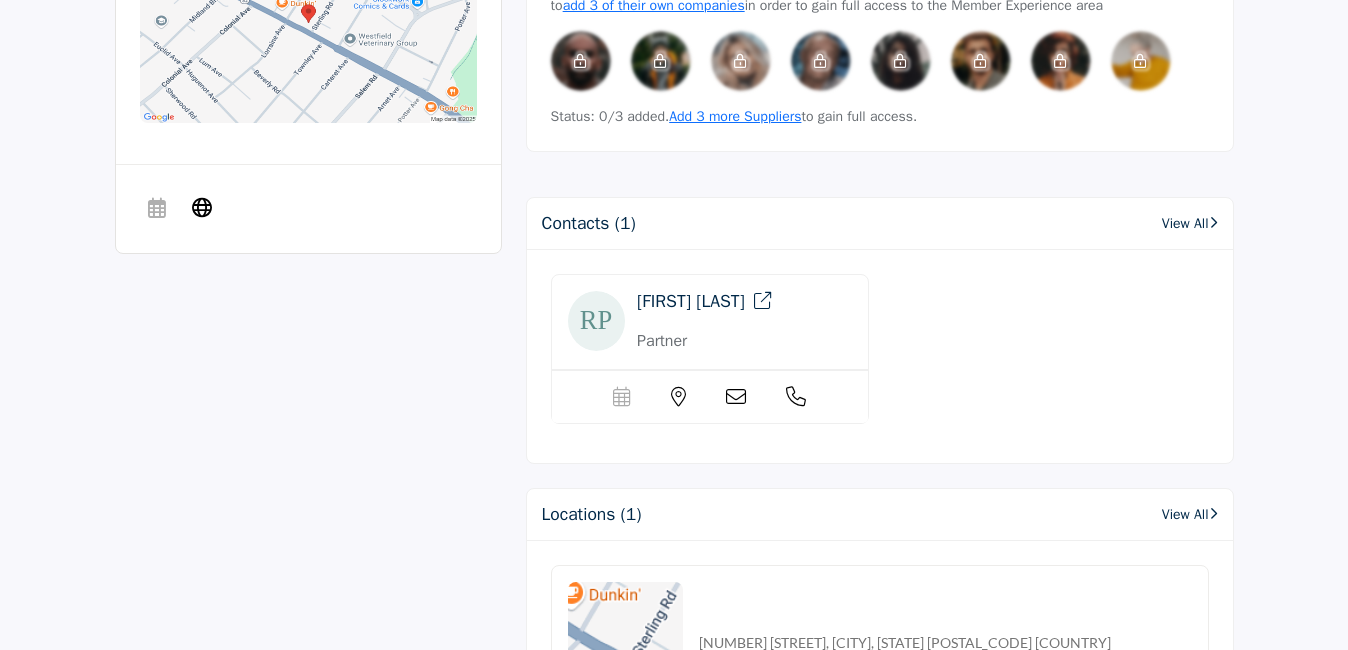 click on "View All" at bounding box center (1190, 223) 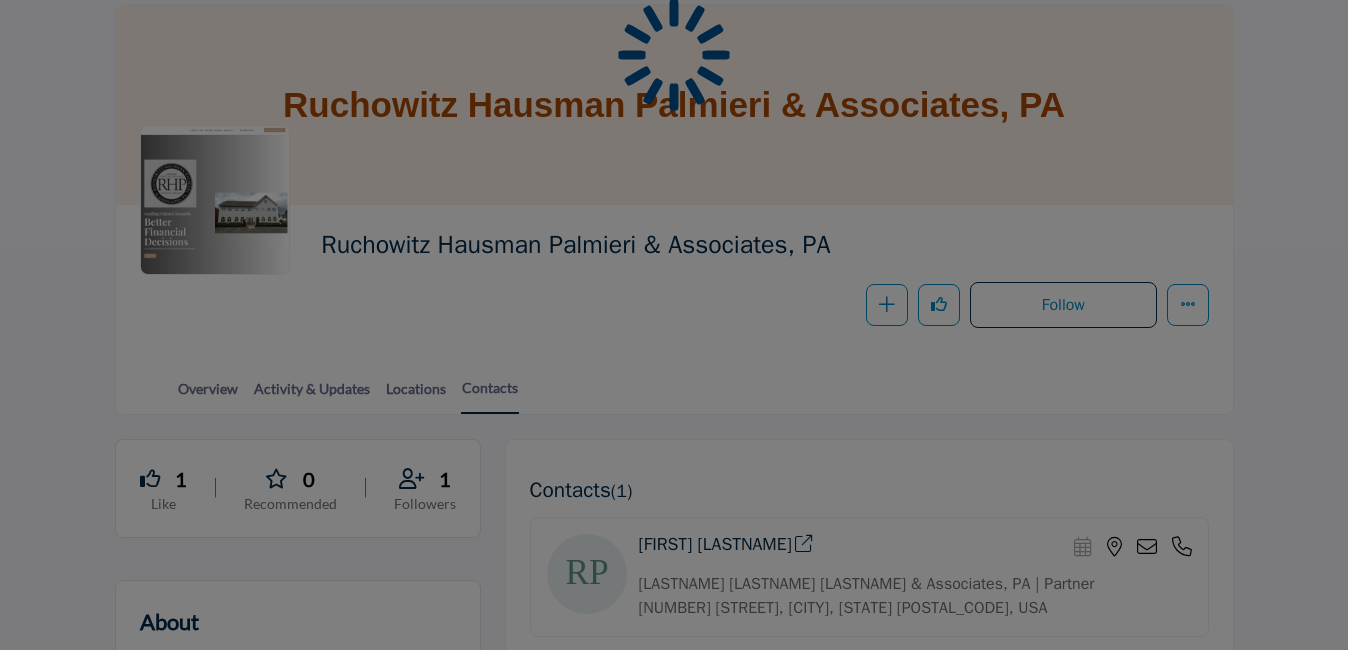 scroll, scrollTop: 300, scrollLeft: 0, axis: vertical 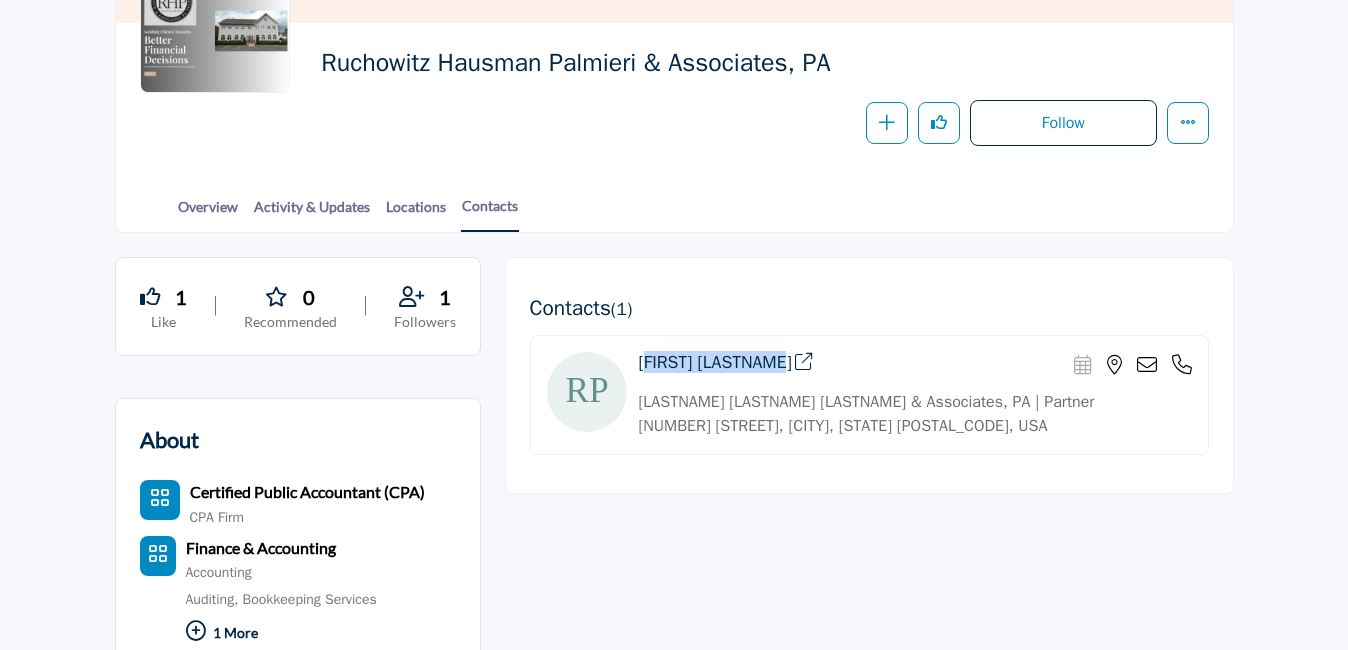 drag, startPoint x: 632, startPoint y: 357, endPoint x: 761, endPoint y: 362, distance: 129.09686 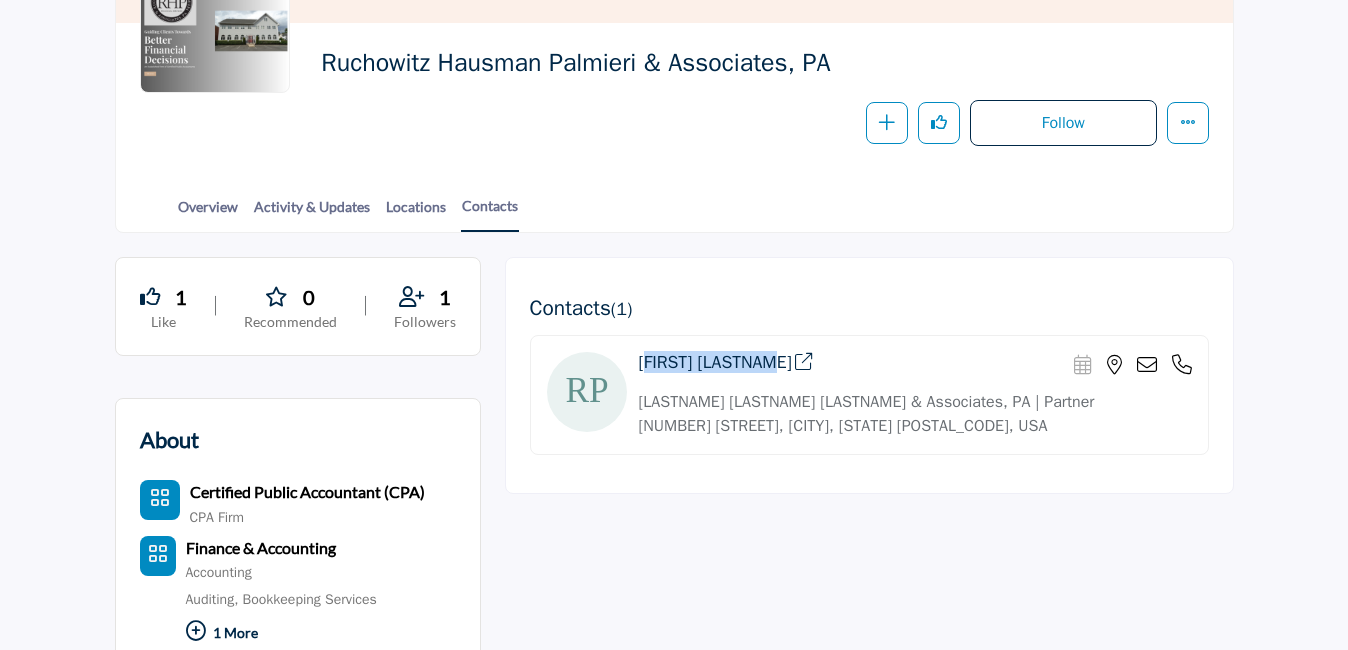 copy on "Ronald Palmieri" 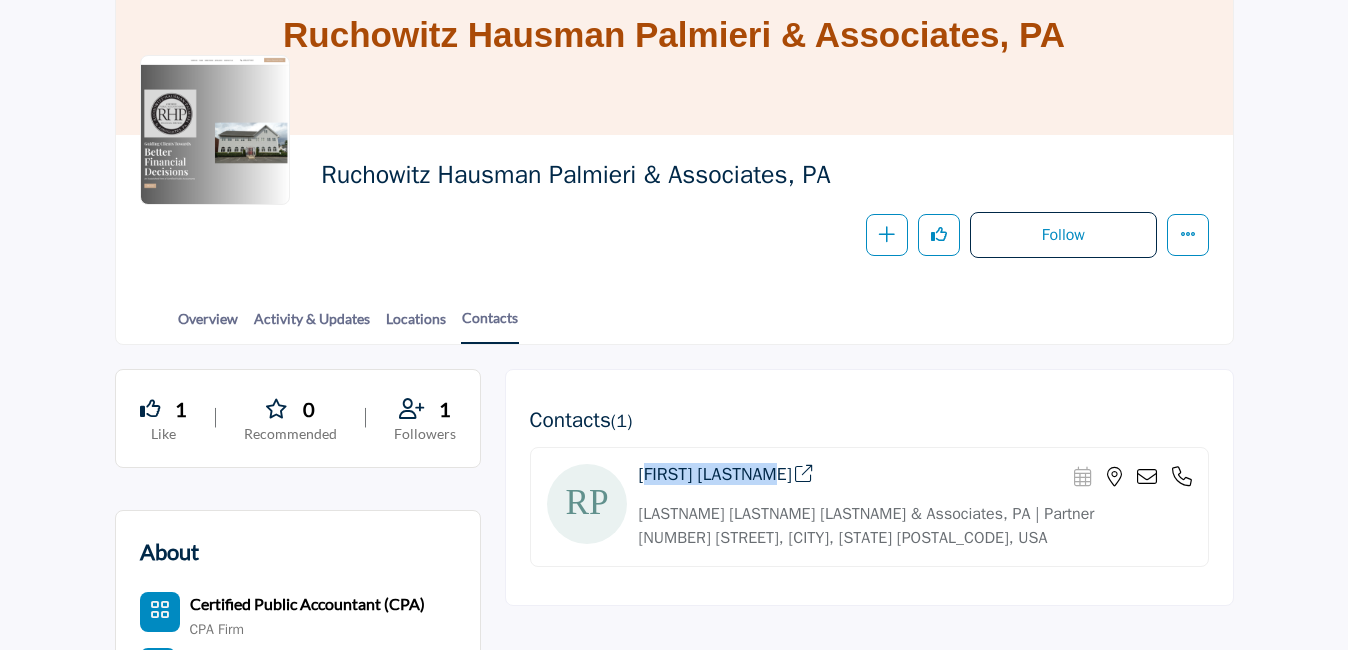 scroll, scrollTop: 0, scrollLeft: 0, axis: both 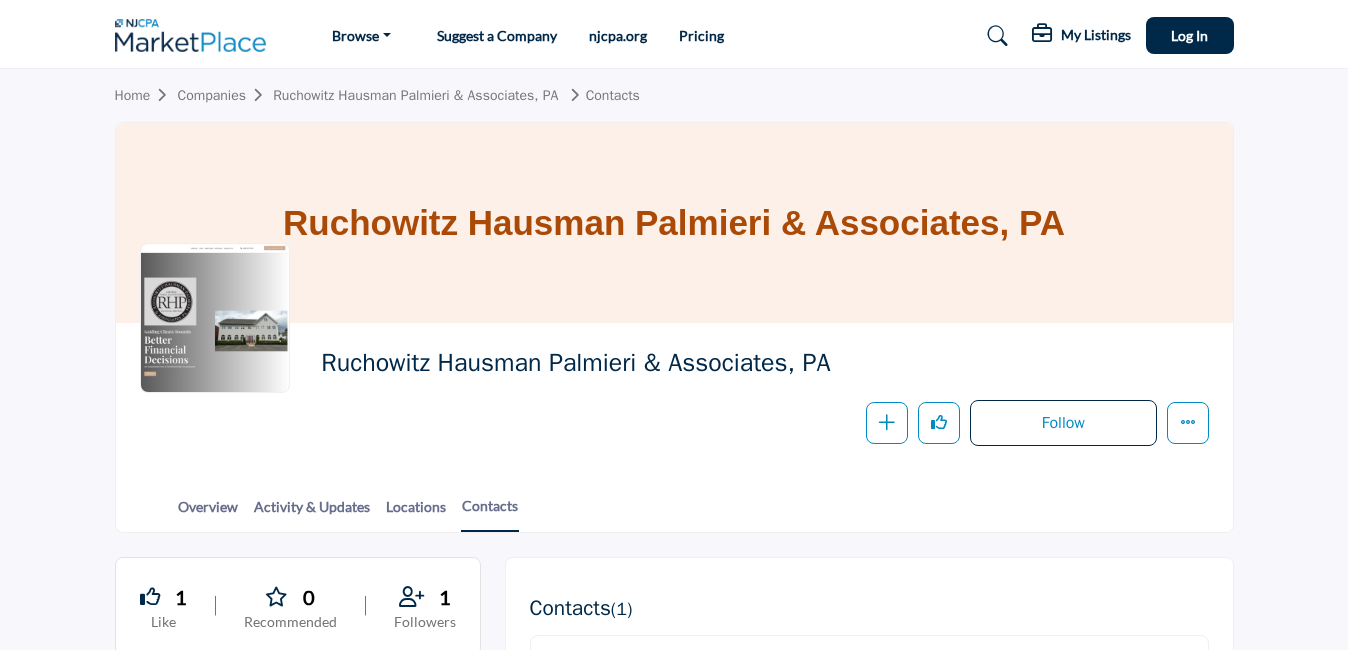 drag, startPoint x: 289, startPoint y: 229, endPoint x: 1275, endPoint y: 241, distance: 986.073 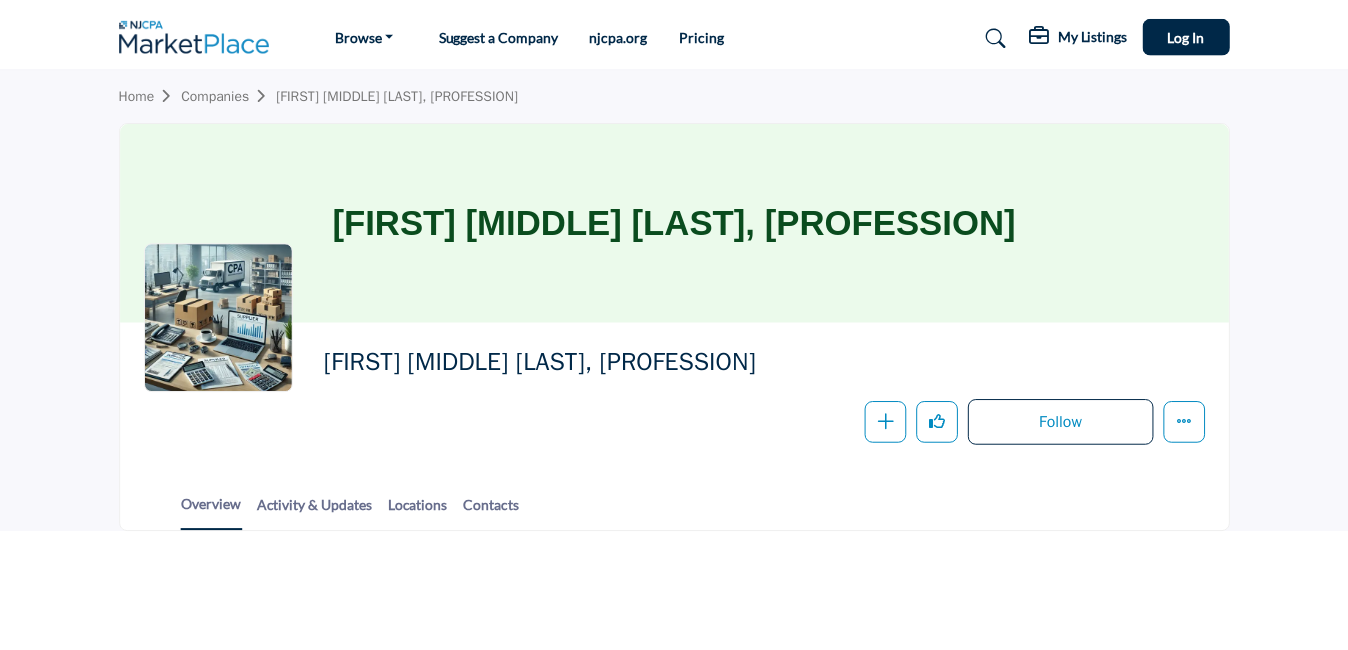 scroll, scrollTop: 0, scrollLeft: 0, axis: both 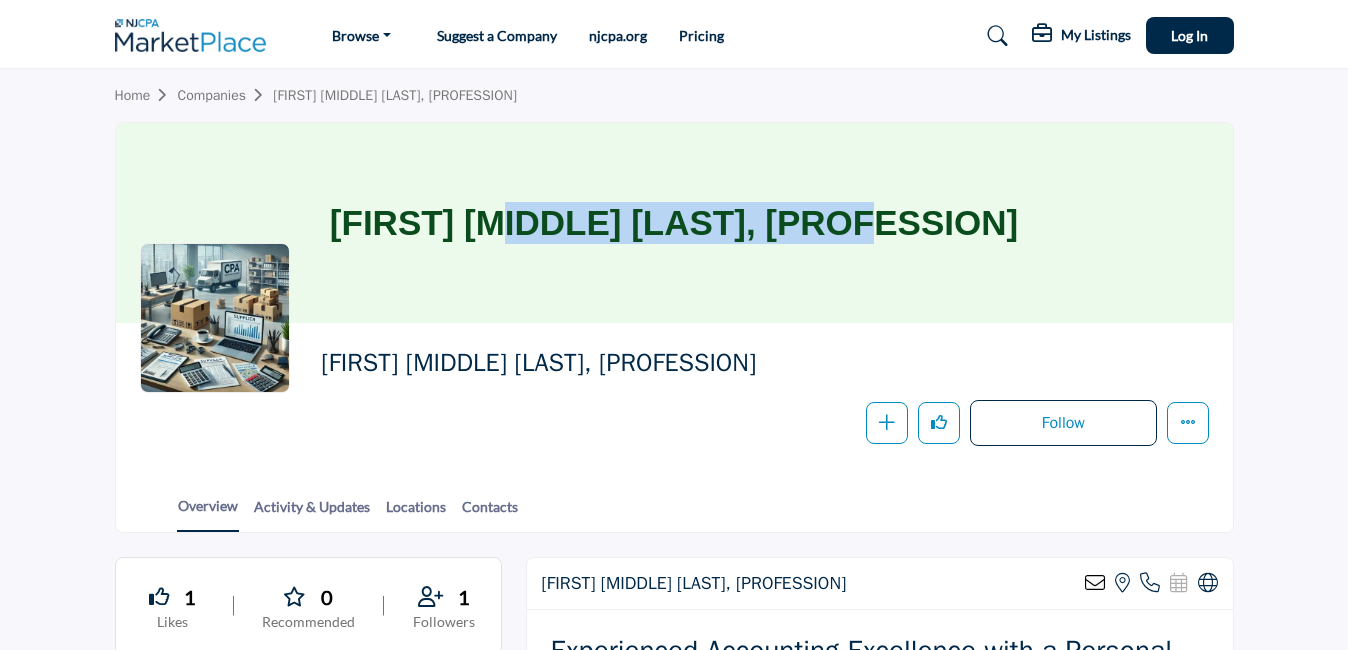 drag, startPoint x: 610, startPoint y: 233, endPoint x: 895, endPoint y: 232, distance: 285.00174 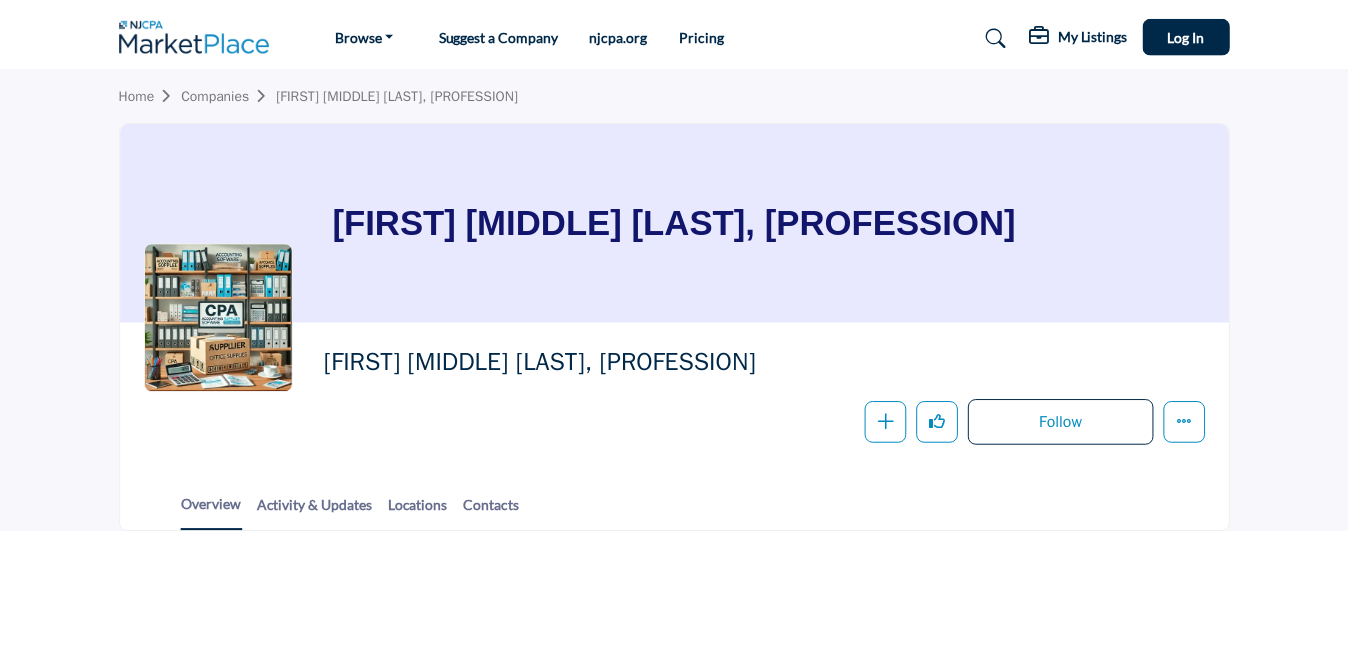 scroll, scrollTop: 0, scrollLeft: 0, axis: both 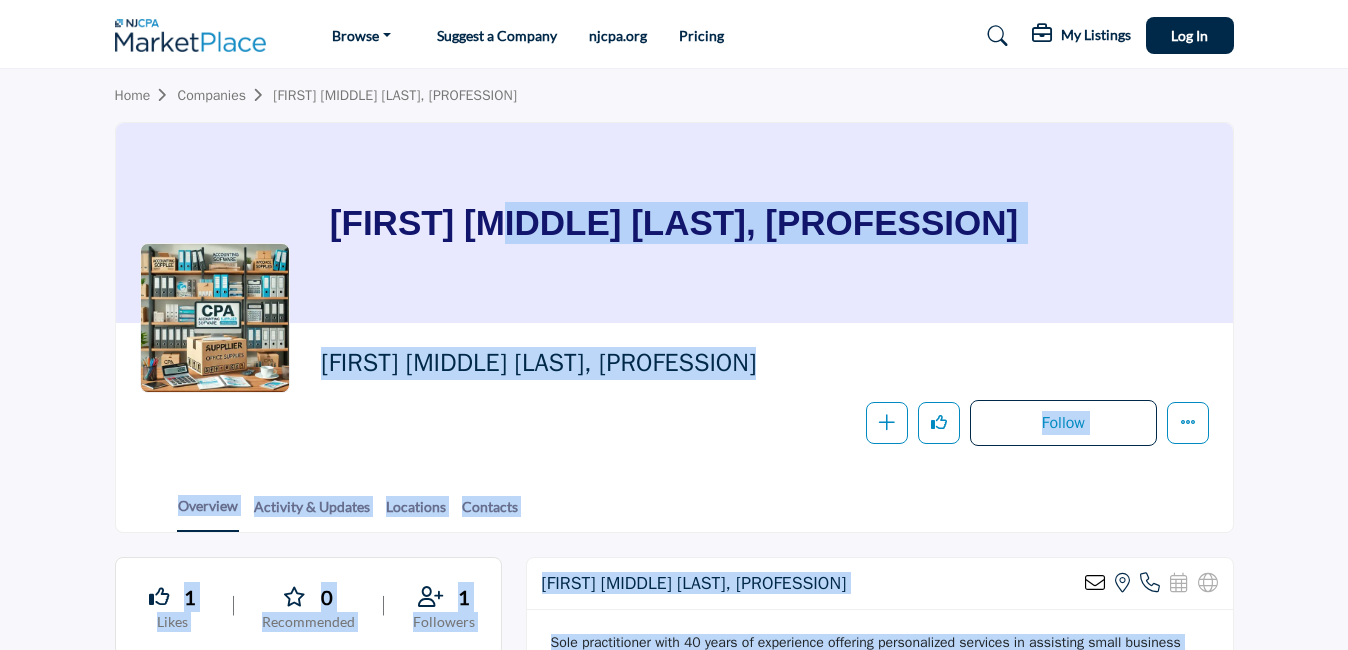 drag, startPoint x: 559, startPoint y: 221, endPoint x: 470, endPoint y: 221, distance: 89 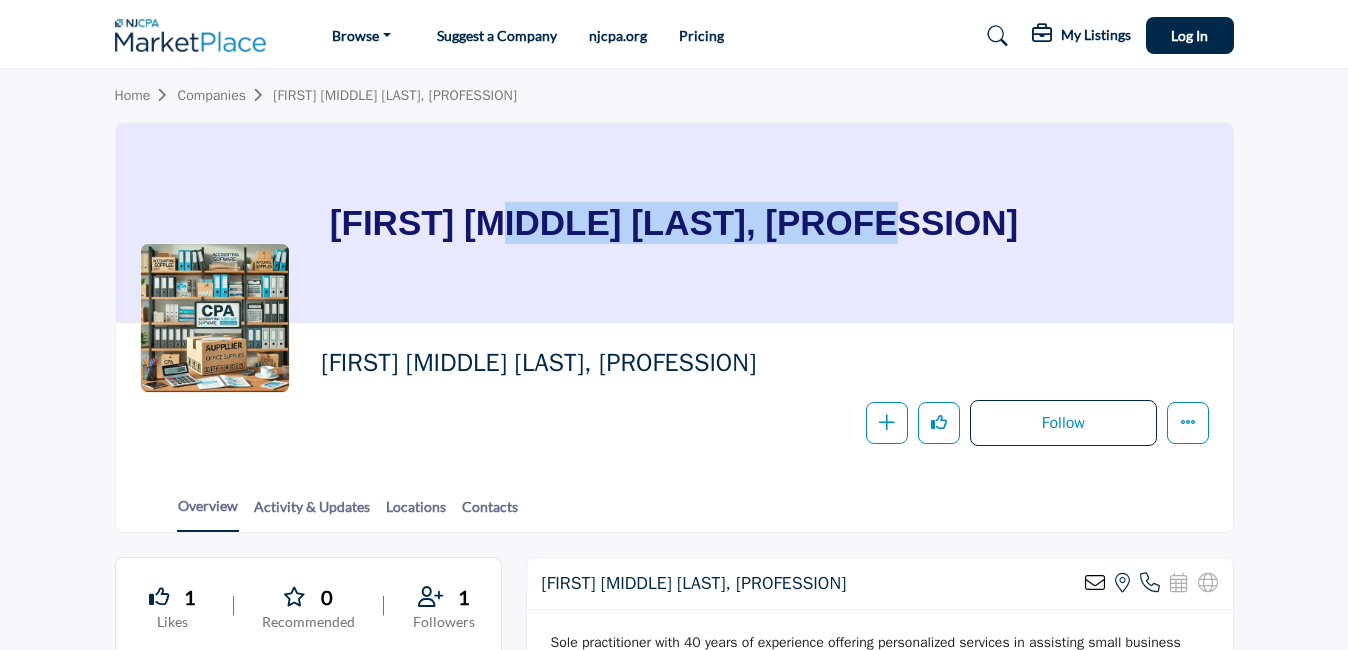 drag, startPoint x: 493, startPoint y: 217, endPoint x: 967, endPoint y: 227, distance: 474.10547 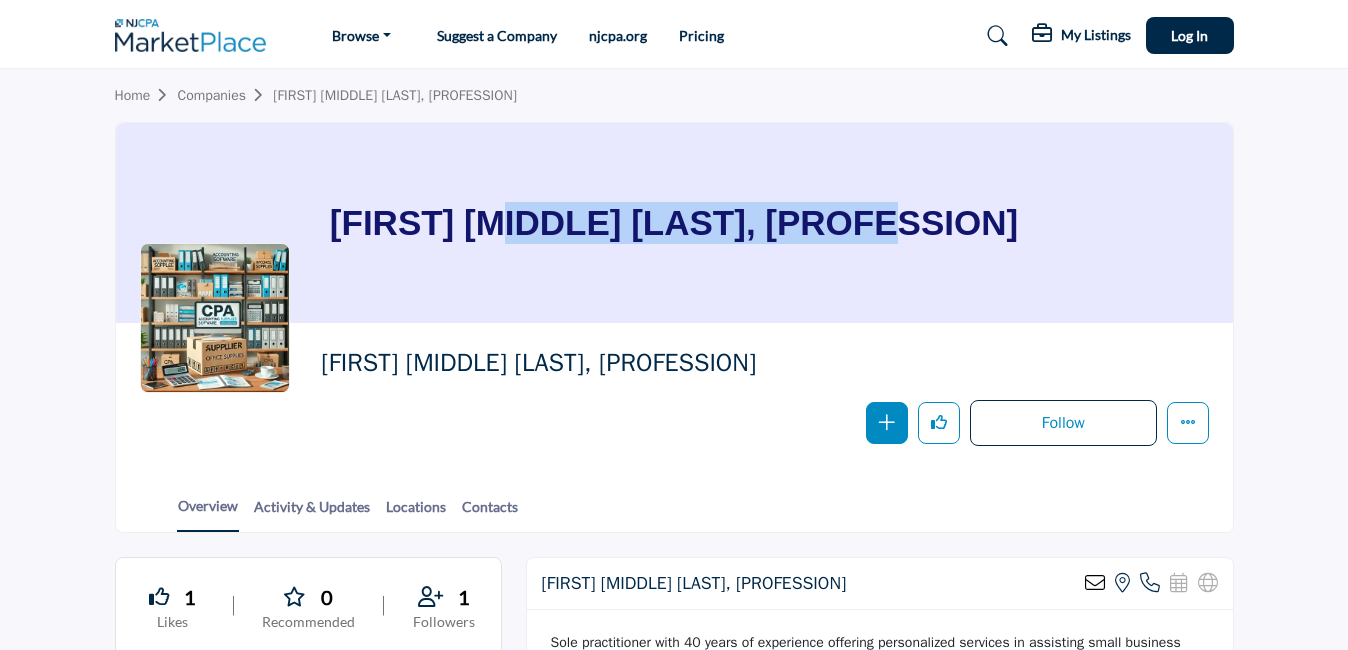 type 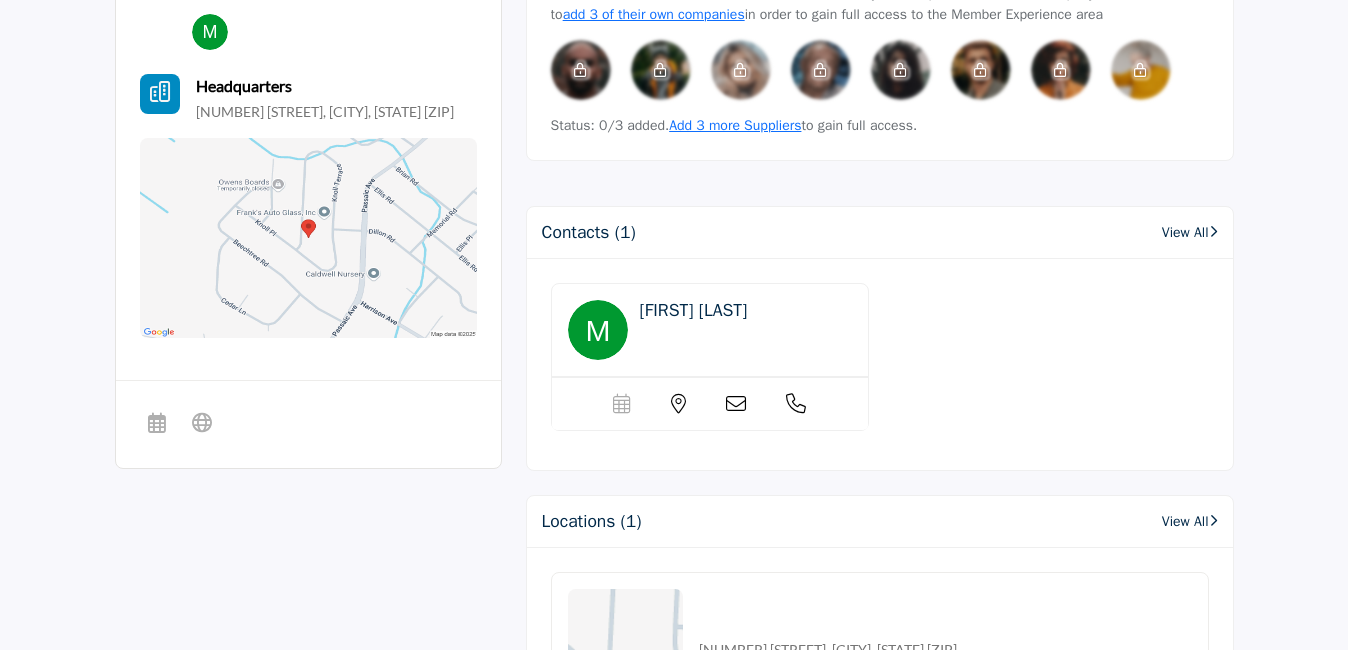 scroll, scrollTop: 1067, scrollLeft: 0, axis: vertical 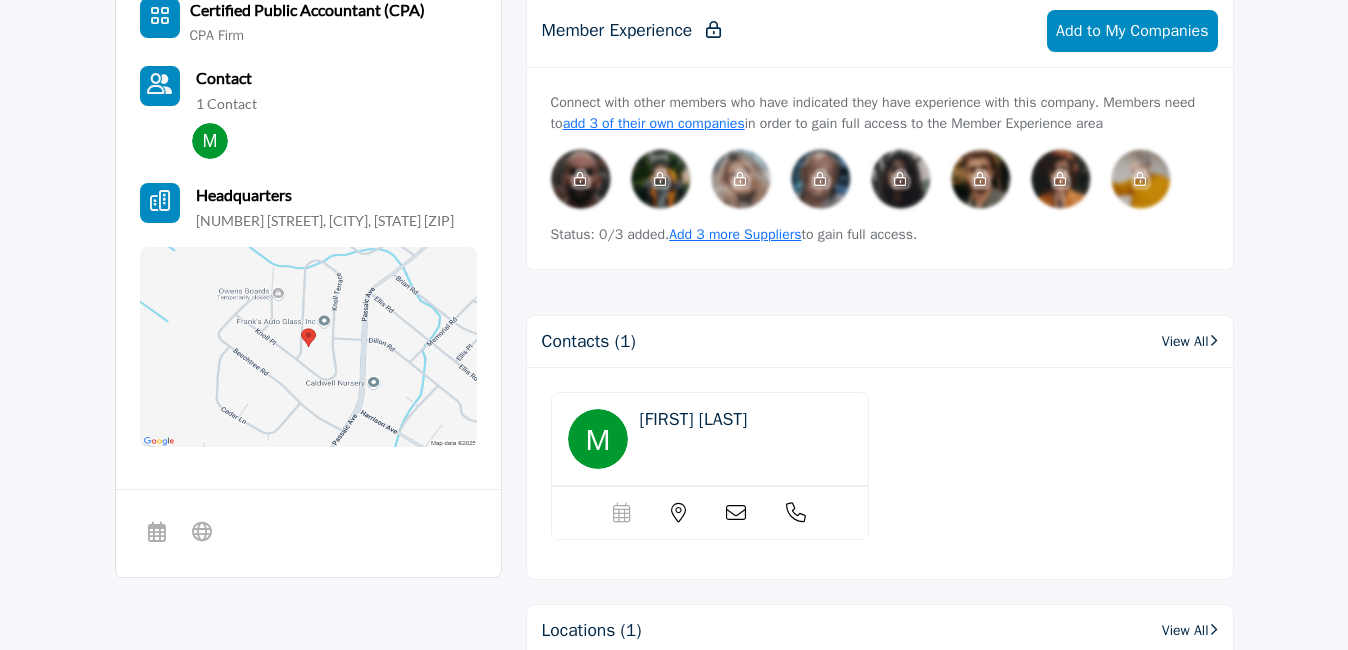 click at bounding box center [796, 513] 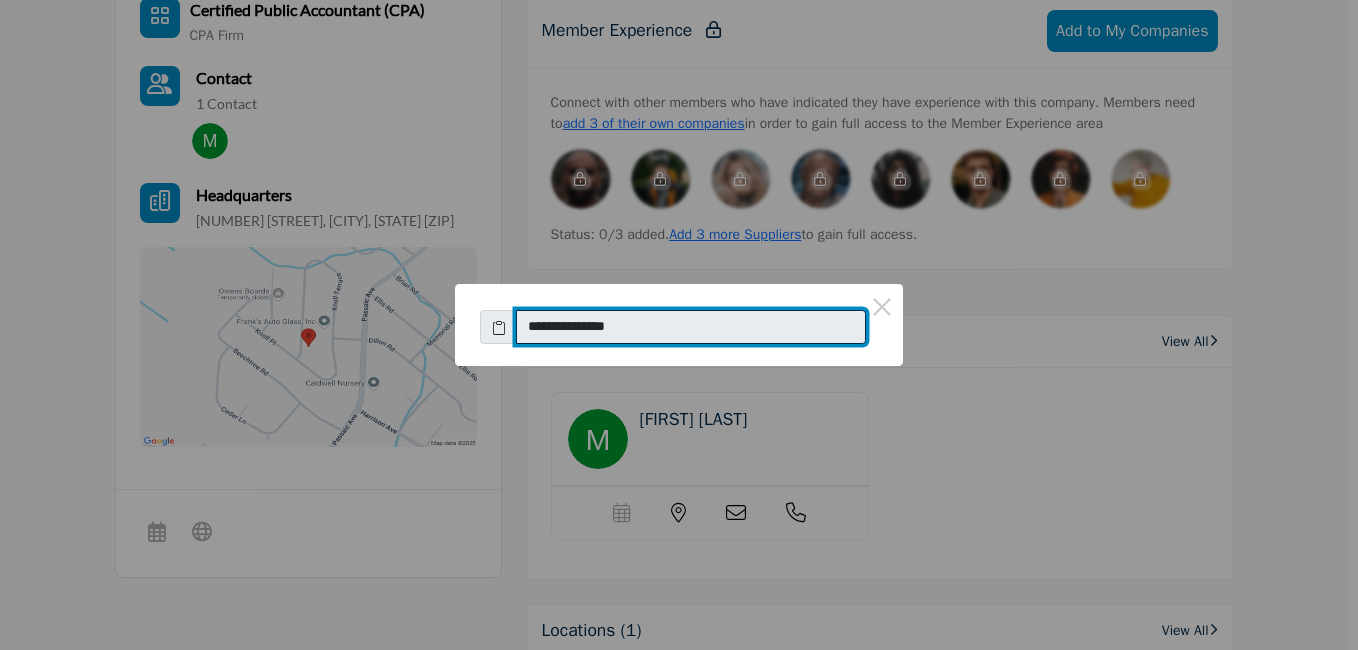 drag, startPoint x: 647, startPoint y: 328, endPoint x: 549, endPoint y: 334, distance: 98.1835 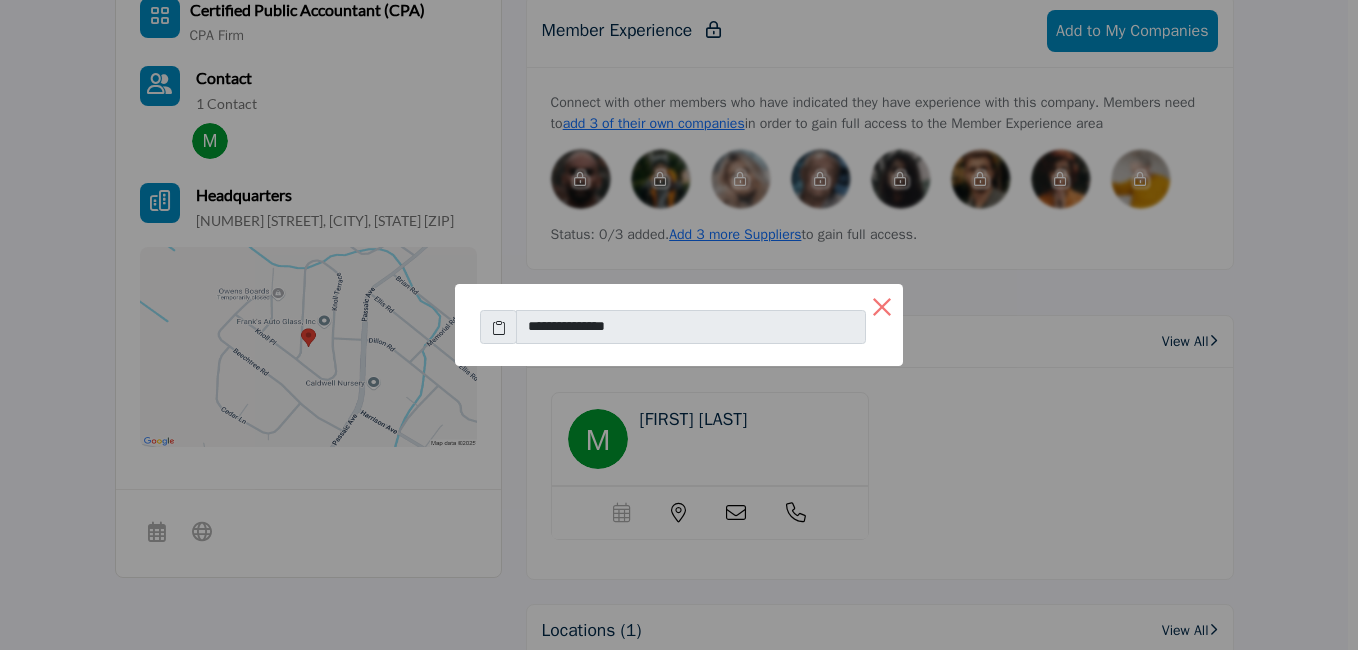 click on "×" at bounding box center (882, 305) 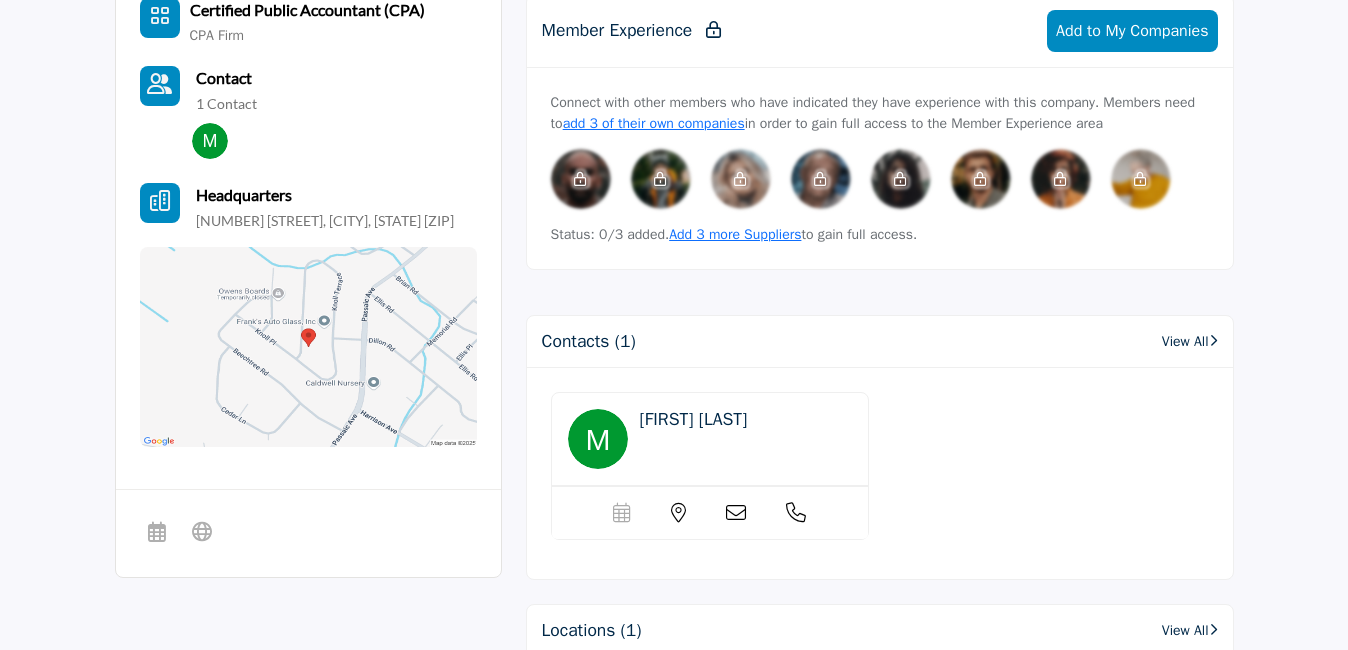 click on "View All" at bounding box center (1190, 341) 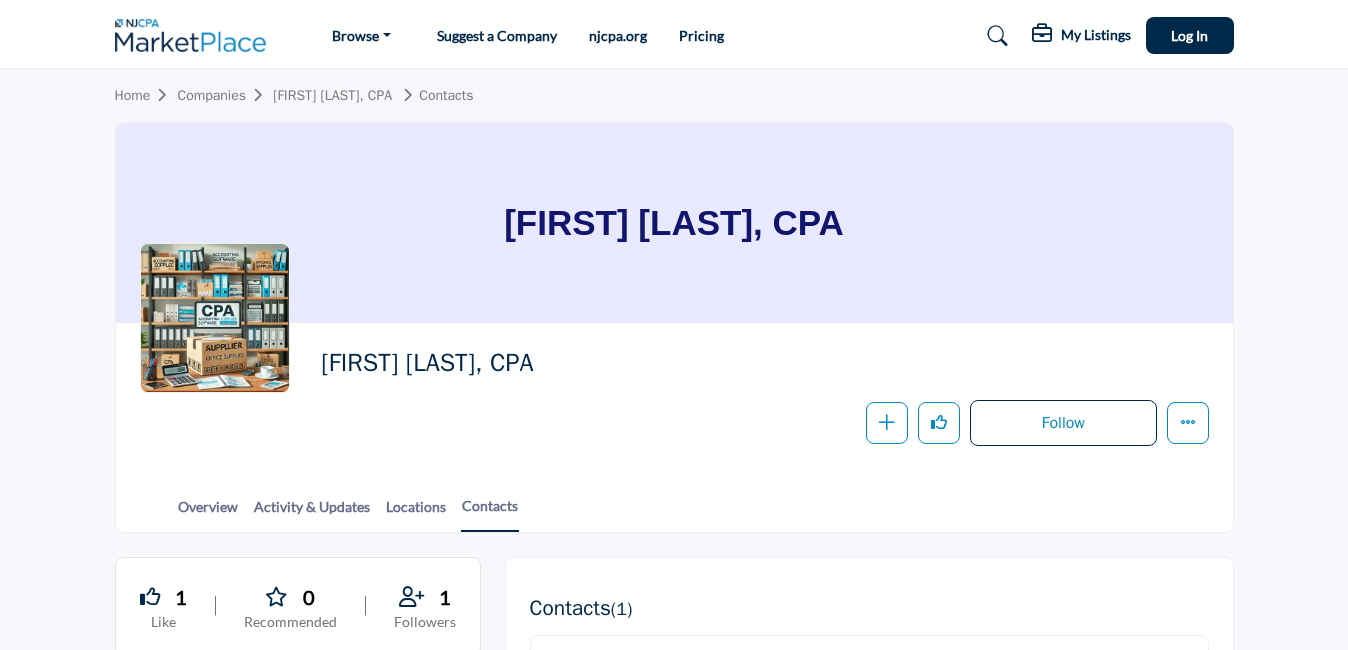 scroll, scrollTop: 400, scrollLeft: 0, axis: vertical 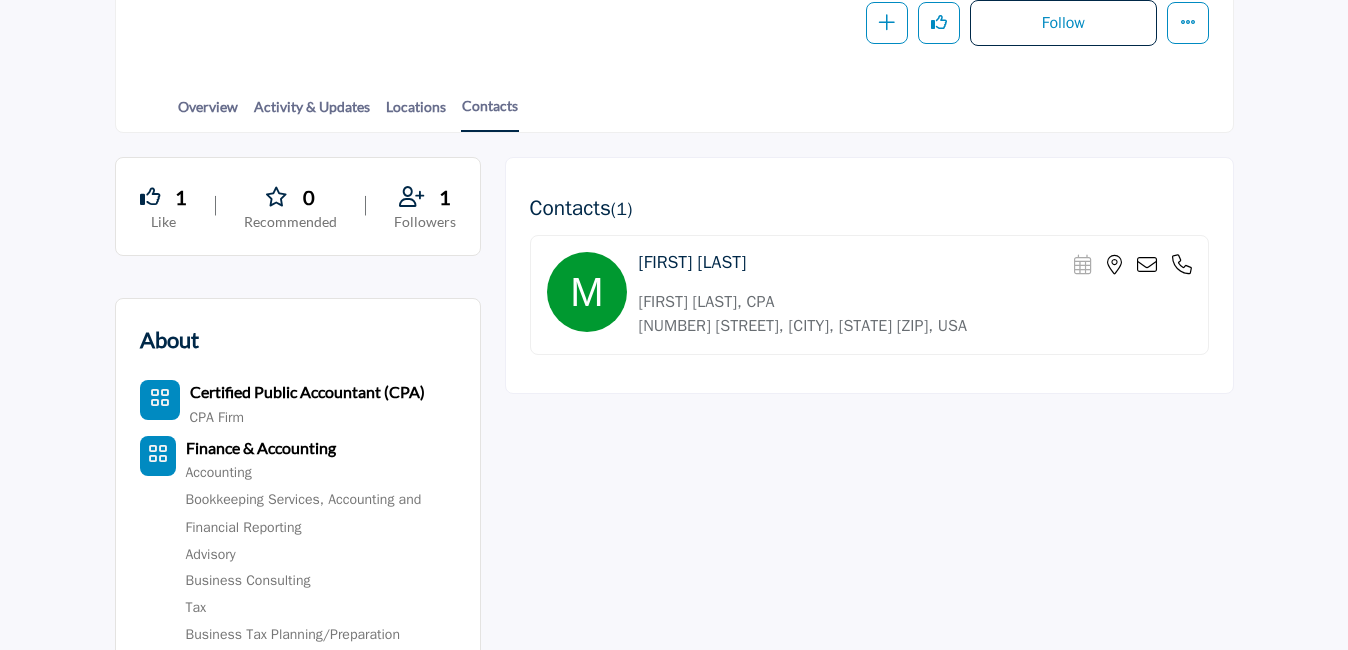 drag, startPoint x: 765, startPoint y: 268, endPoint x: 748, endPoint y: 269, distance: 17.029387 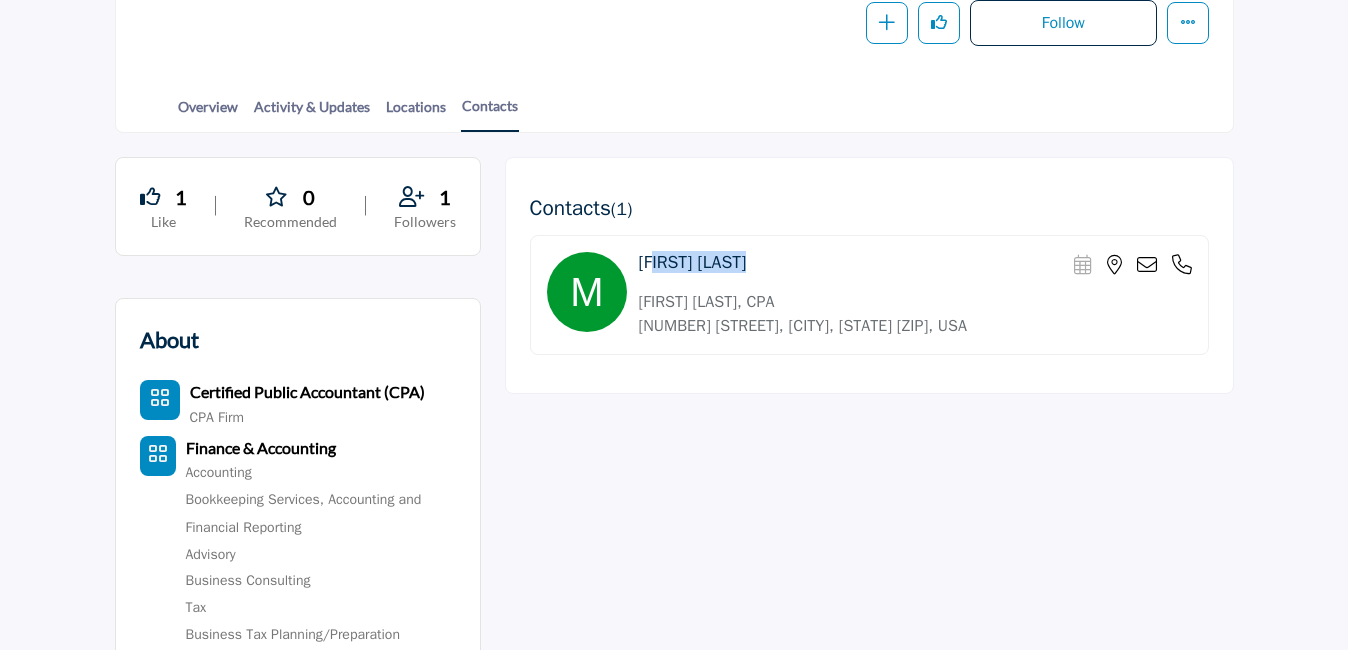 drag, startPoint x: 634, startPoint y: 267, endPoint x: 770, endPoint y: 271, distance: 136.0588 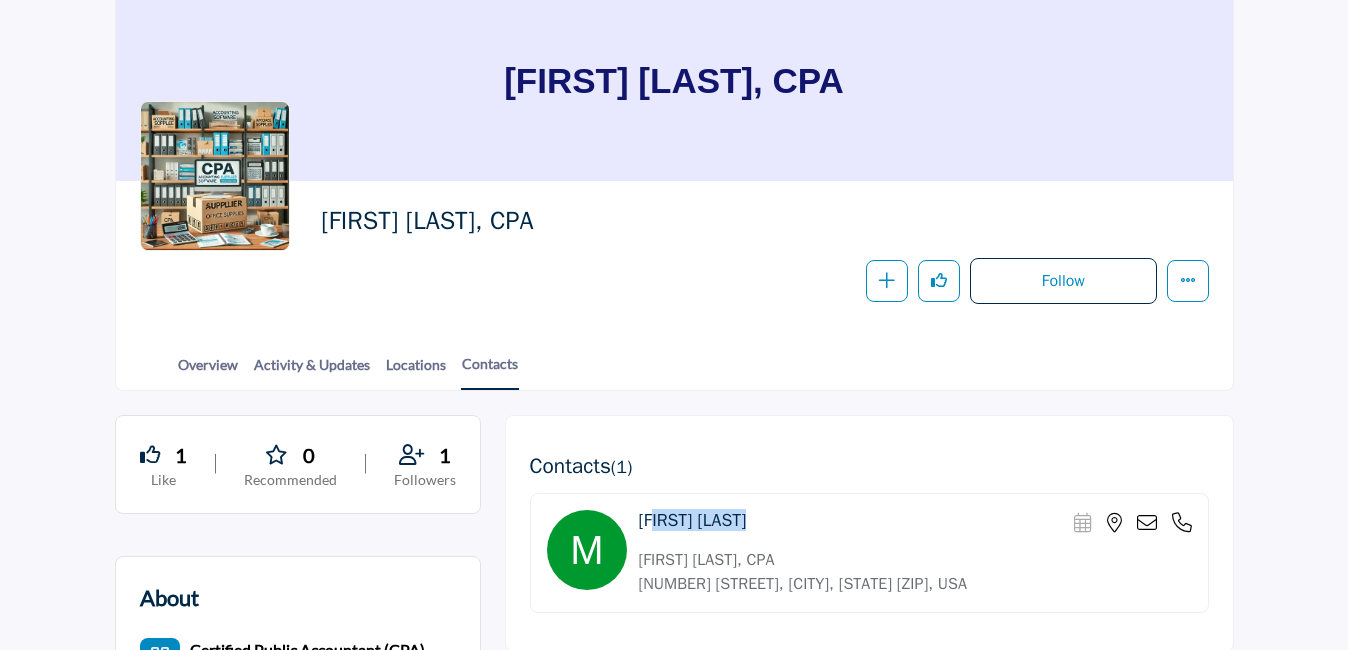 scroll, scrollTop: 0, scrollLeft: 0, axis: both 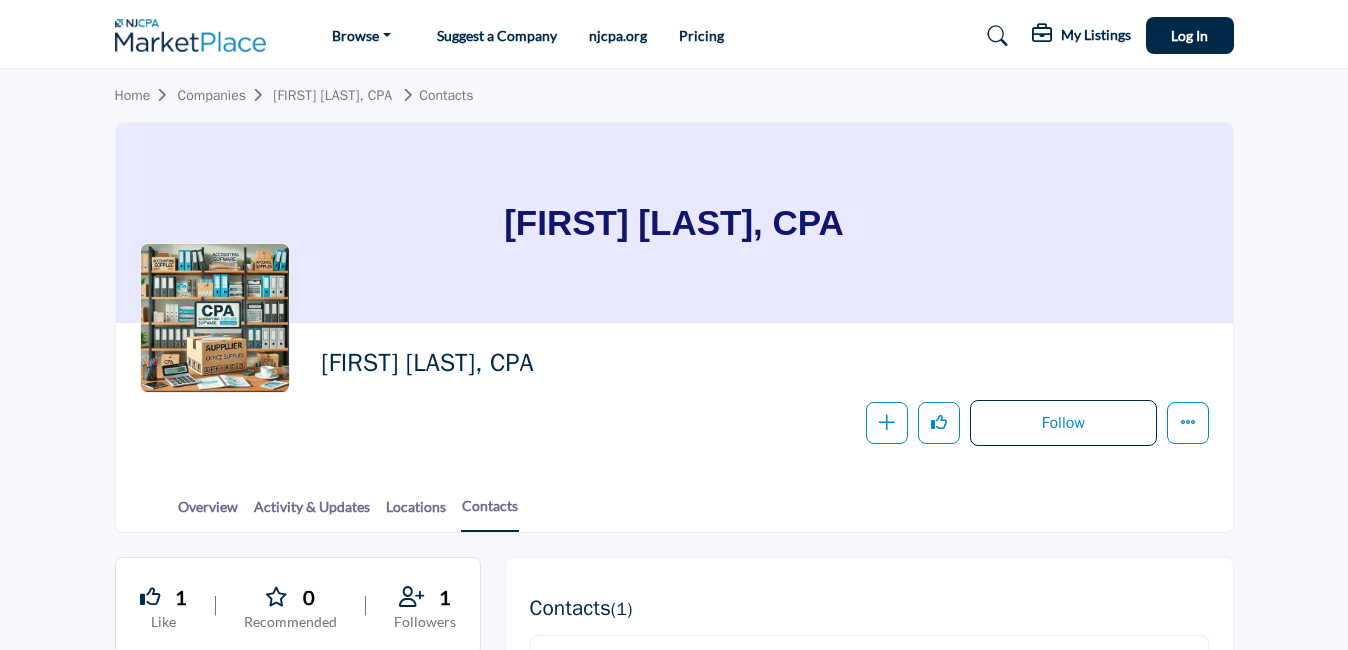 drag, startPoint x: 849, startPoint y: 240, endPoint x: 482, endPoint y: 231, distance: 367.11035 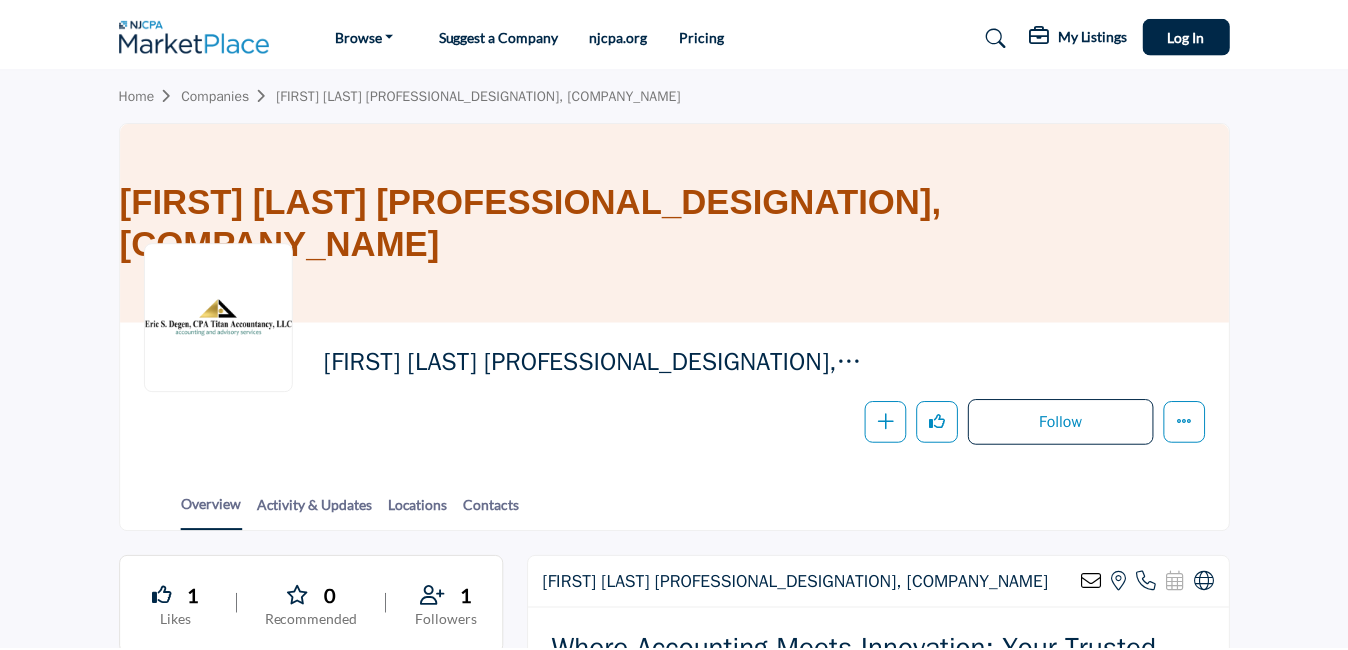 scroll, scrollTop: 0, scrollLeft: 0, axis: both 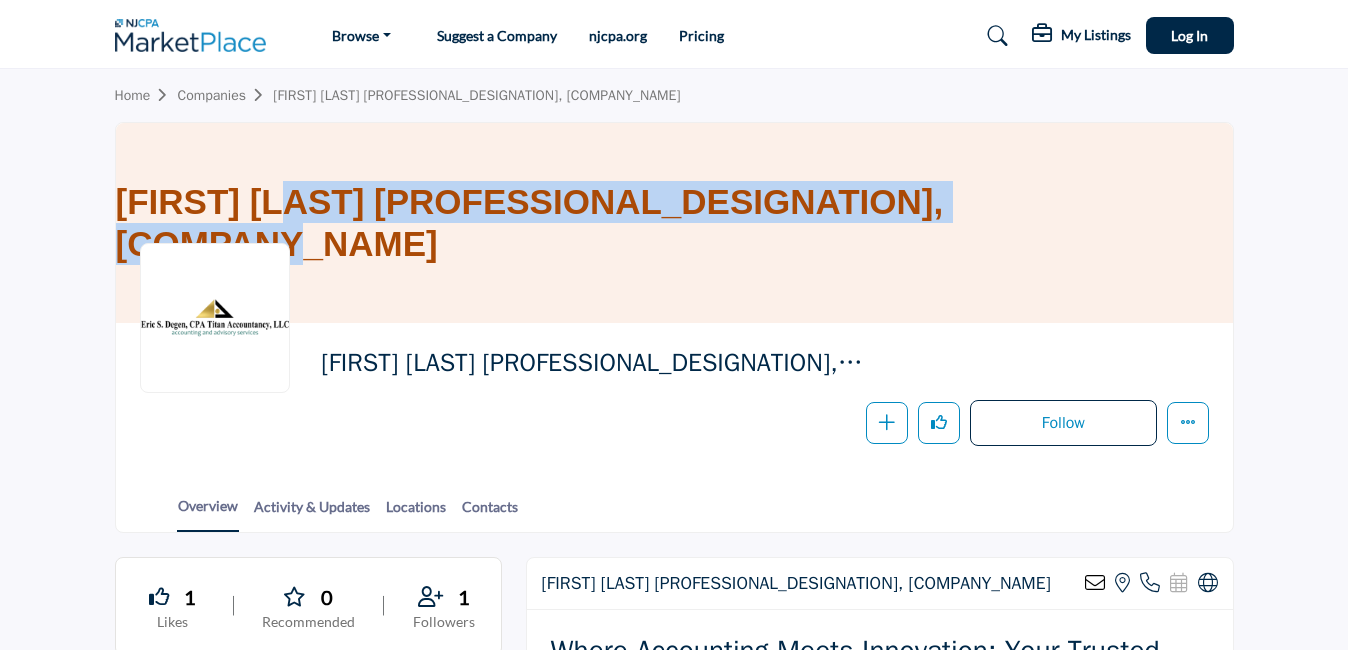 drag, startPoint x: 311, startPoint y: 228, endPoint x: 1030, endPoint y: 208, distance: 719.27814 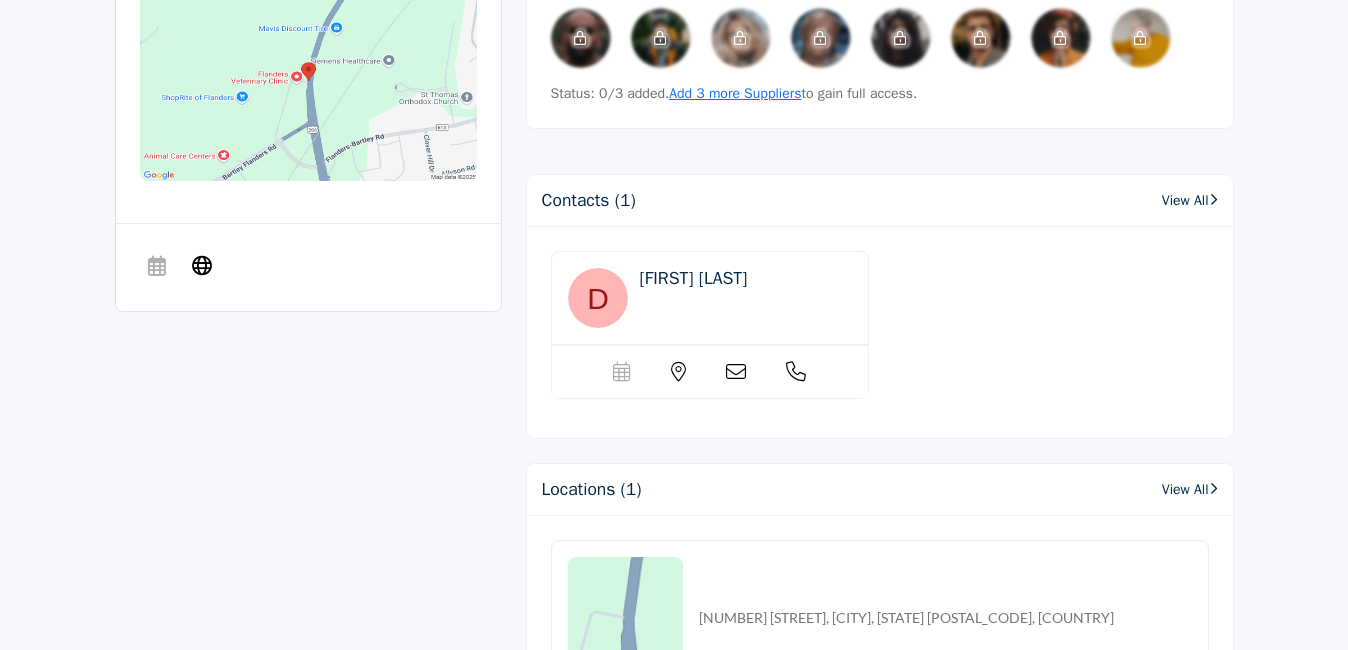 scroll, scrollTop: 1400, scrollLeft: 0, axis: vertical 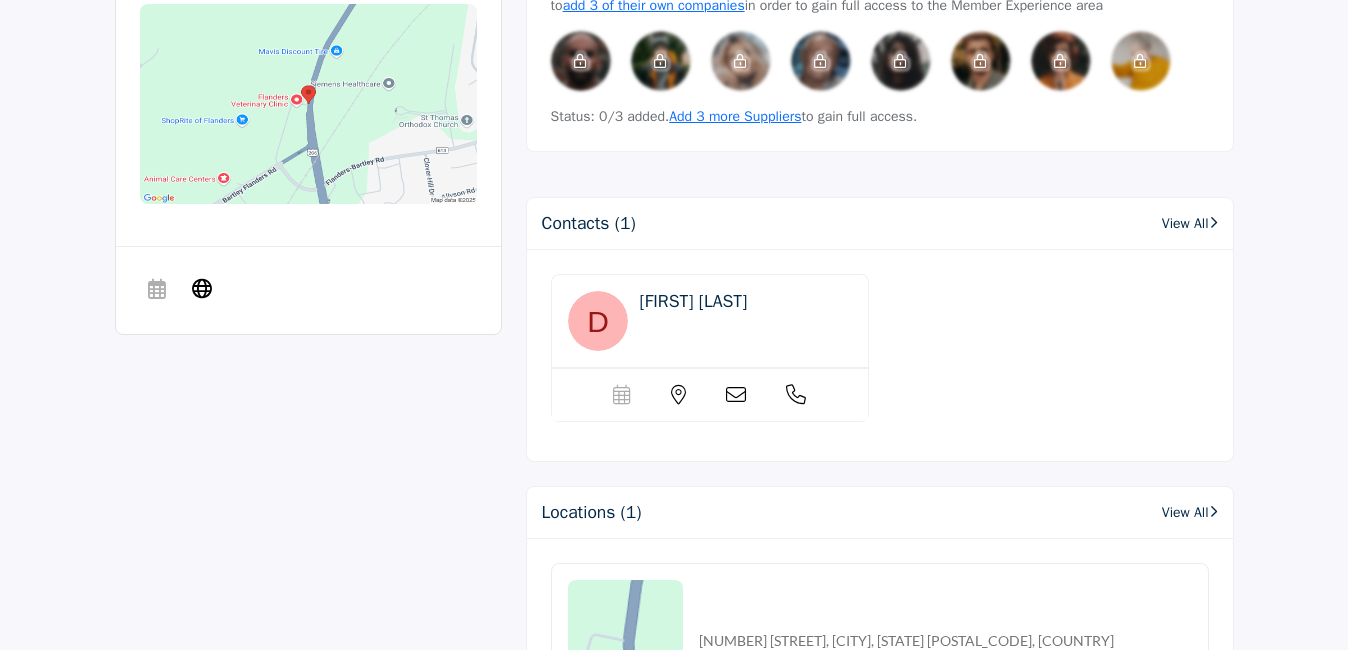 click at bounding box center [796, 395] 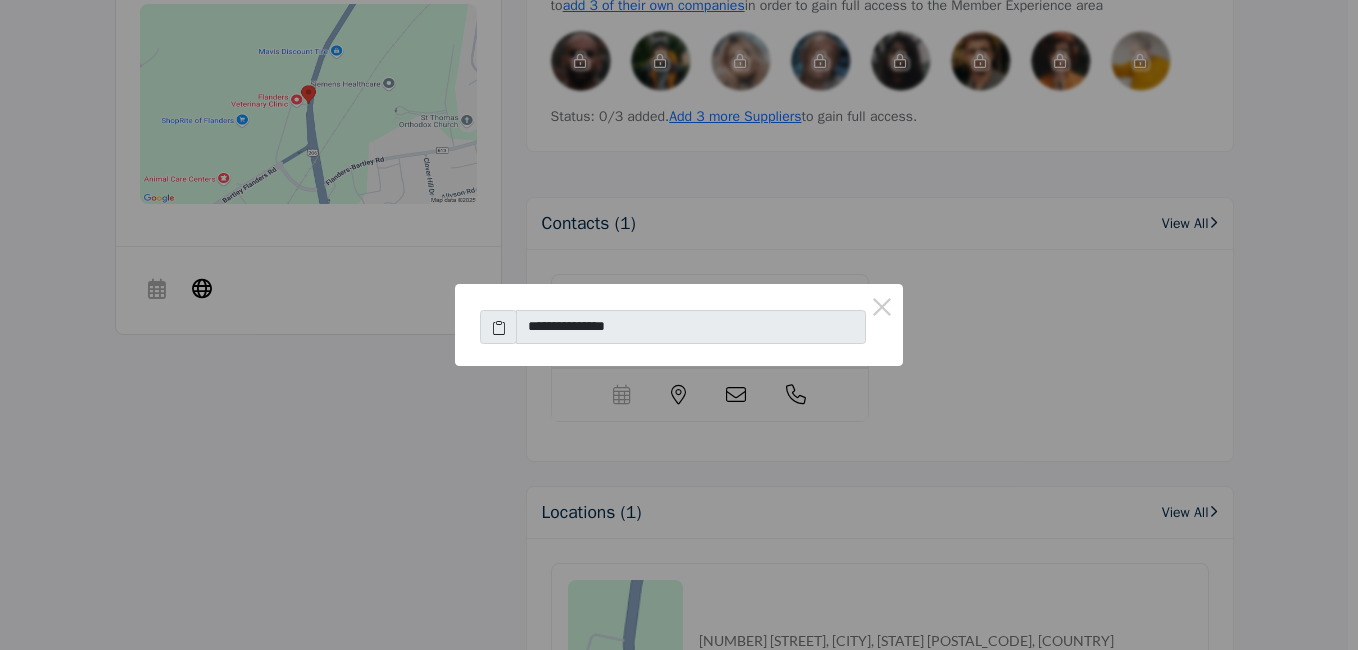 drag, startPoint x: 715, startPoint y: 339, endPoint x: 549, endPoint y: 335, distance: 166.04819 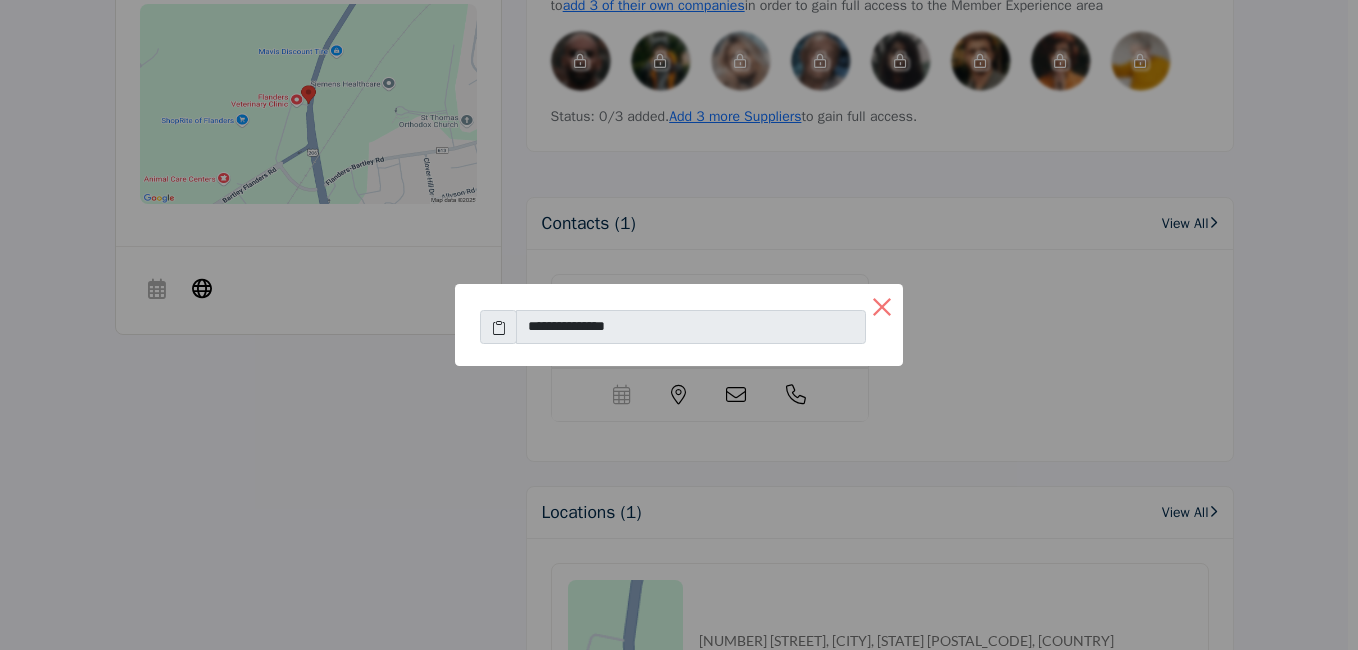 click on "×" at bounding box center (882, 305) 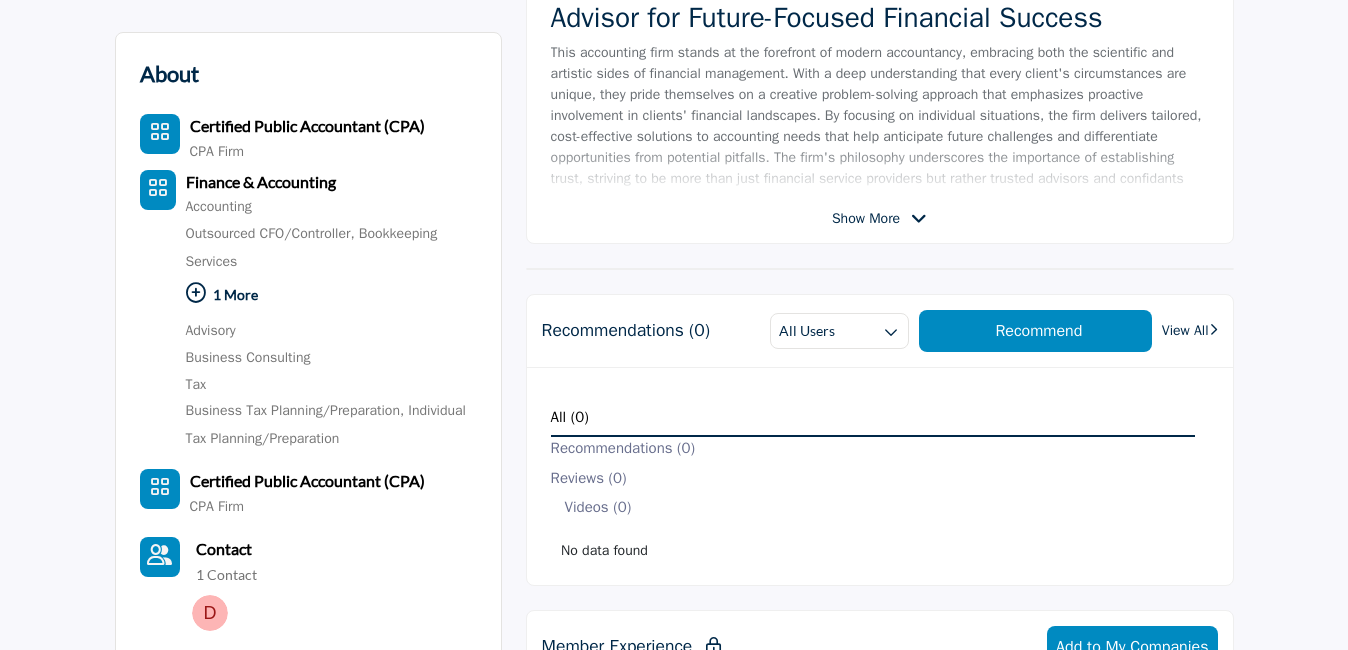 scroll, scrollTop: 400, scrollLeft: 0, axis: vertical 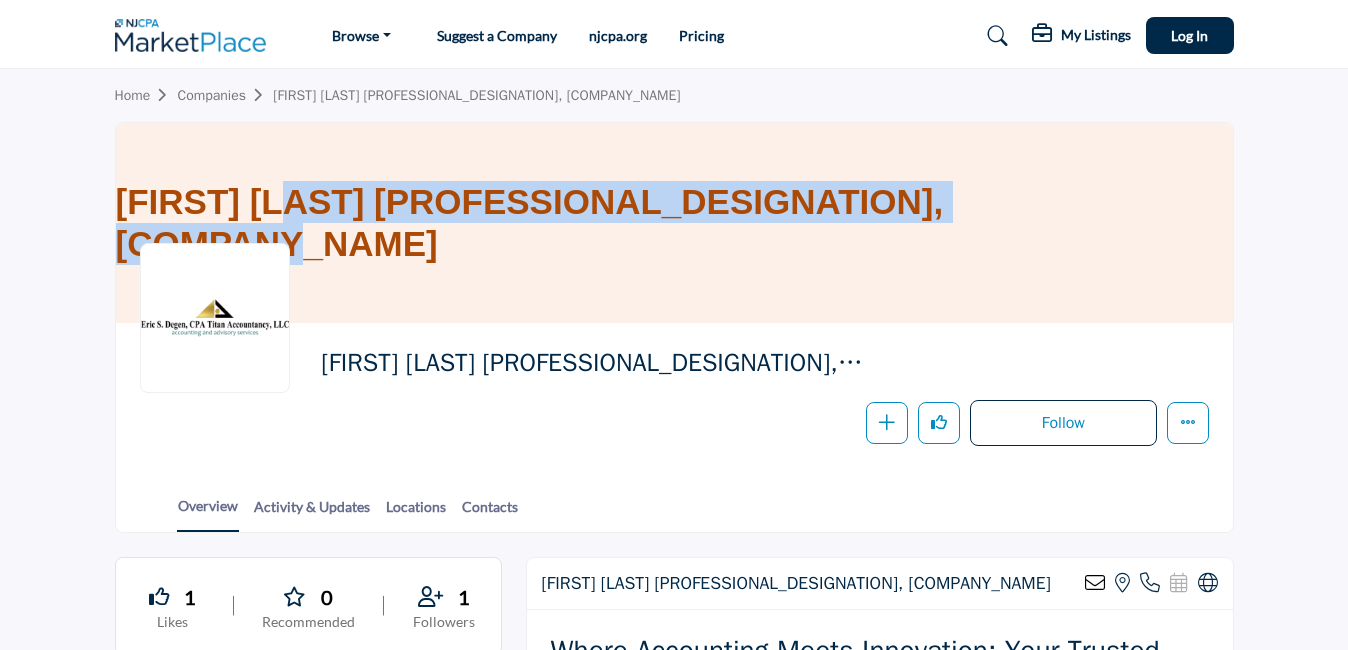drag, startPoint x: 1028, startPoint y: 242, endPoint x: 321, endPoint y: 240, distance: 707.0028 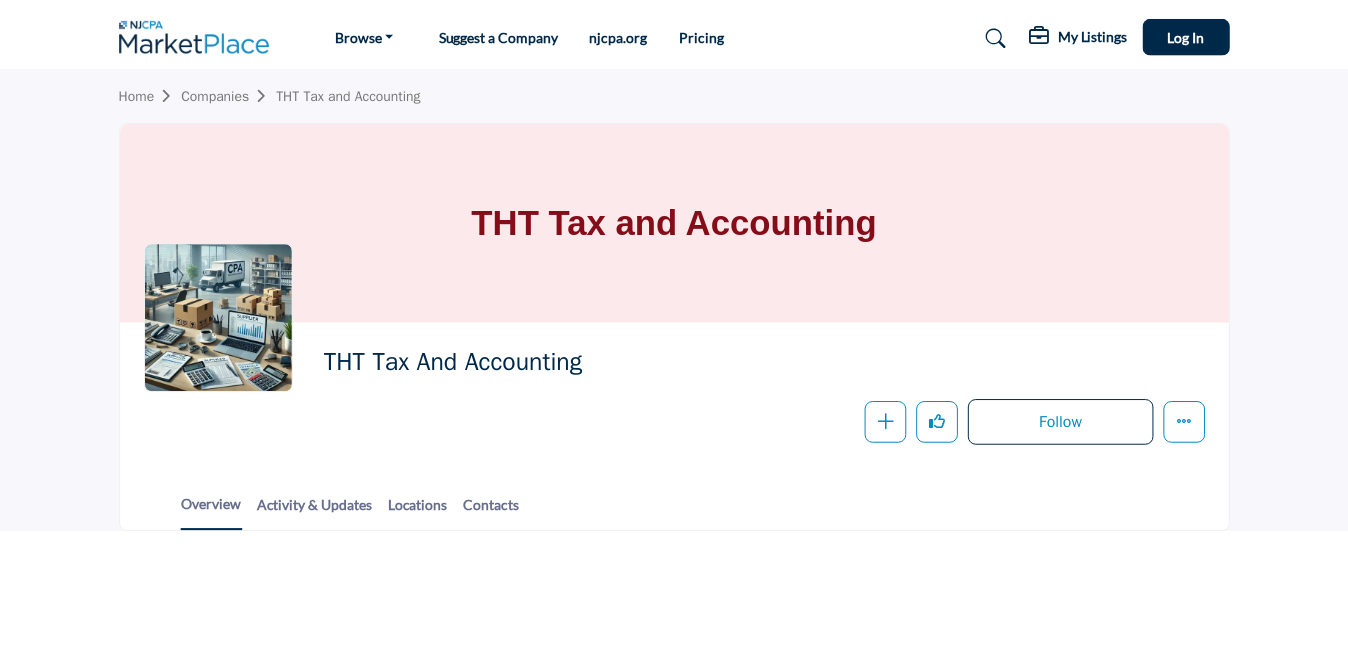 scroll, scrollTop: 0, scrollLeft: 0, axis: both 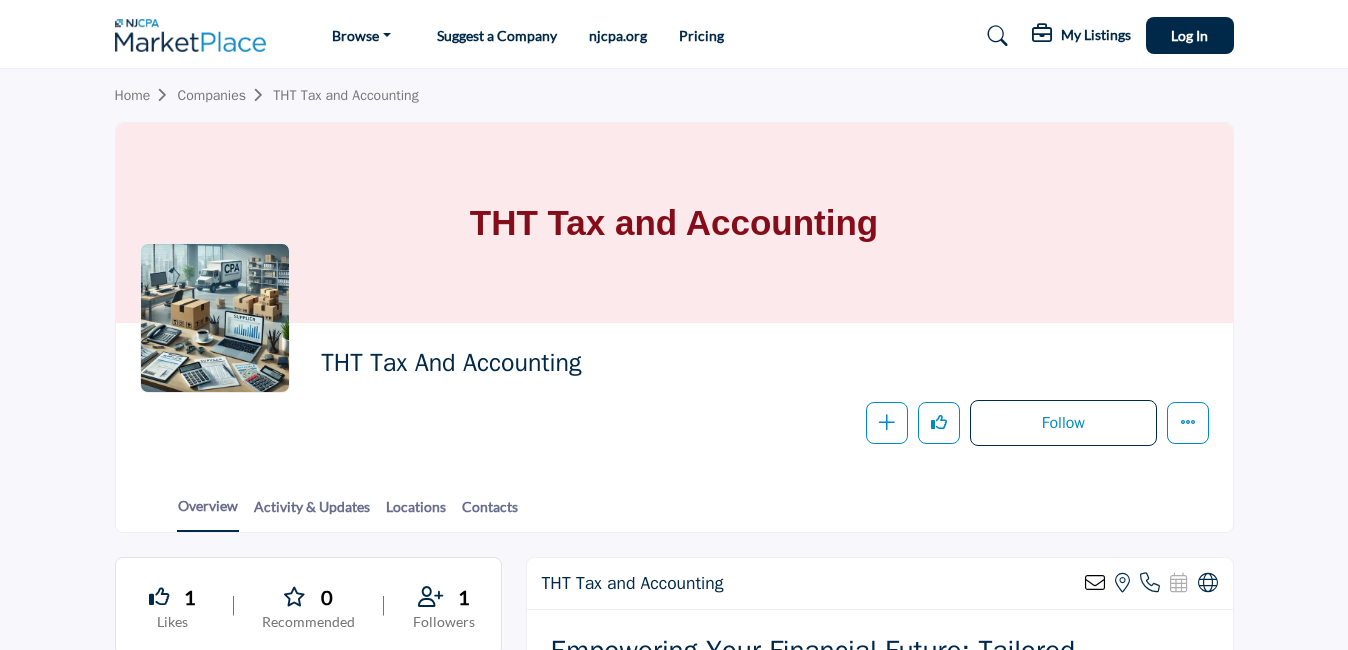 drag, startPoint x: 480, startPoint y: 221, endPoint x: 907, endPoint y: 243, distance: 427.56638 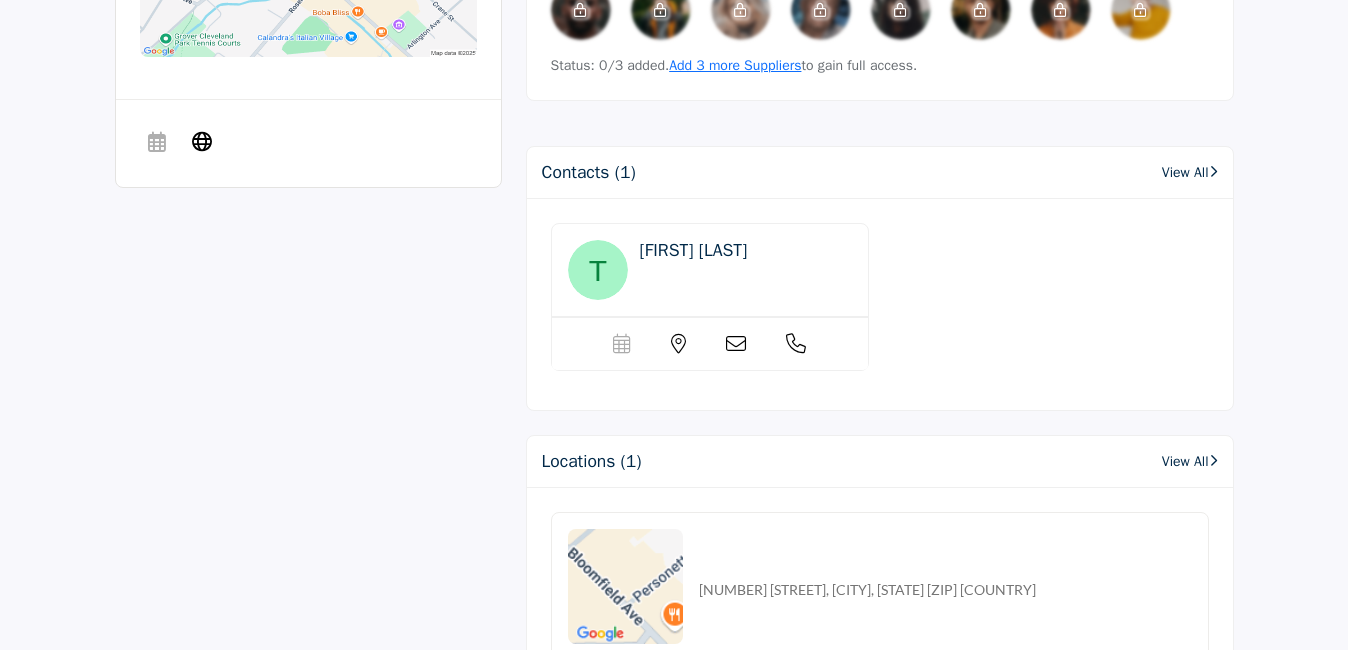 scroll, scrollTop: 1400, scrollLeft: 0, axis: vertical 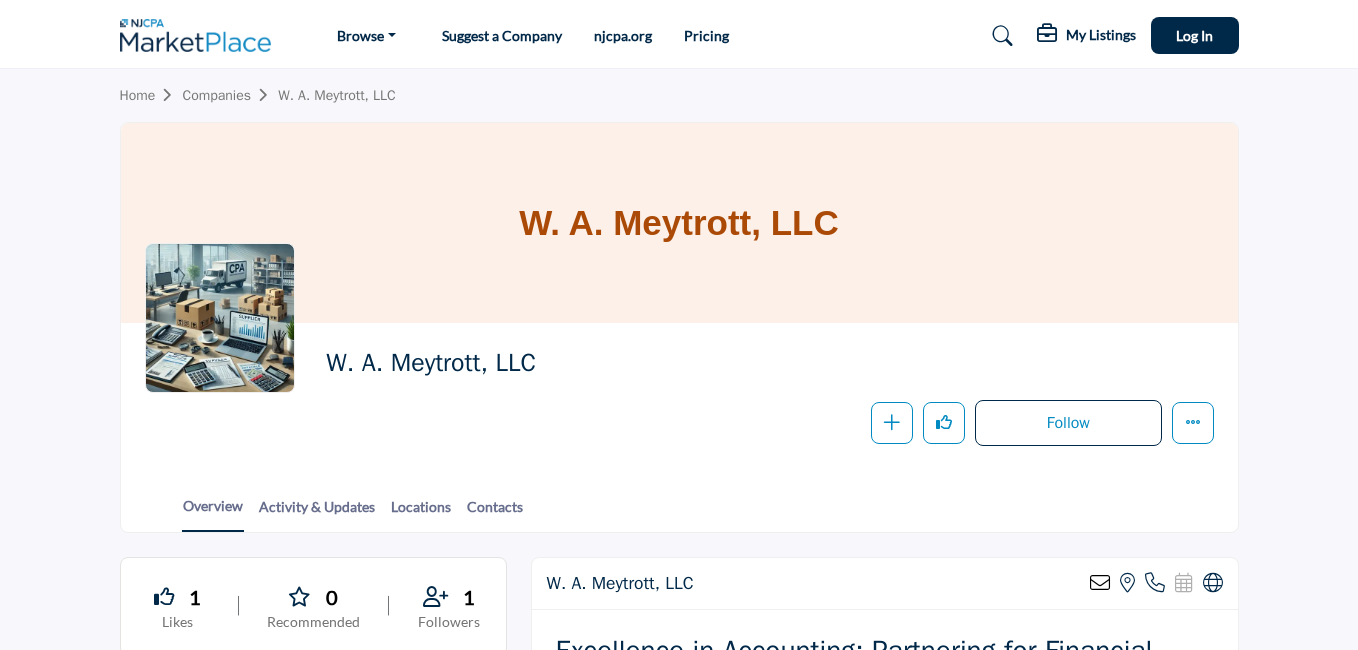 drag, startPoint x: 537, startPoint y: 230, endPoint x: 917, endPoint y: 224, distance: 380.04736 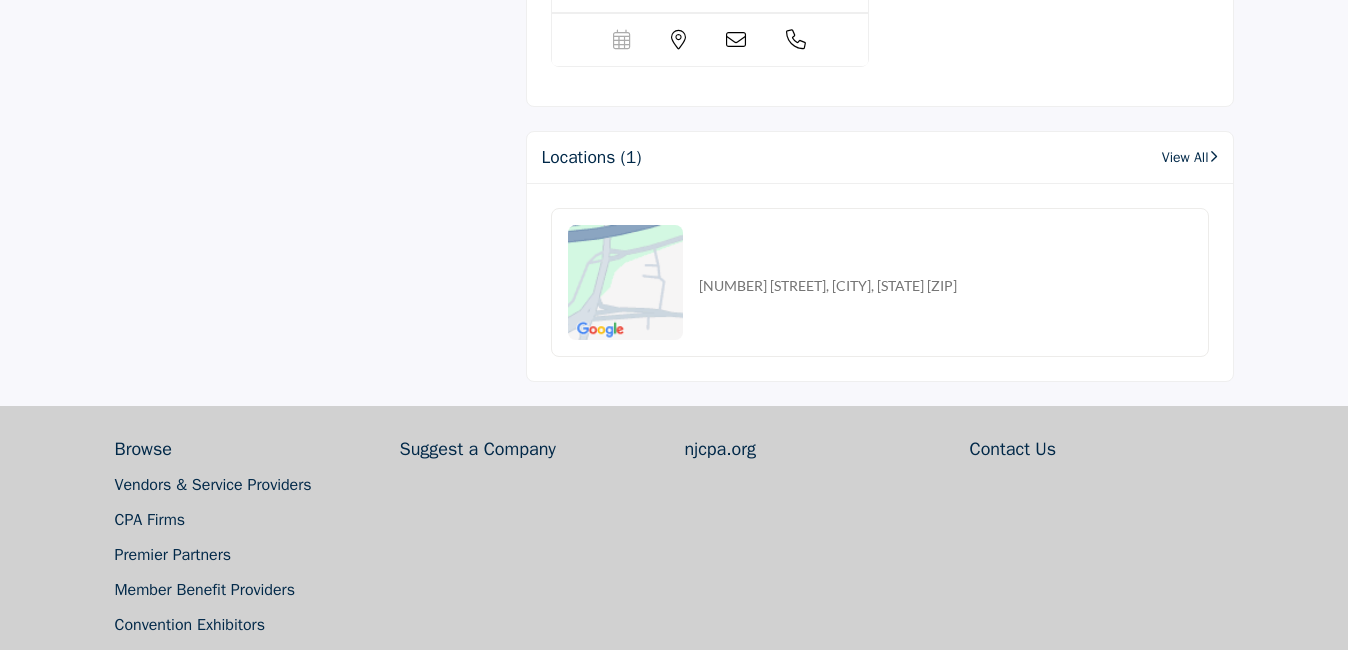 scroll, scrollTop: 1482, scrollLeft: 0, axis: vertical 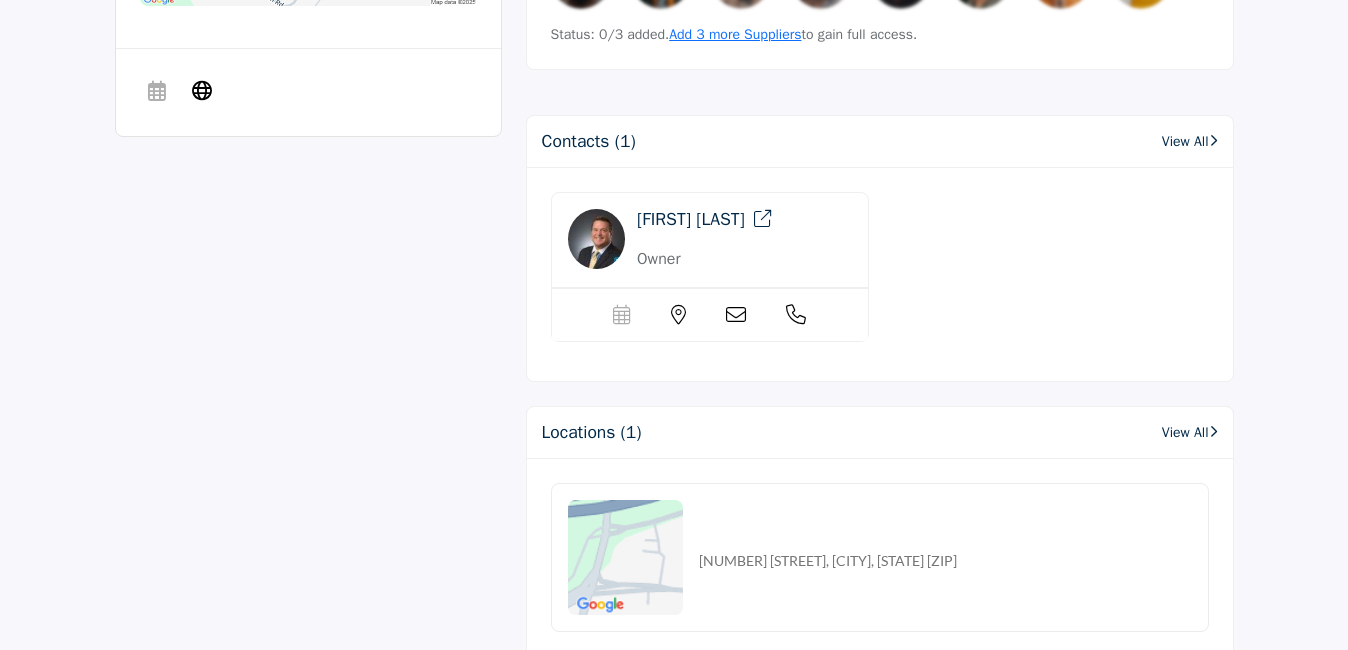 click on "View All" at bounding box center [1190, 141] 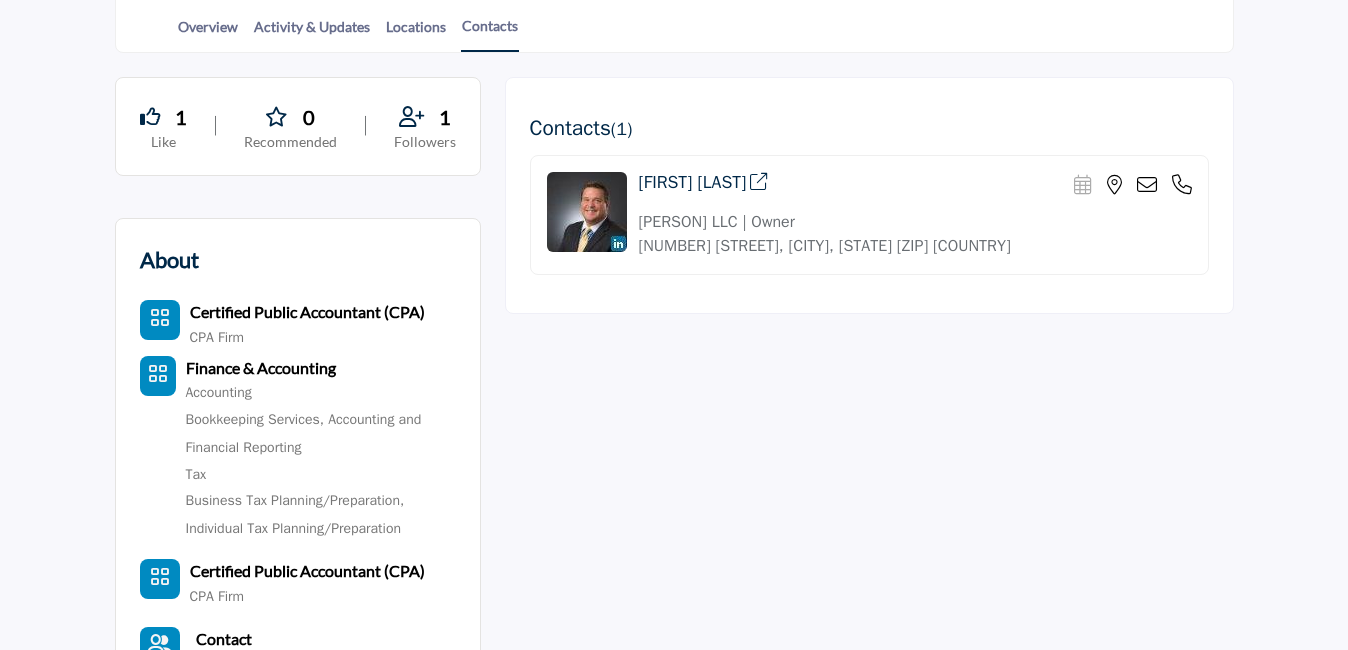 scroll, scrollTop: 400, scrollLeft: 0, axis: vertical 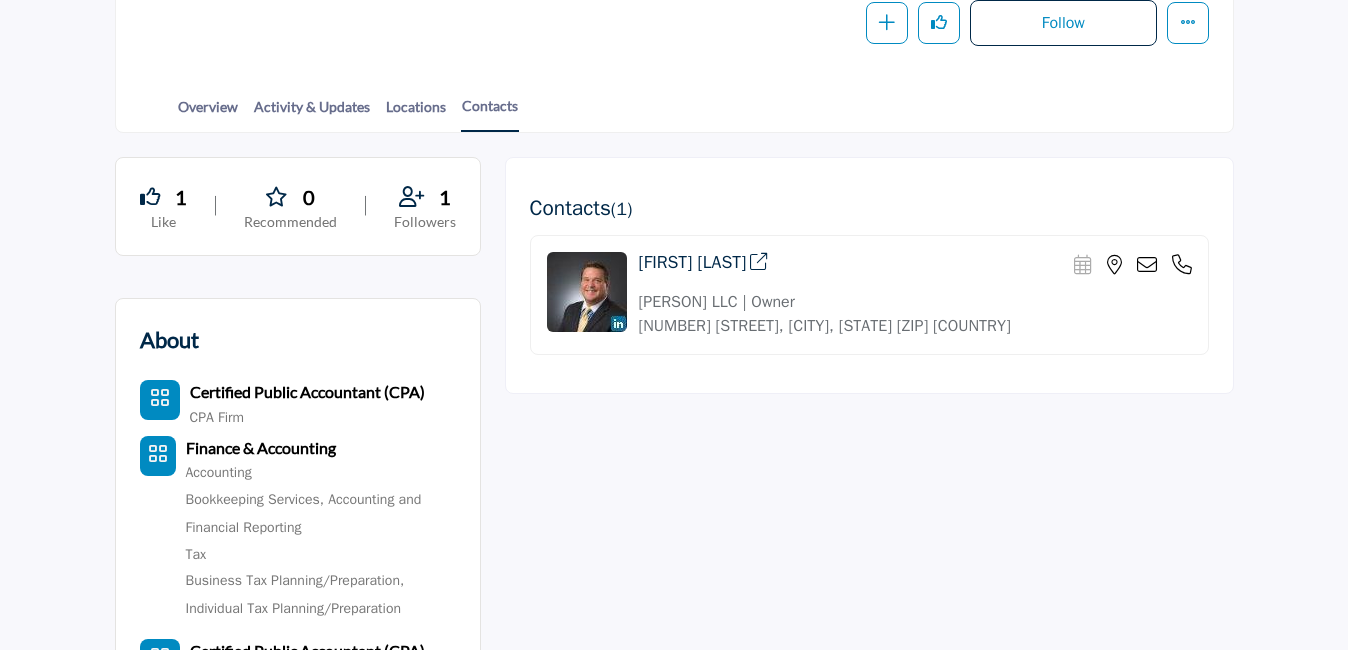 drag, startPoint x: 636, startPoint y: 266, endPoint x: 772, endPoint y: 266, distance: 136 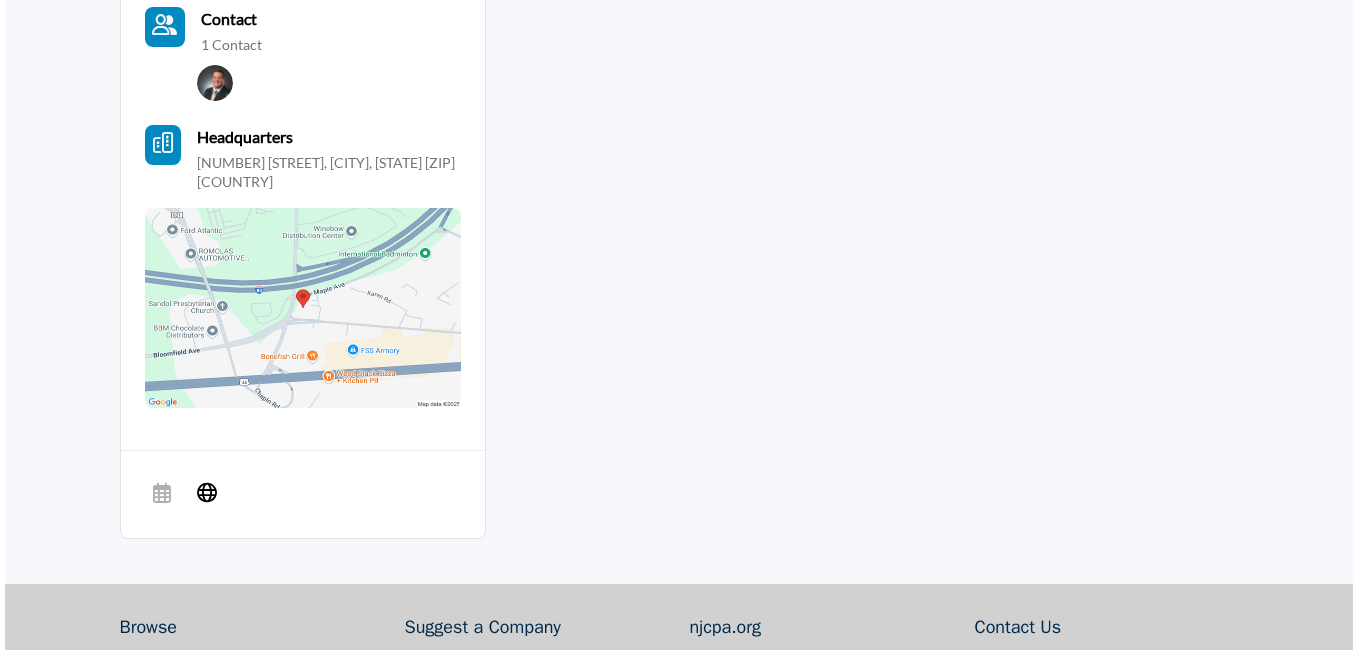 scroll, scrollTop: 500, scrollLeft: 0, axis: vertical 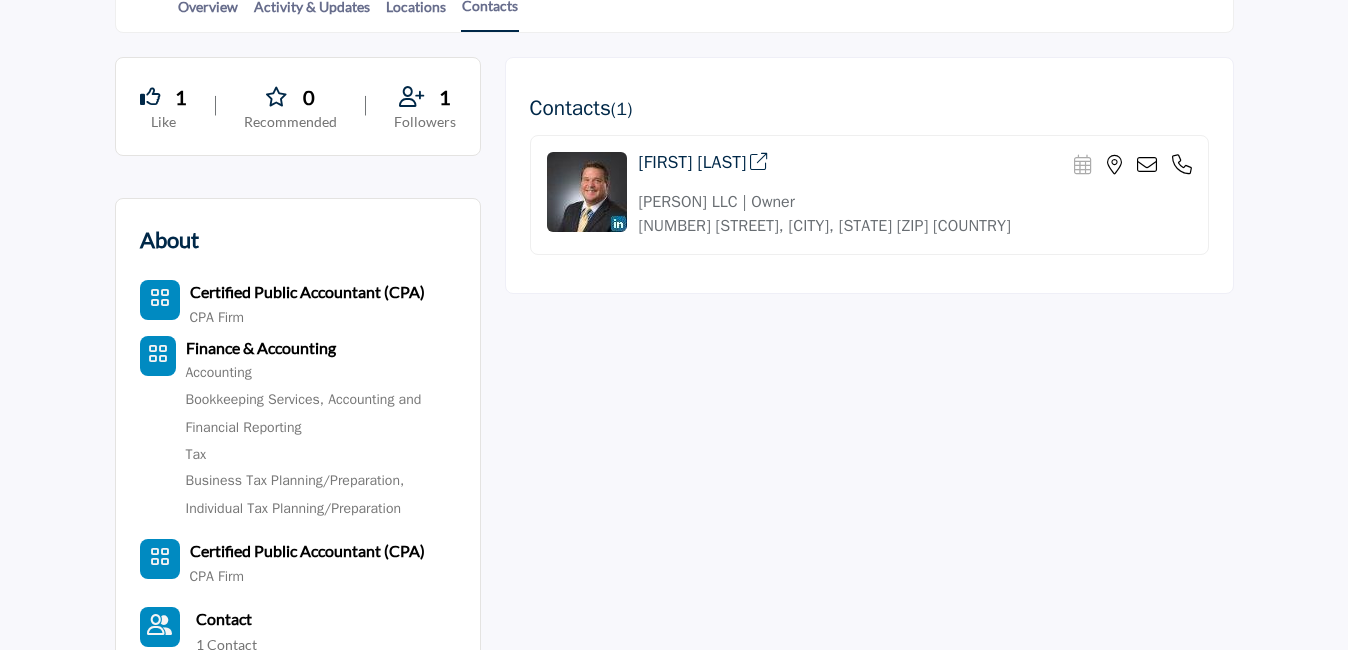 click at bounding box center [1182, 165] 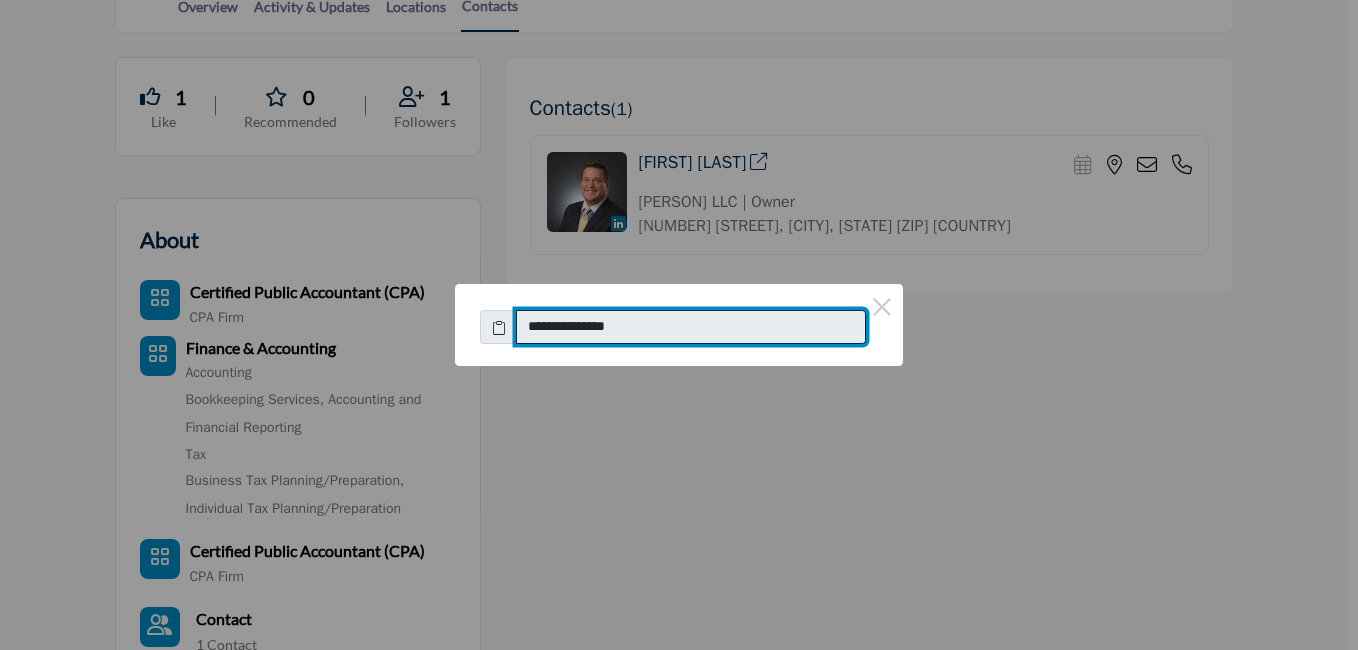 drag, startPoint x: 625, startPoint y: 332, endPoint x: 567, endPoint y: 347, distance: 59.908264 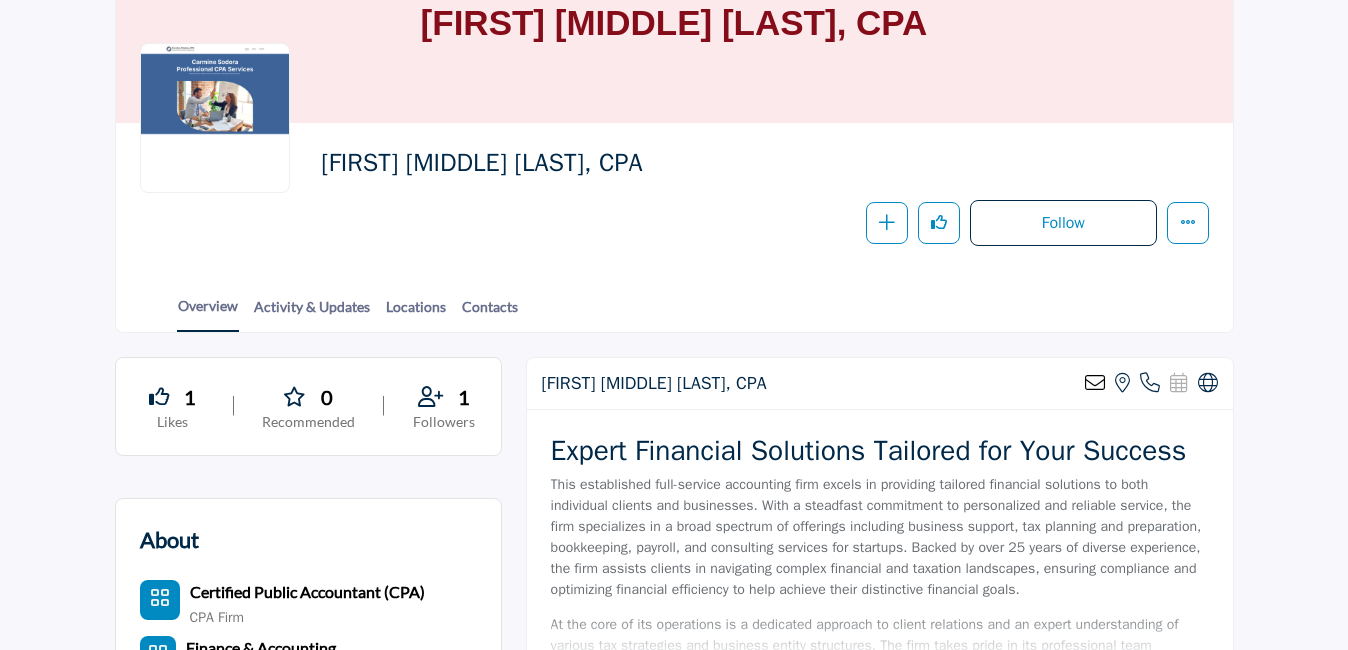scroll, scrollTop: 200, scrollLeft: 0, axis: vertical 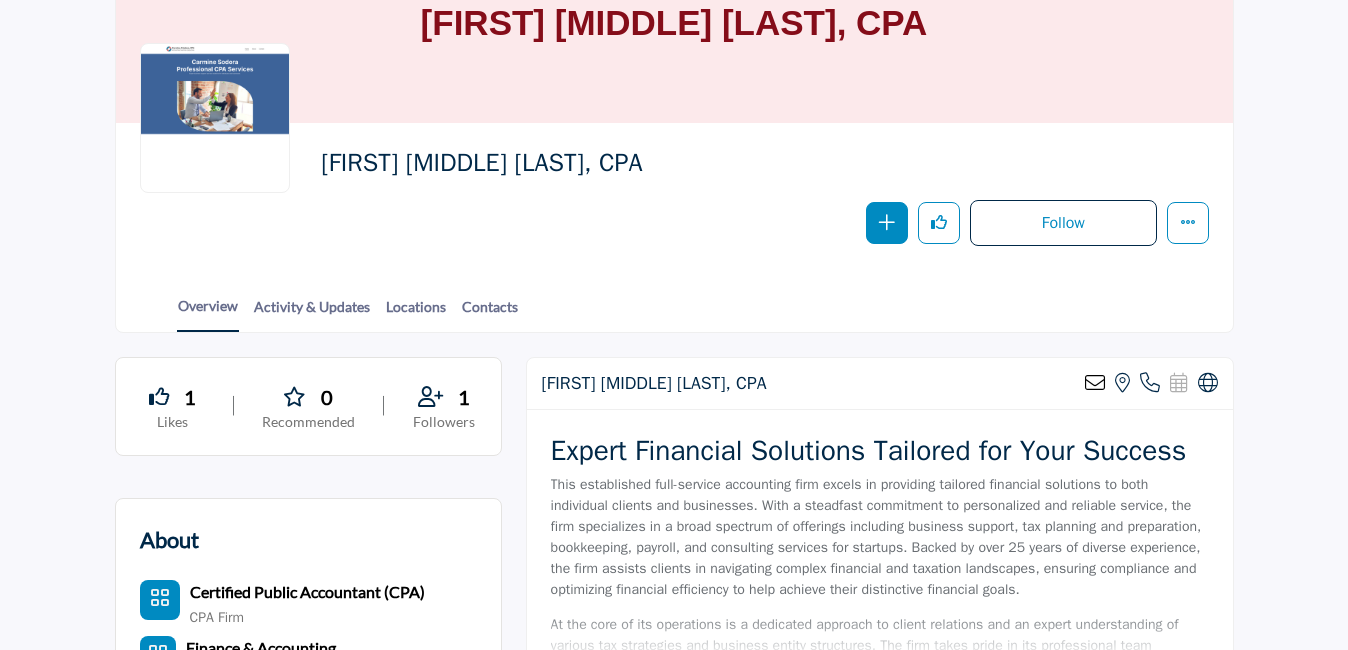 type 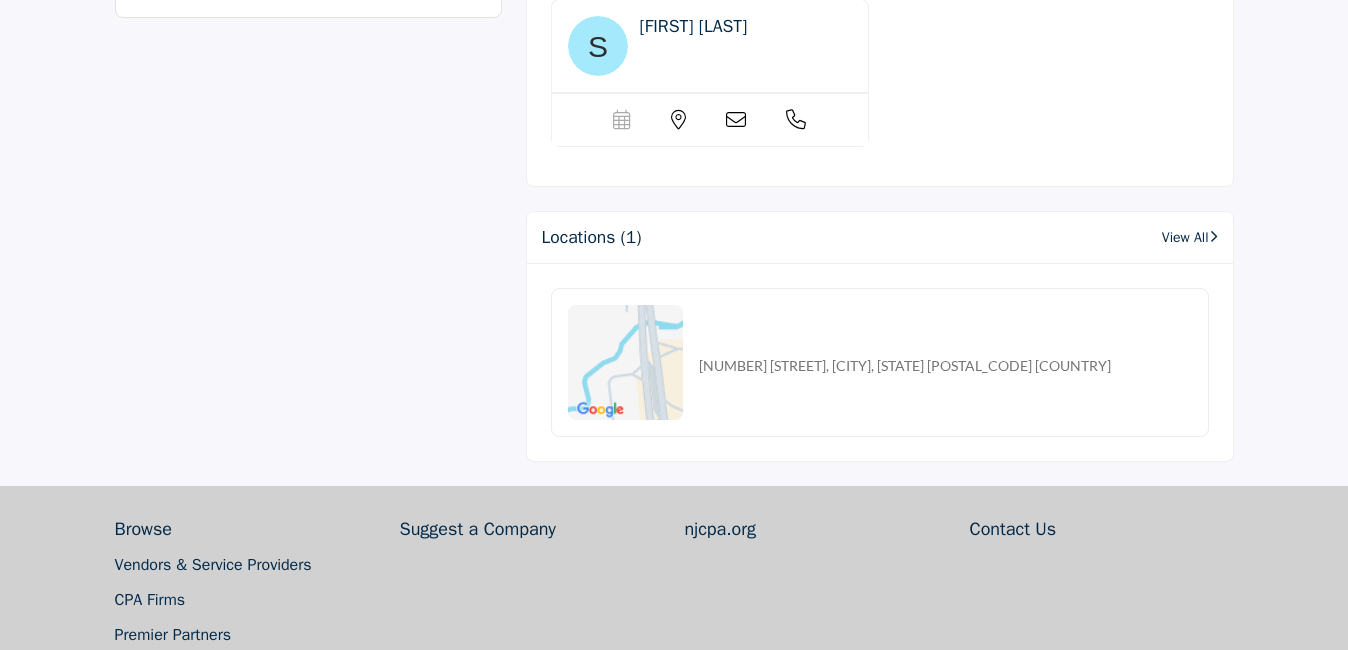 scroll, scrollTop: 1400, scrollLeft: 0, axis: vertical 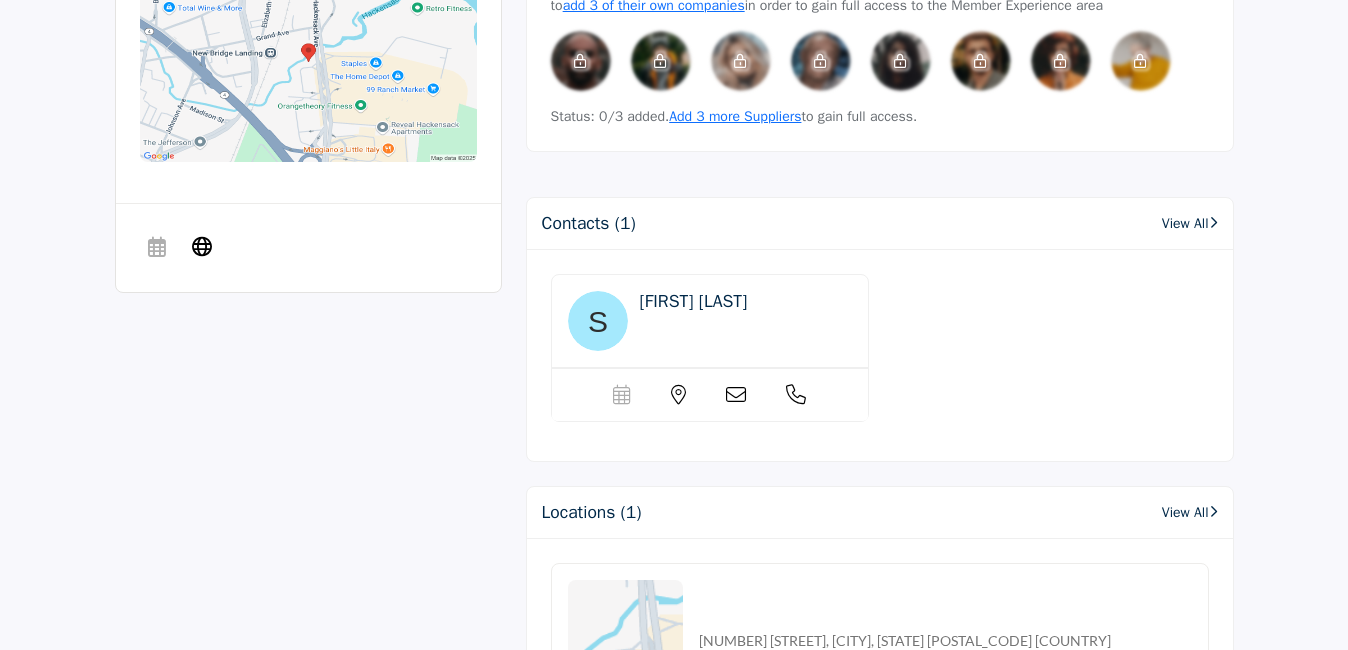 click on "Contacts (1)
View All" at bounding box center (880, 224) 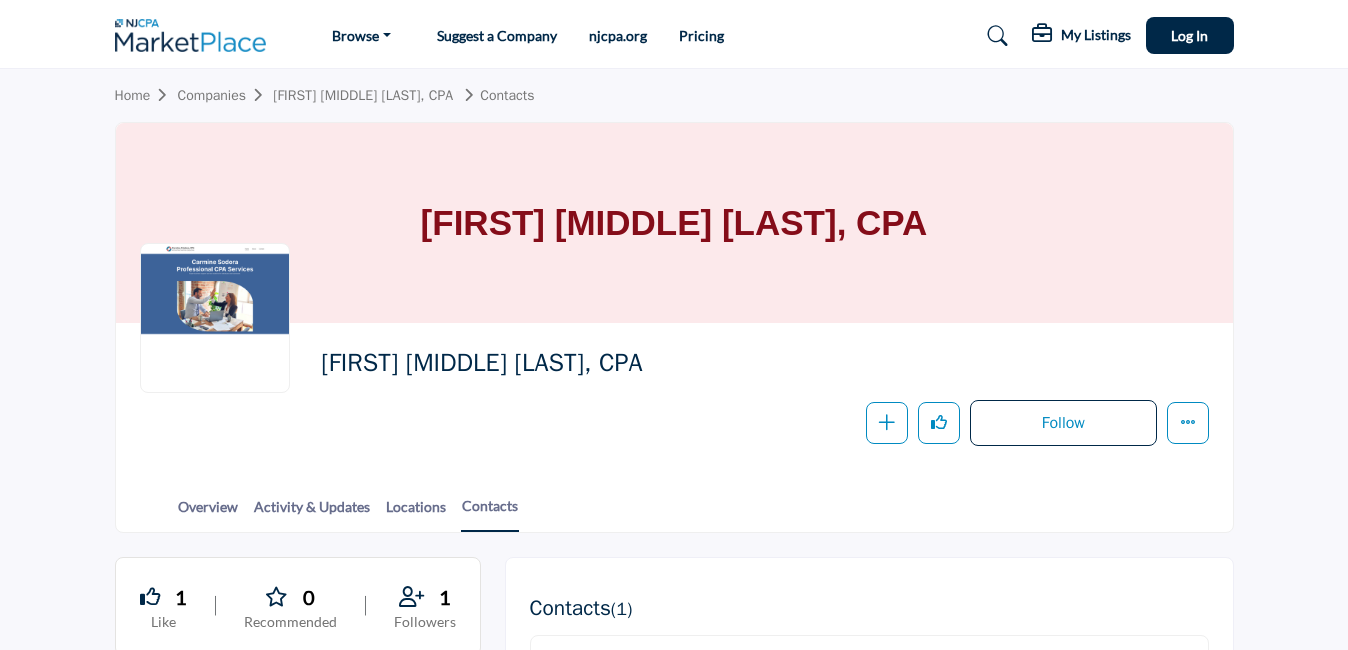 scroll, scrollTop: 251, scrollLeft: 0, axis: vertical 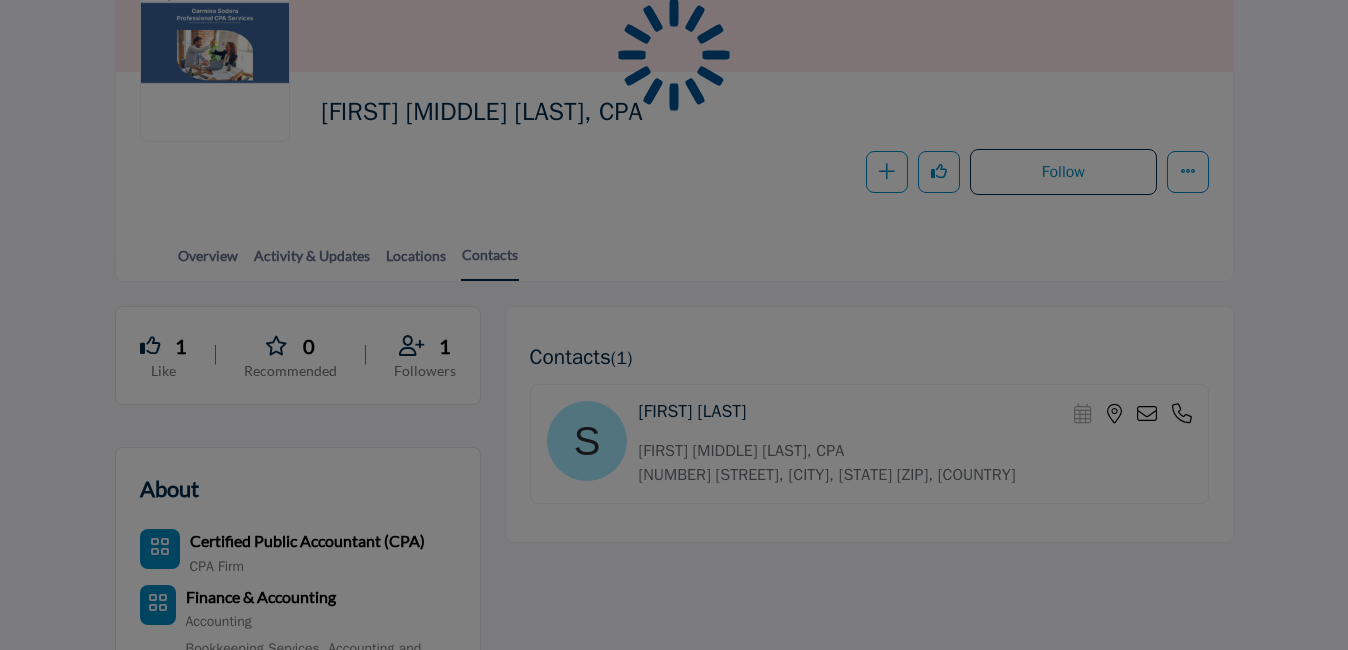drag, startPoint x: 604, startPoint y: 370, endPoint x: 630, endPoint y: 365, distance: 26.476404 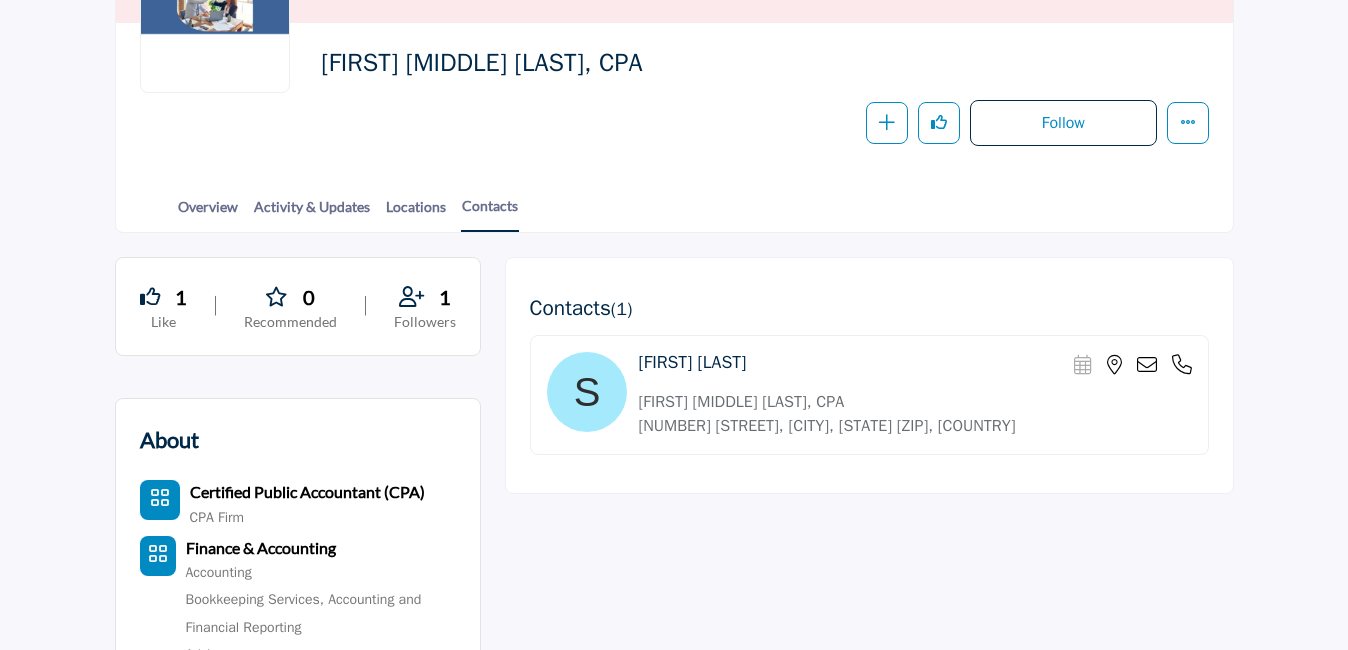 drag, startPoint x: 632, startPoint y: 366, endPoint x: 818, endPoint y: 371, distance: 186.0672 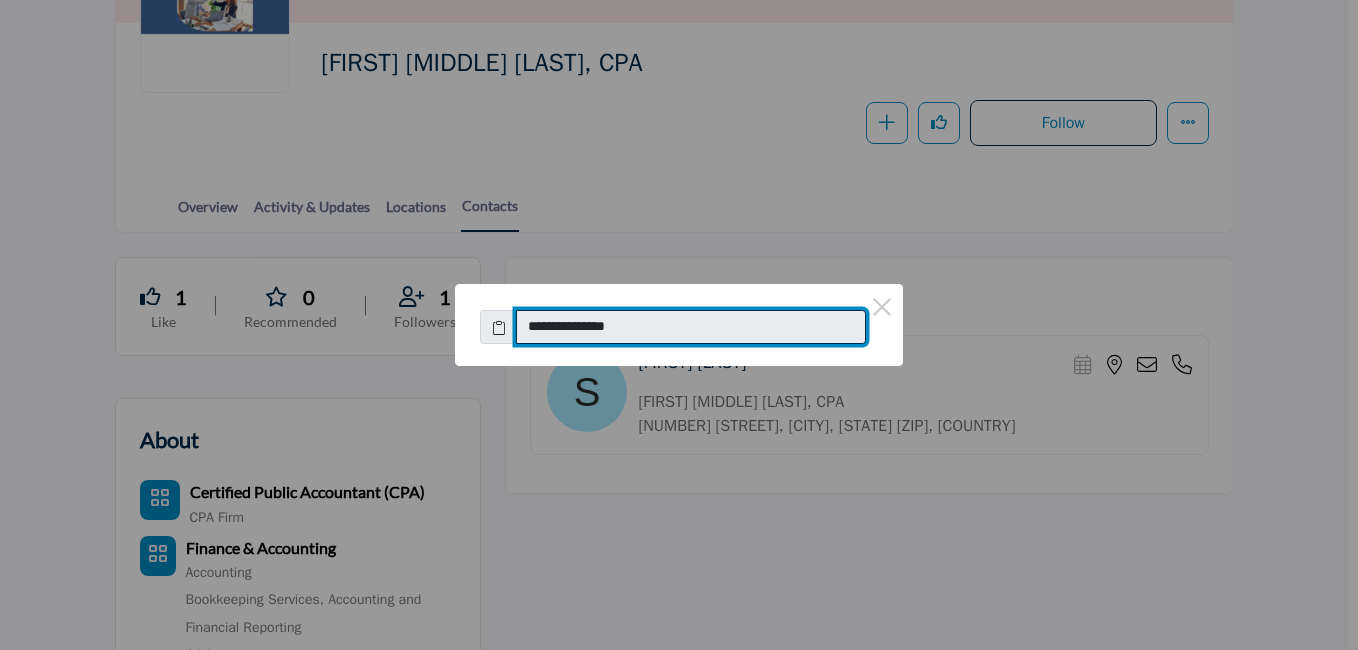 drag, startPoint x: 713, startPoint y: 339, endPoint x: 547, endPoint y: 363, distance: 167.72597 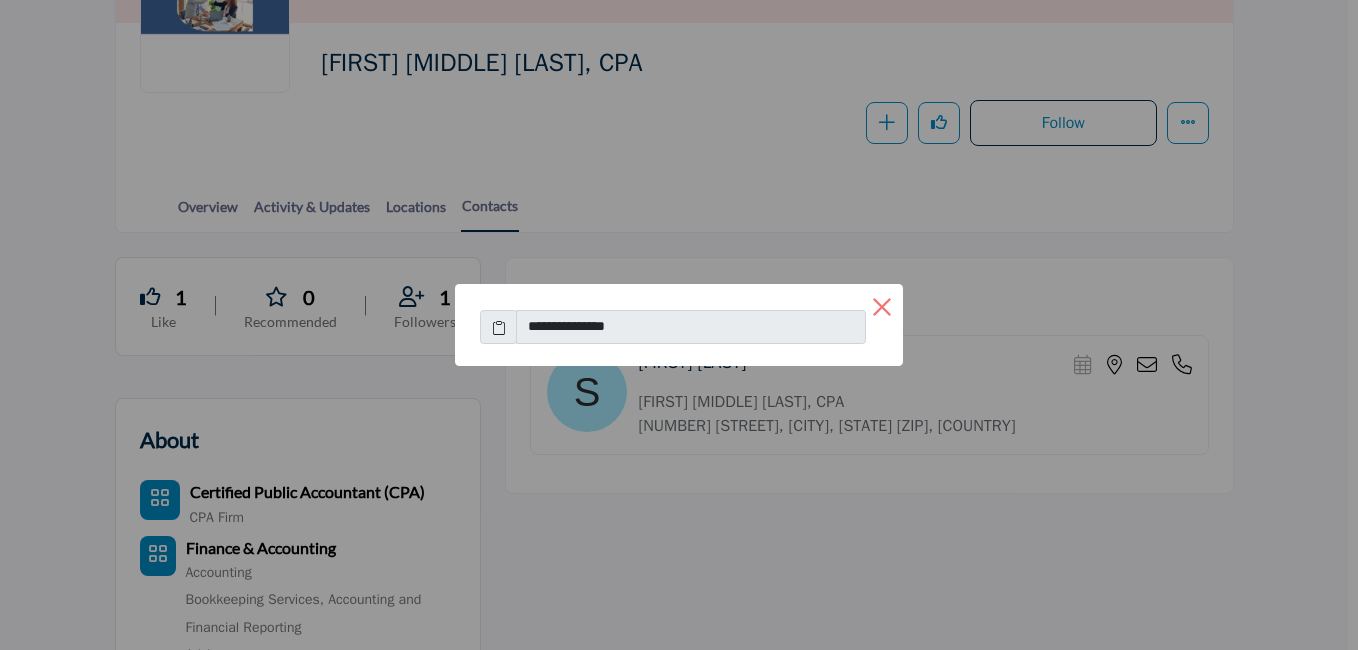 click on "×" at bounding box center [882, 305] 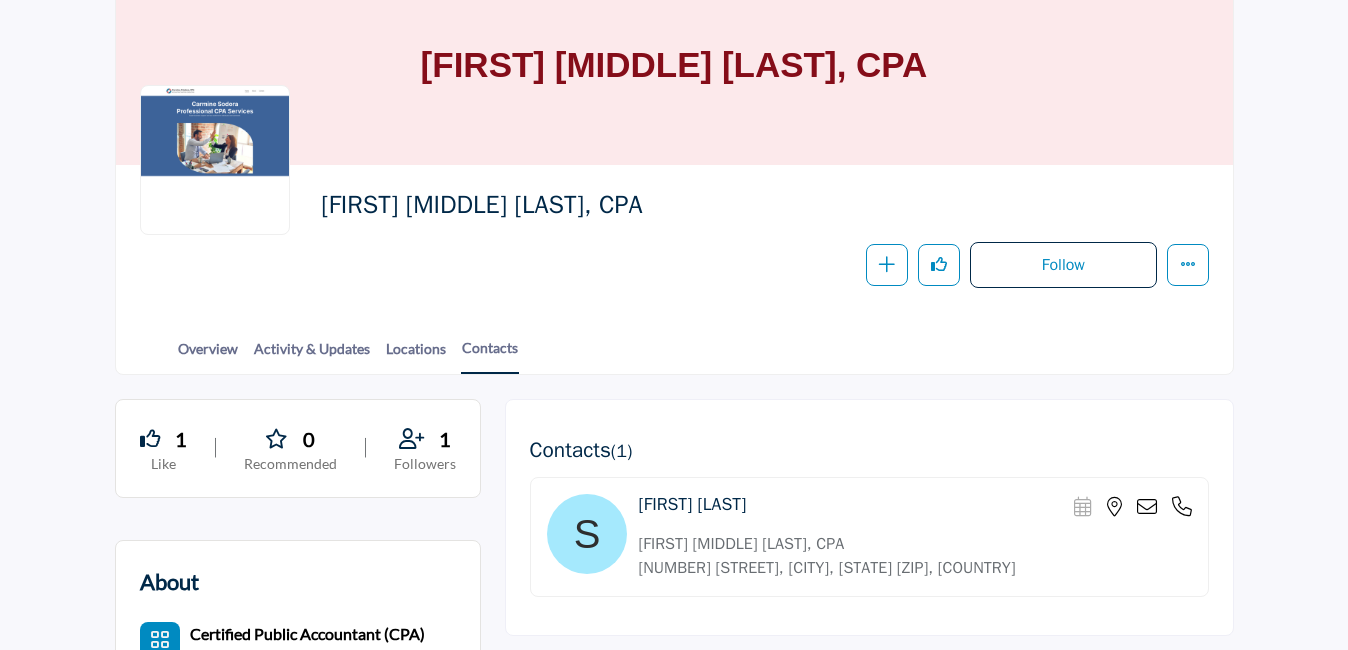 scroll, scrollTop: 0, scrollLeft: 0, axis: both 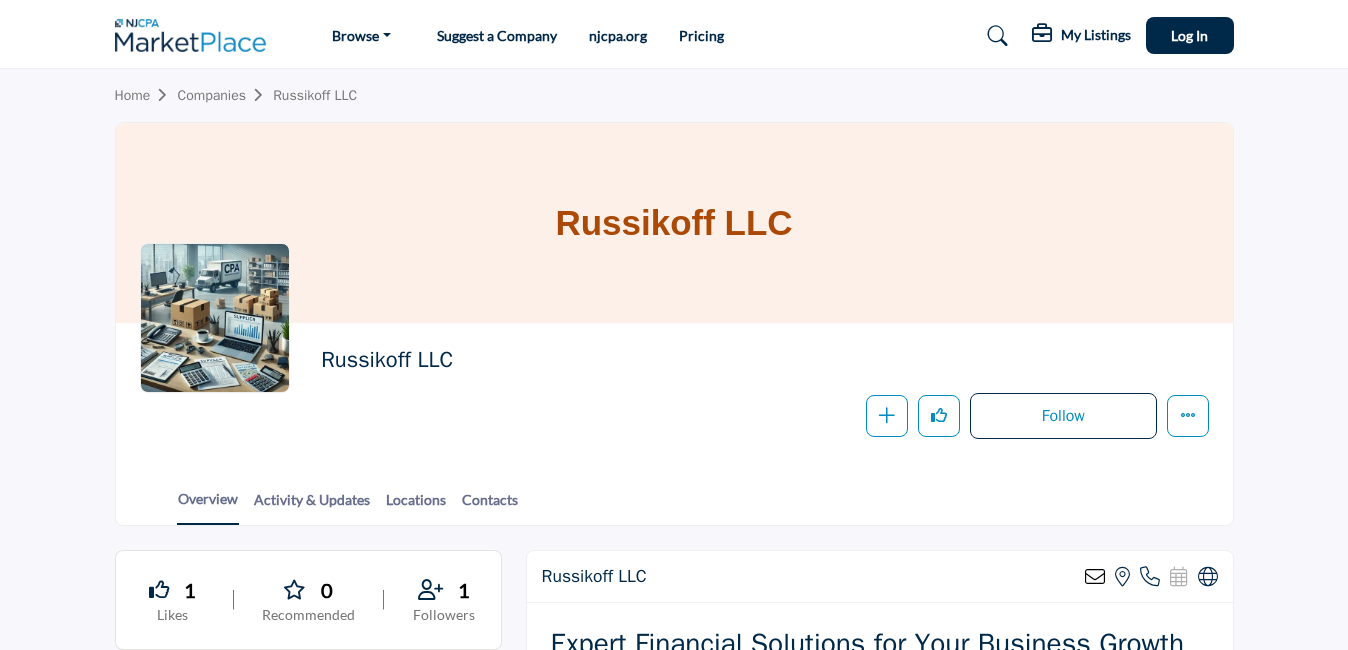 click on "Browse
Vendors & Service Providers" at bounding box center [674, 1174] 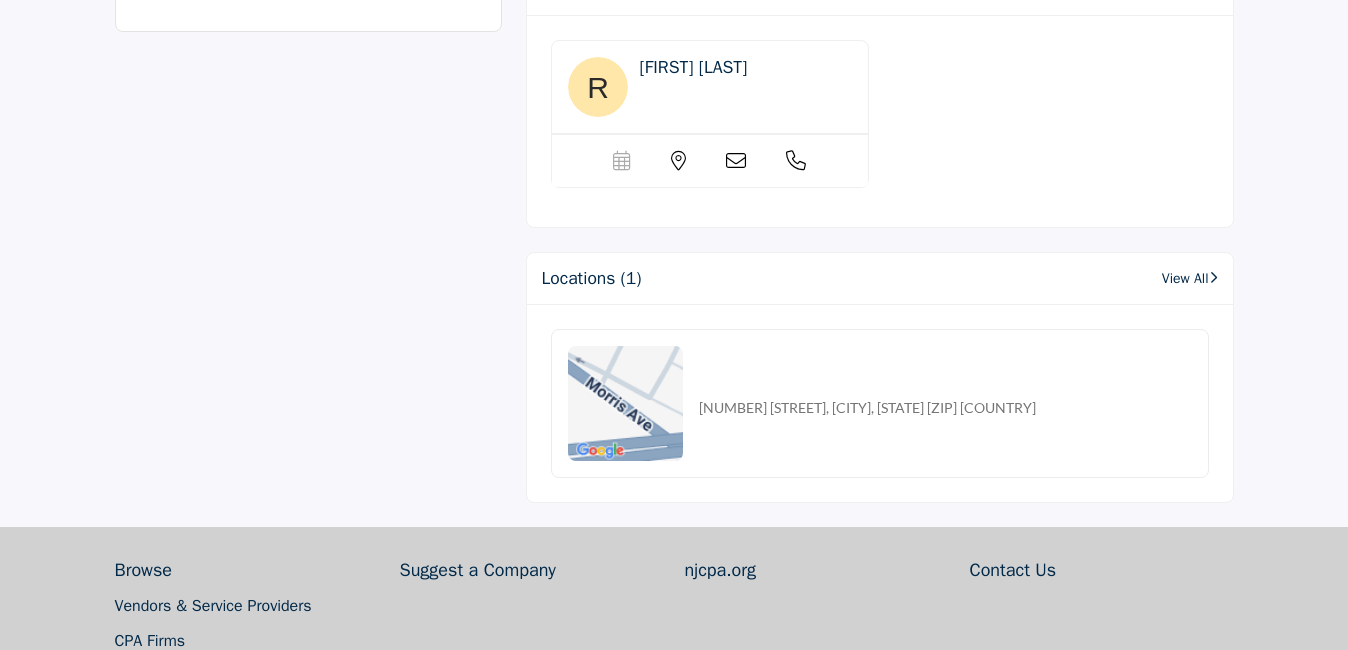 scroll, scrollTop: 1474, scrollLeft: 0, axis: vertical 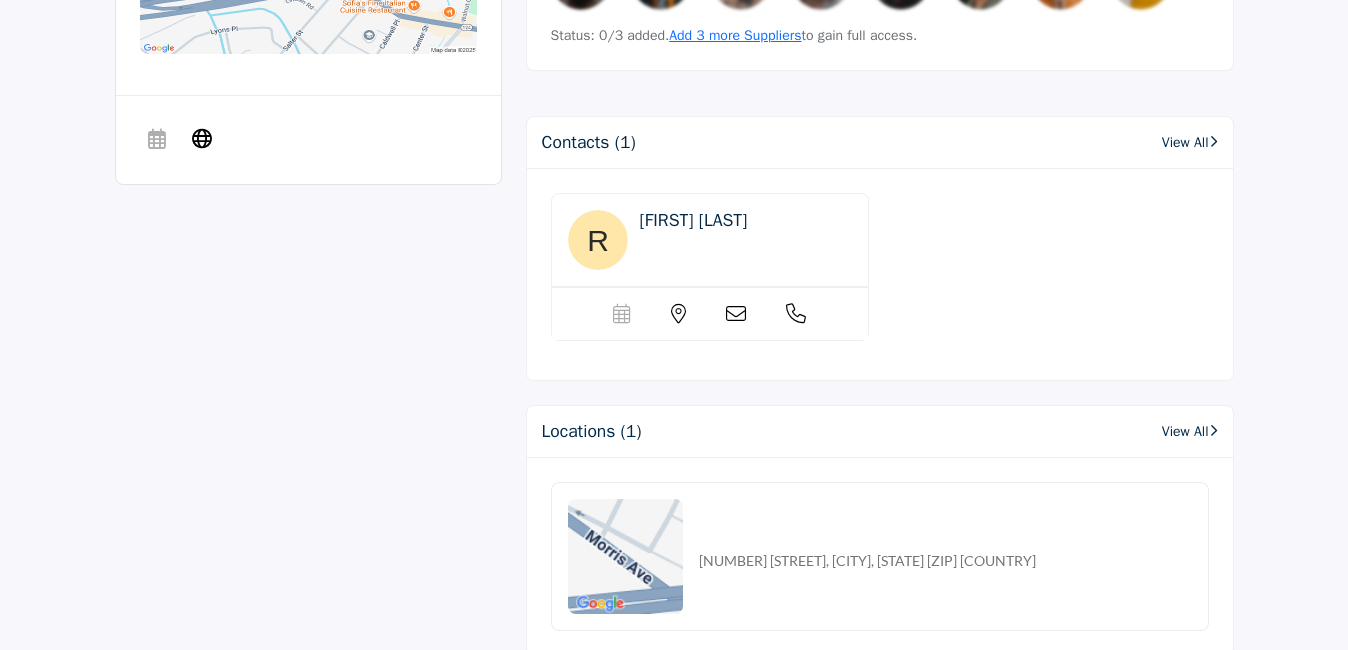 click on "View All" at bounding box center [1190, 142] 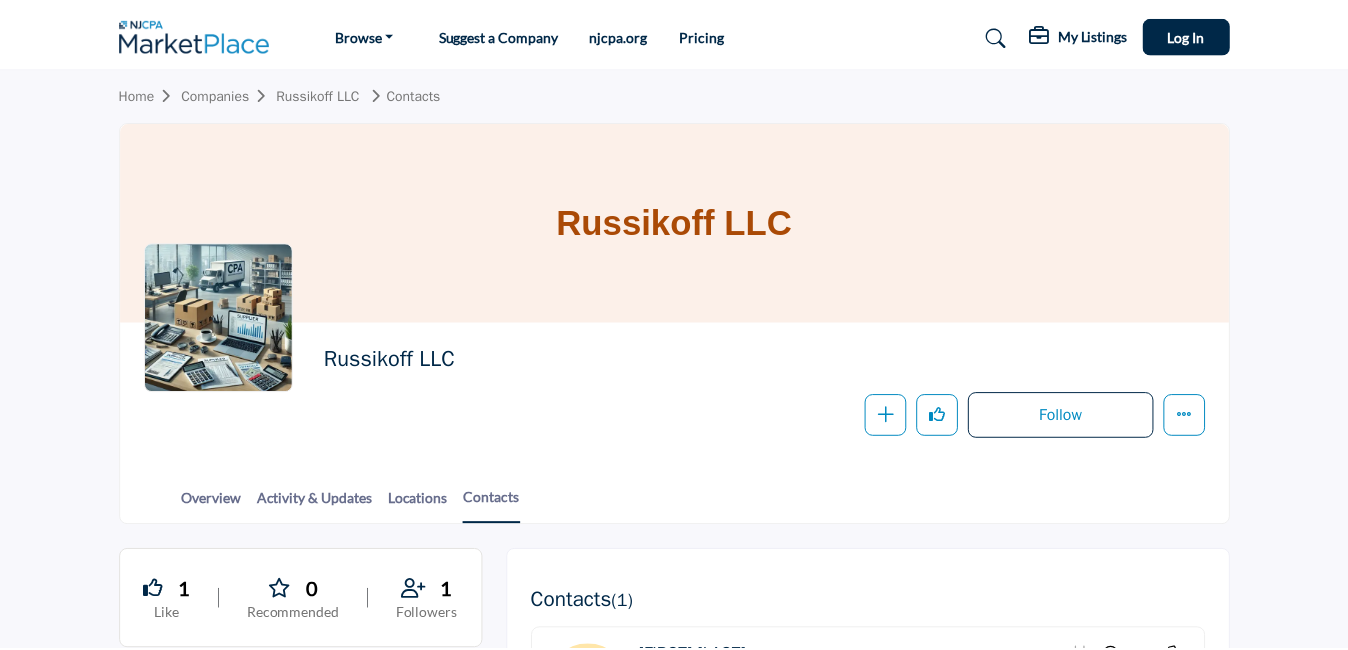 scroll, scrollTop: 0, scrollLeft: 0, axis: both 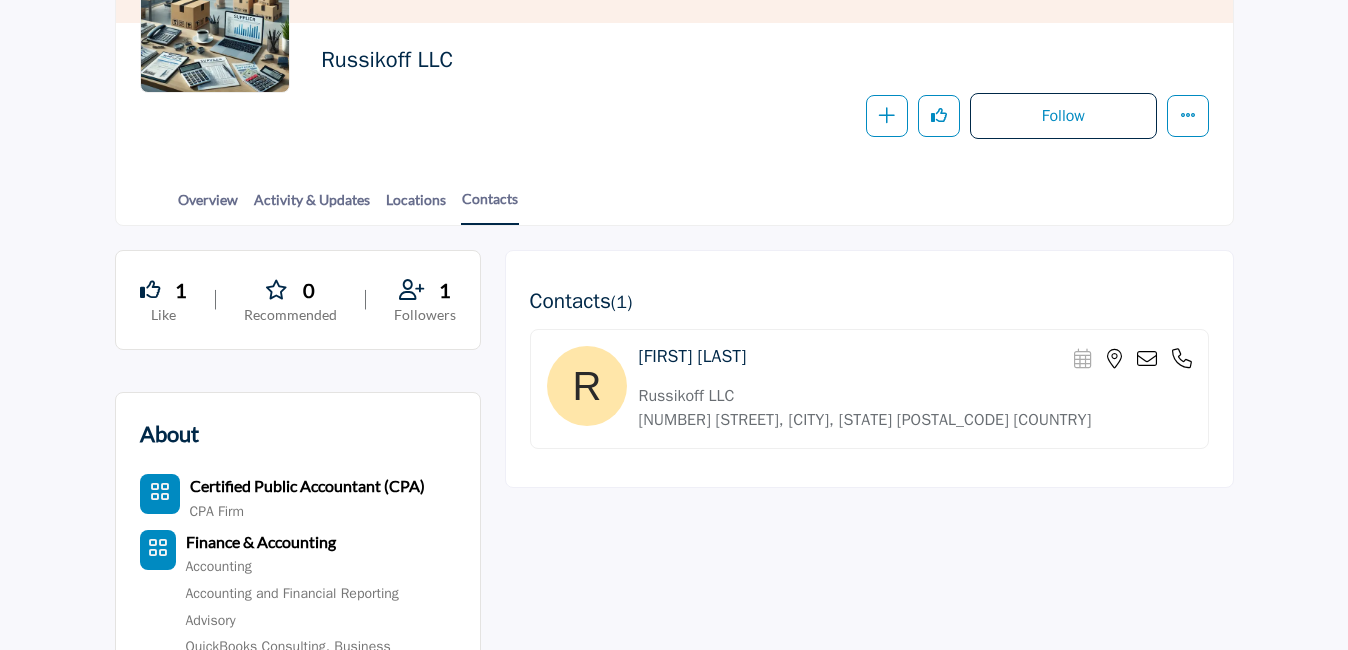 drag, startPoint x: 677, startPoint y: 364, endPoint x: 635, endPoint y: 366, distance: 42.047592 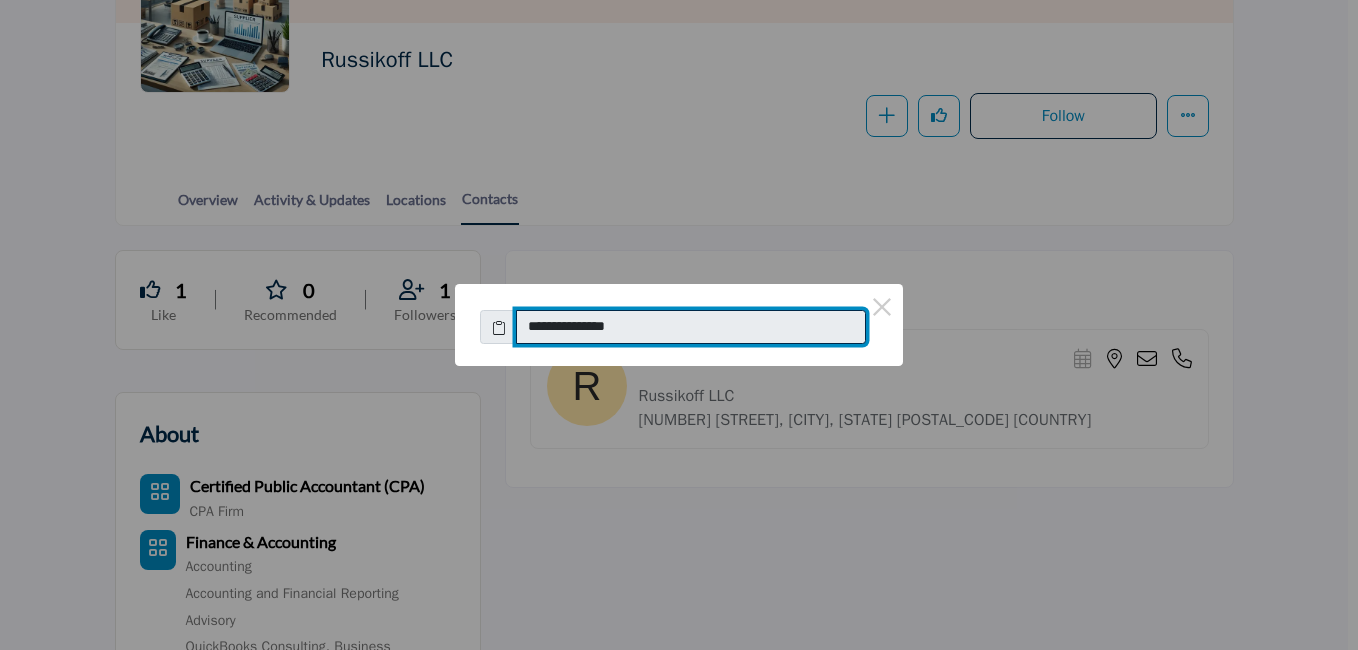 click on "**********" at bounding box center [691, 327] 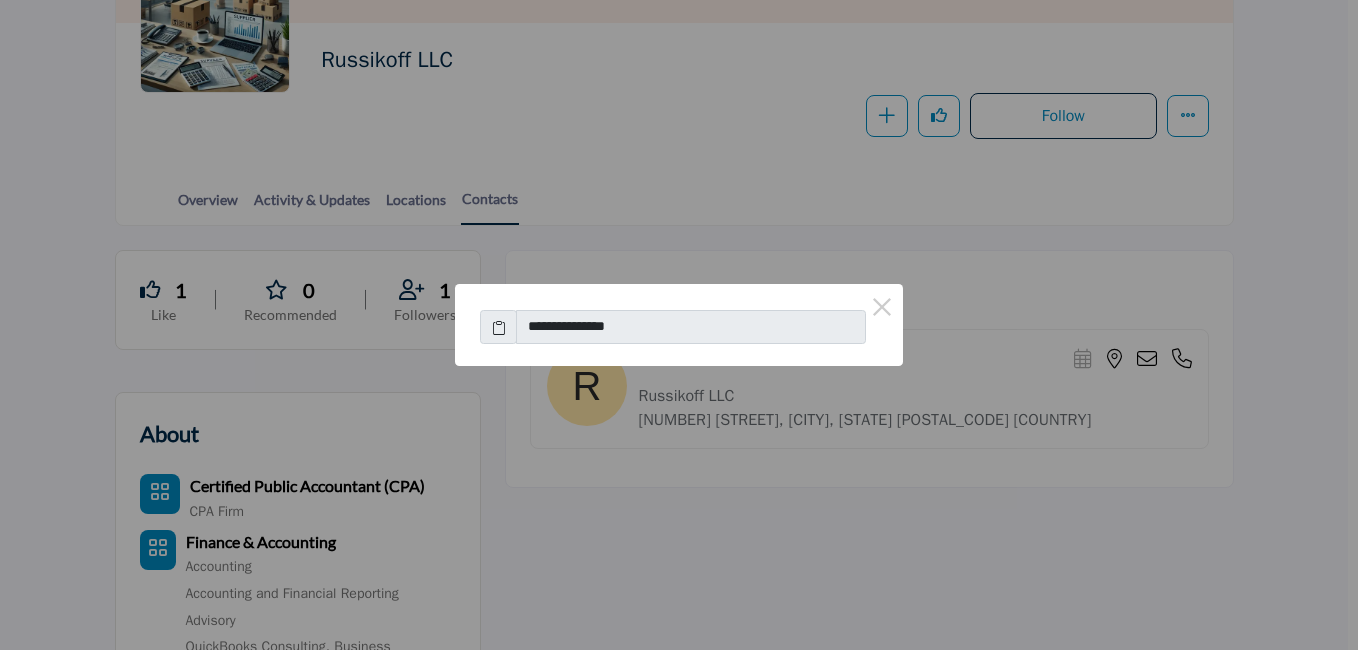 type 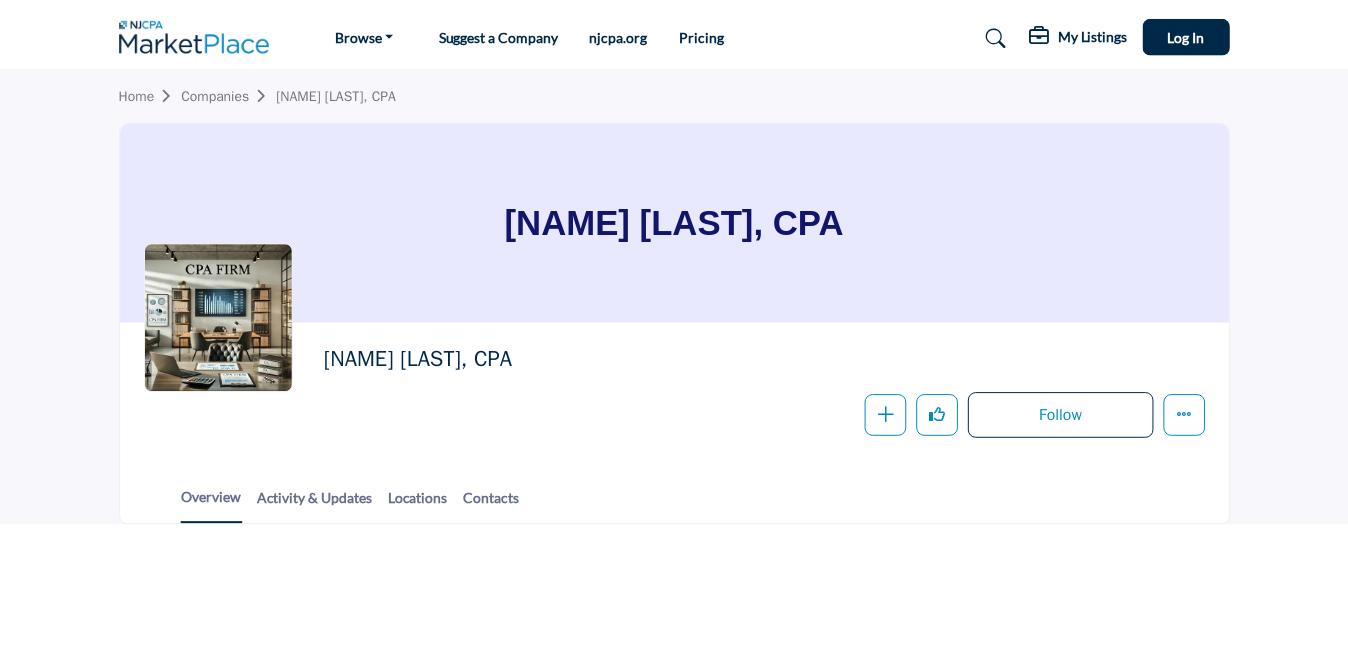 scroll, scrollTop: 0, scrollLeft: 0, axis: both 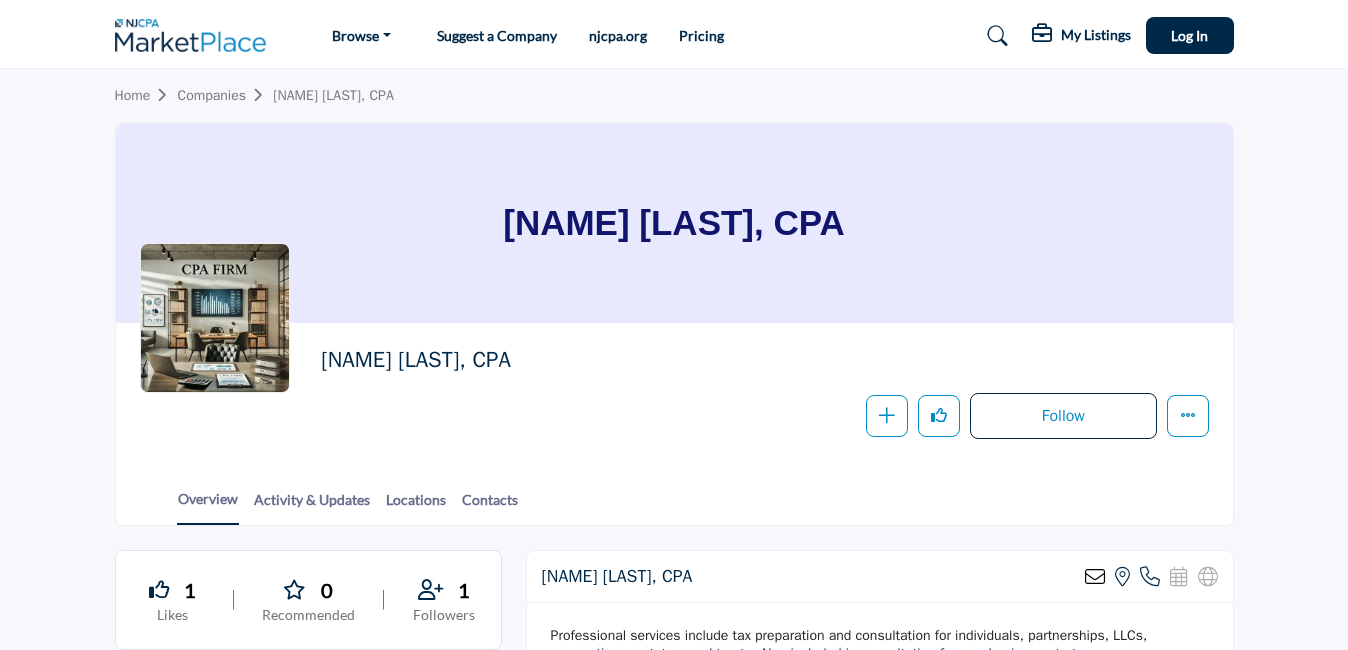 click at bounding box center [0, 0] 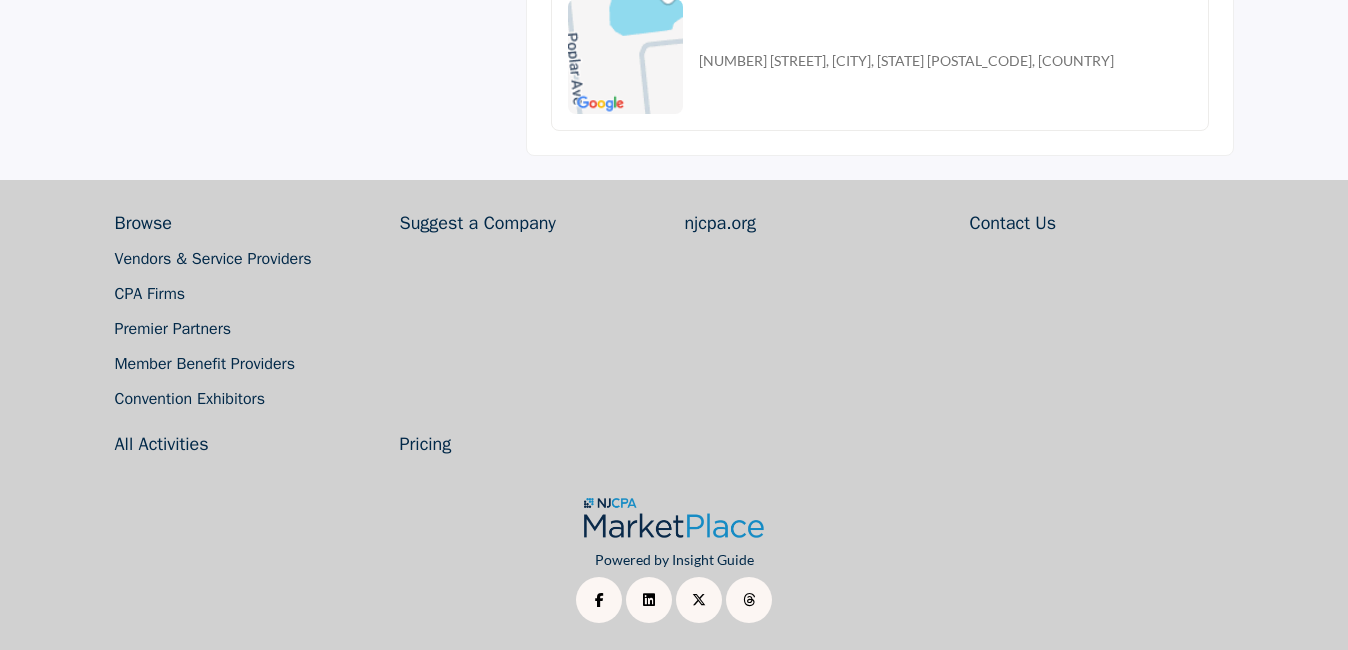 scroll, scrollTop: 1263, scrollLeft: 0, axis: vertical 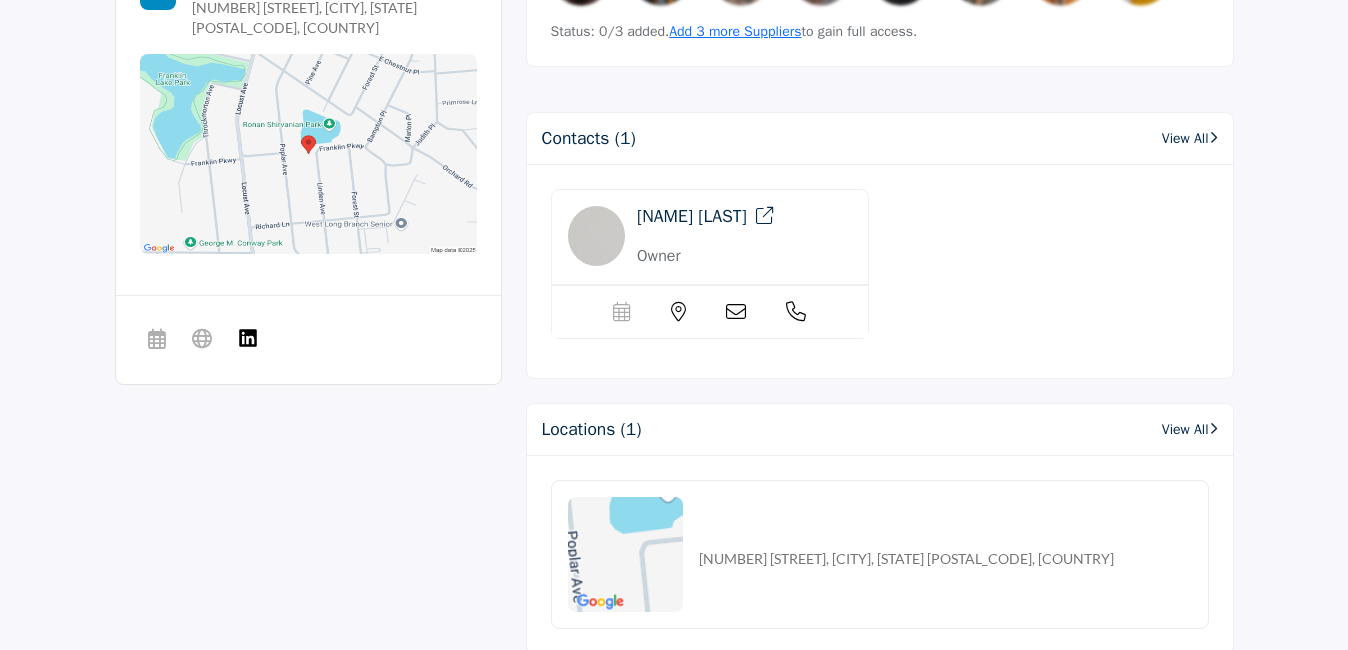 click at bounding box center (1213, 137) 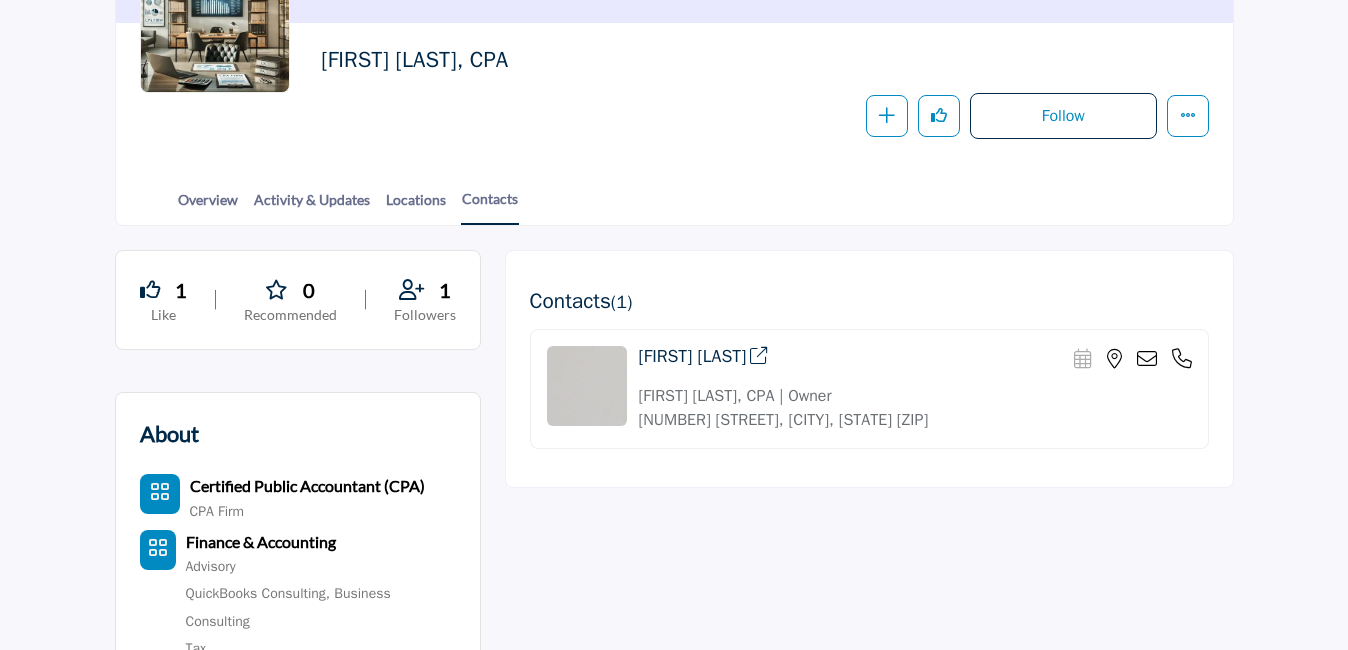 scroll, scrollTop: 400, scrollLeft: 0, axis: vertical 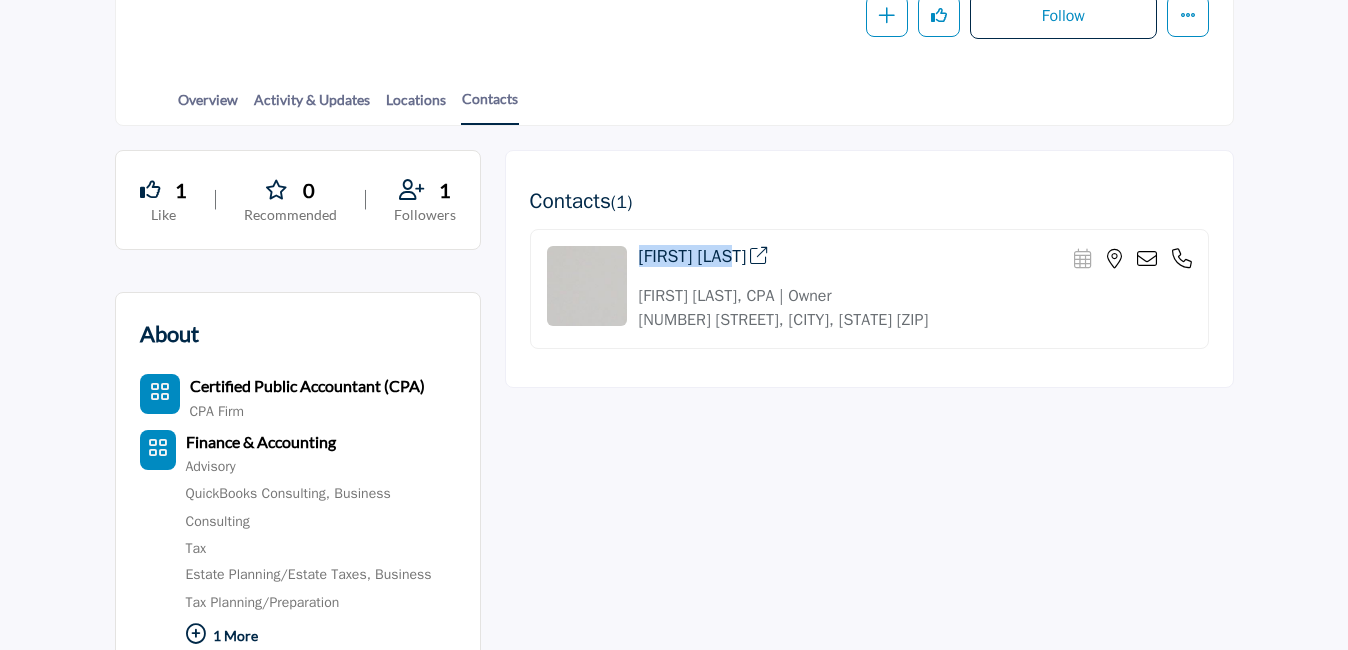 drag, startPoint x: 623, startPoint y: 266, endPoint x: 734, endPoint y: 275, distance: 111.364265 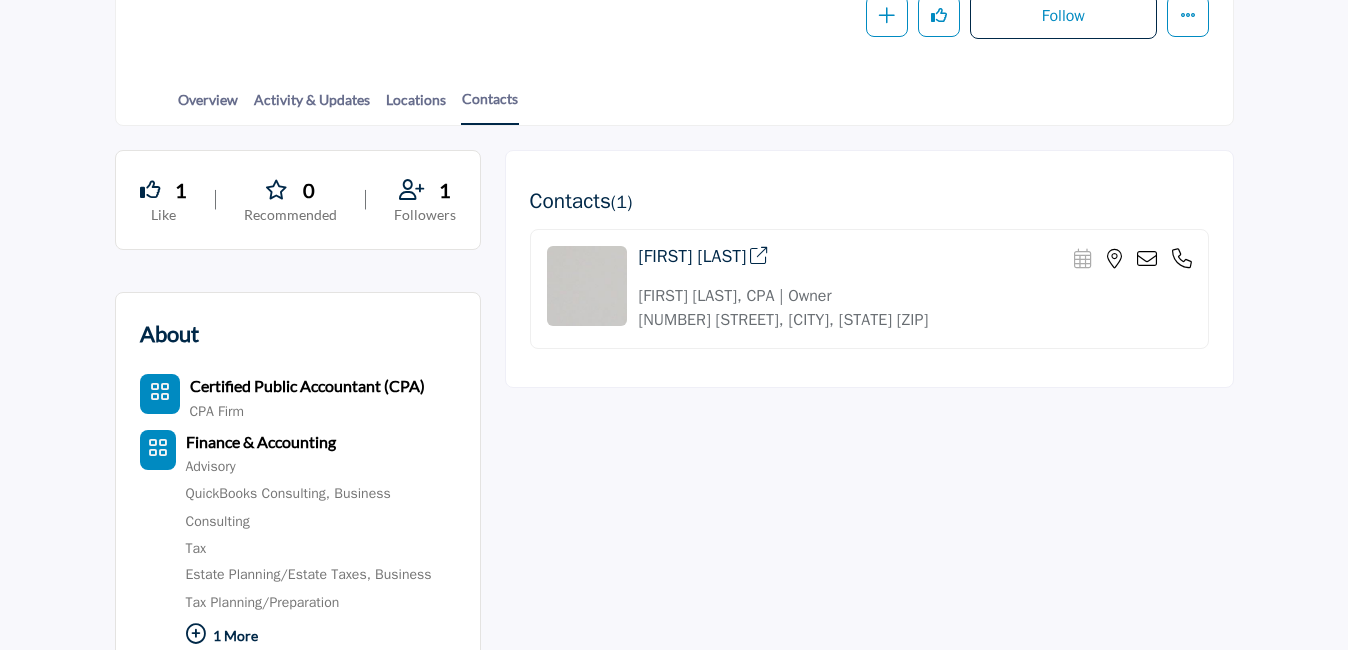 click on "Frank Mango
Scheduler URL is currently unavailable for this contact." at bounding box center [869, 289] 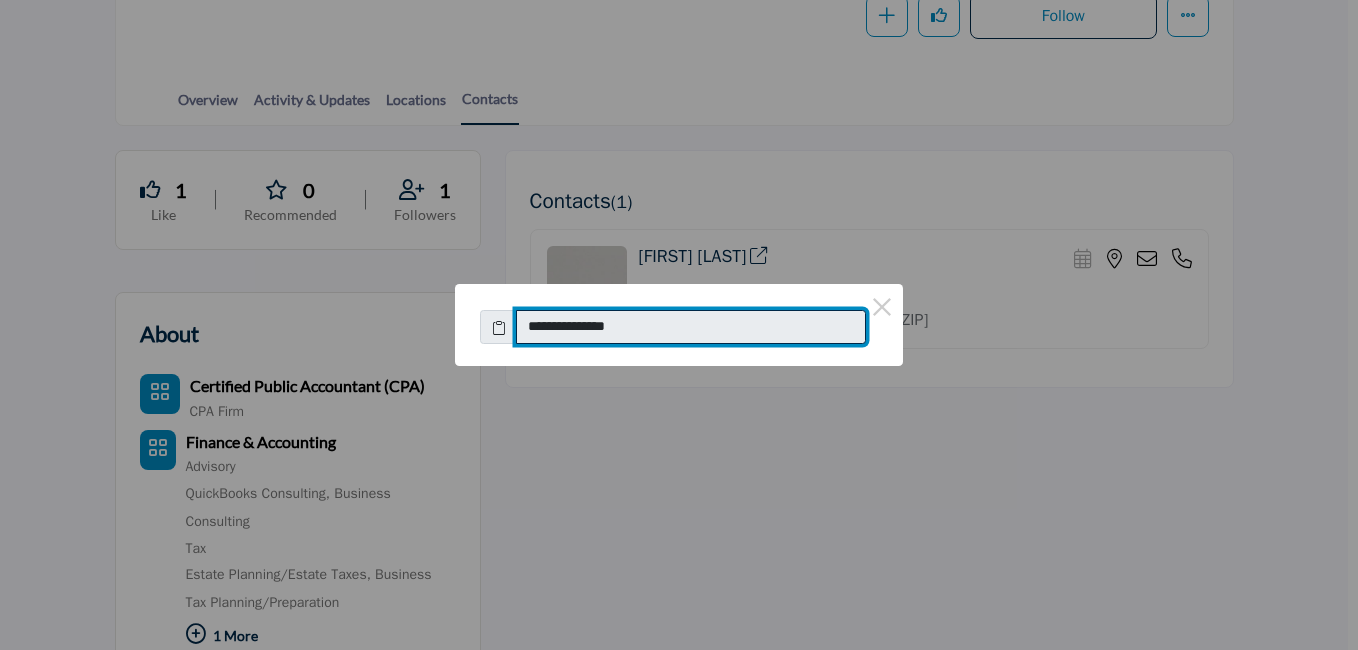 drag, startPoint x: 673, startPoint y: 327, endPoint x: 550, endPoint y: 355, distance: 126.146736 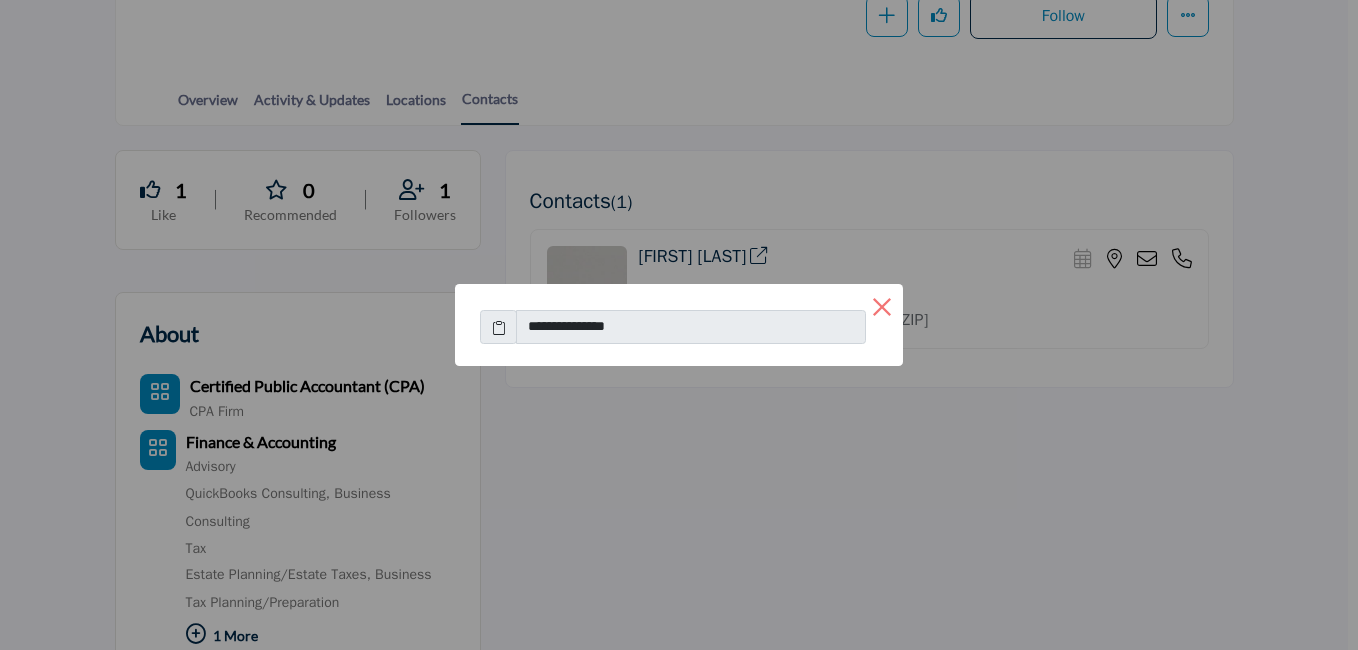 click on "×" at bounding box center [882, 305] 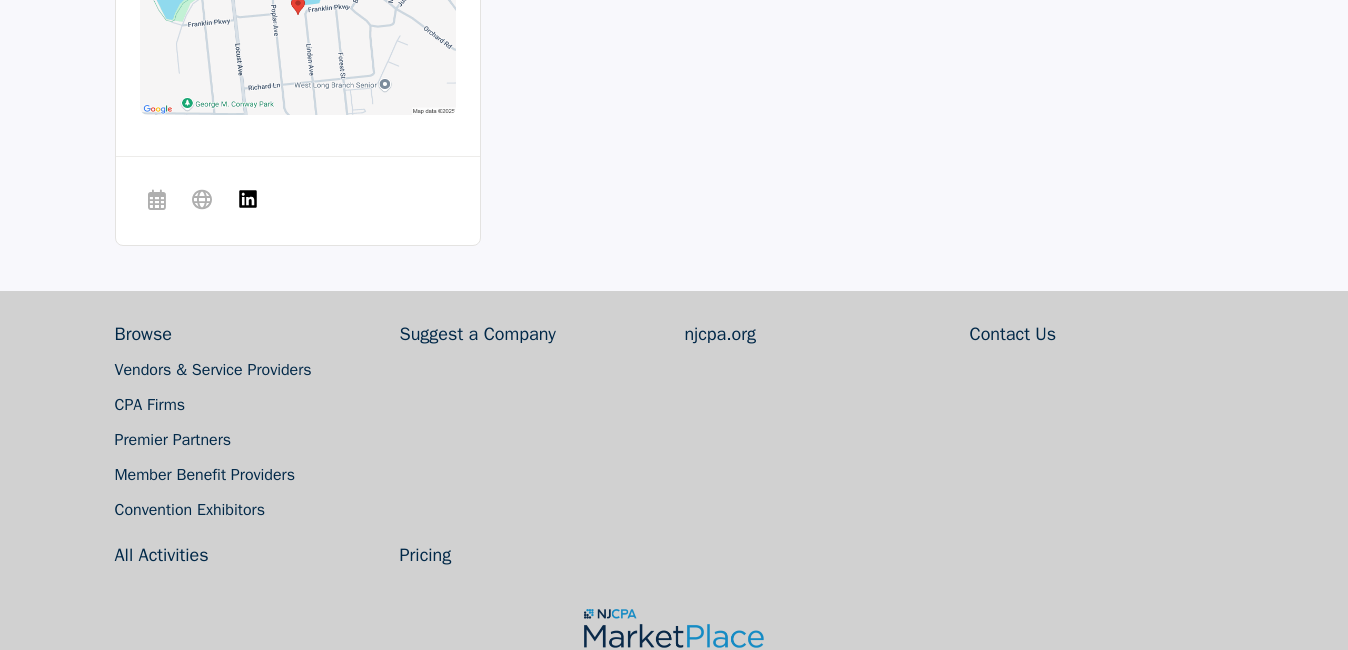 scroll, scrollTop: 1538, scrollLeft: 0, axis: vertical 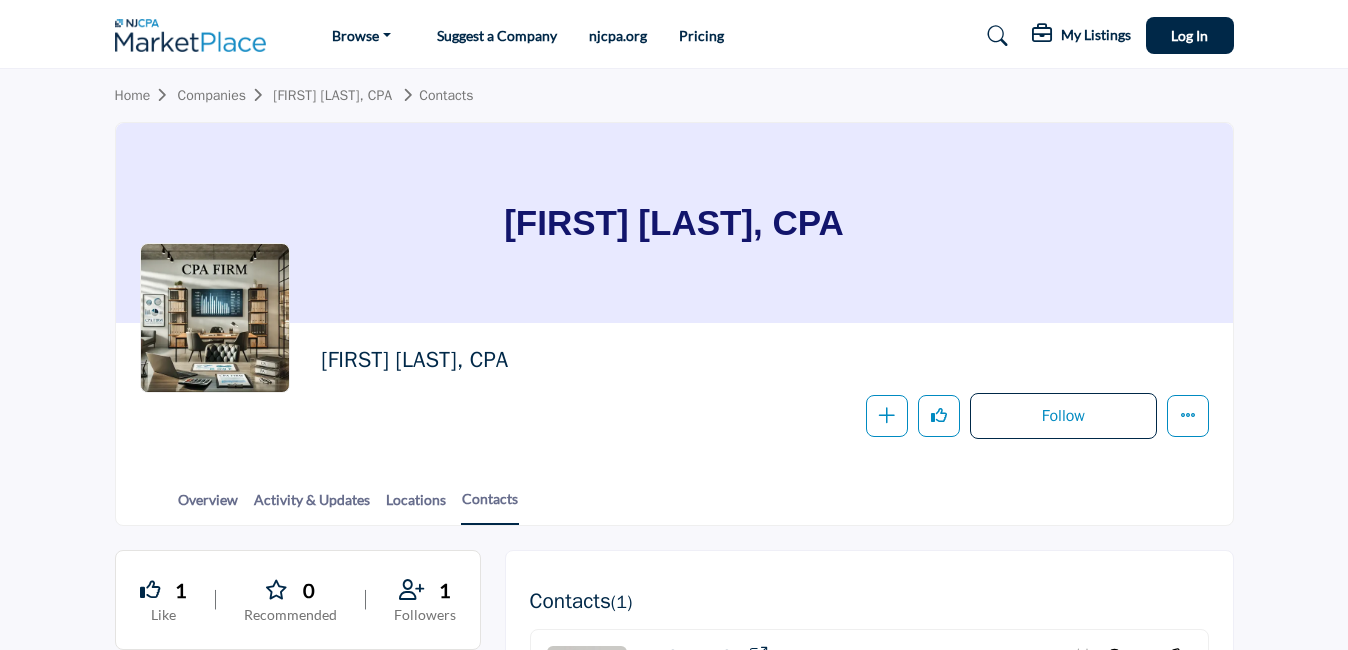 drag, startPoint x: 829, startPoint y: 240, endPoint x: 522, endPoint y: 234, distance: 307.05862 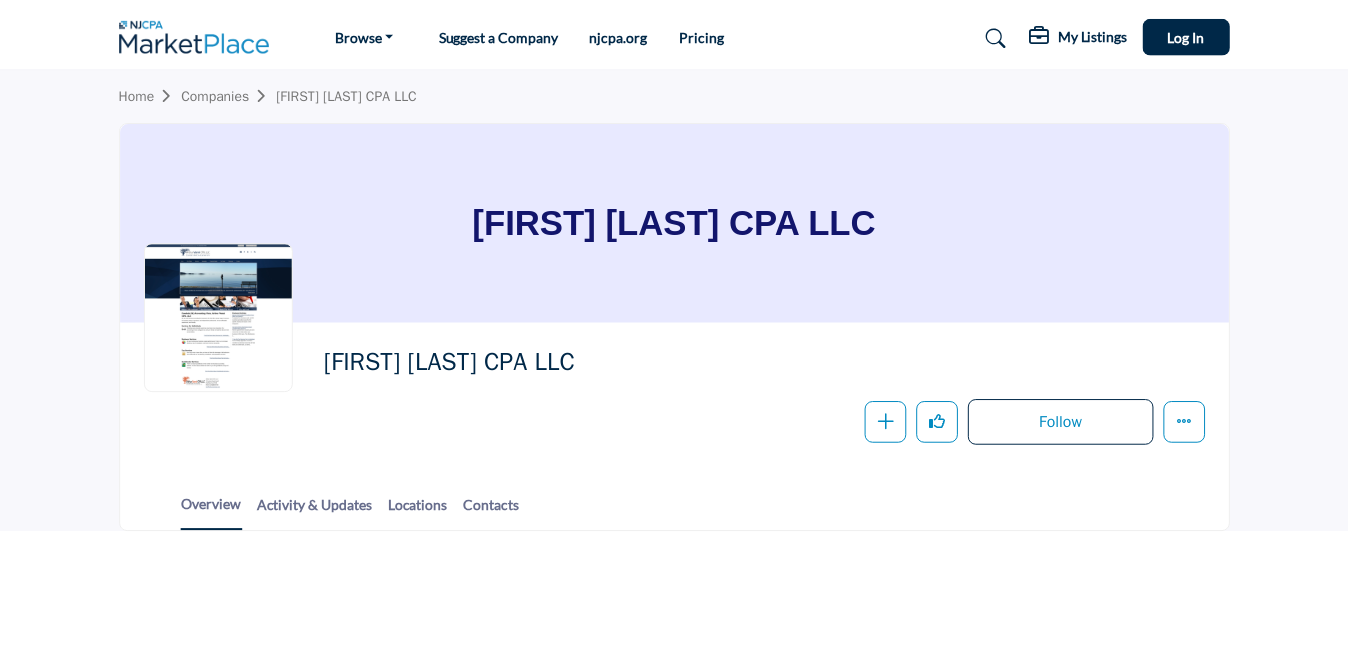 scroll, scrollTop: 0, scrollLeft: 0, axis: both 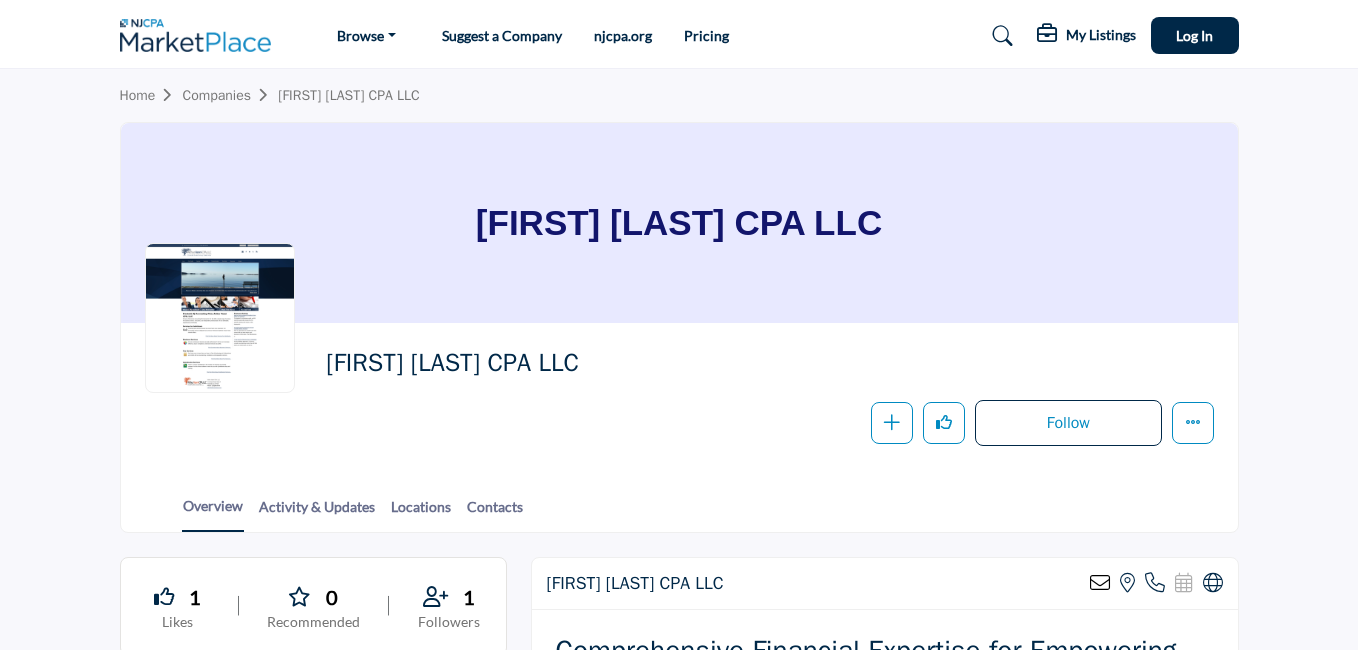 drag, startPoint x: 491, startPoint y: 232, endPoint x: 975, endPoint y: 222, distance: 484.1033 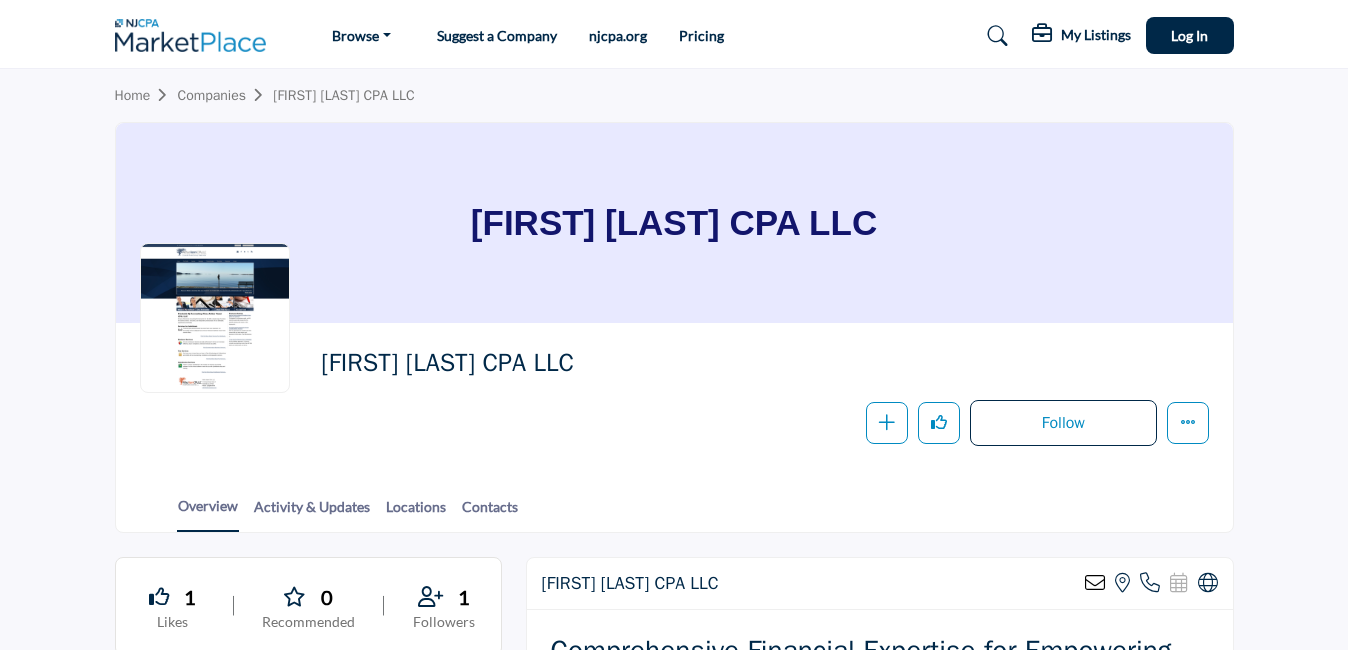 drag, startPoint x: 975, startPoint y: 222, endPoint x: 656, endPoint y: 211, distance: 319.1896 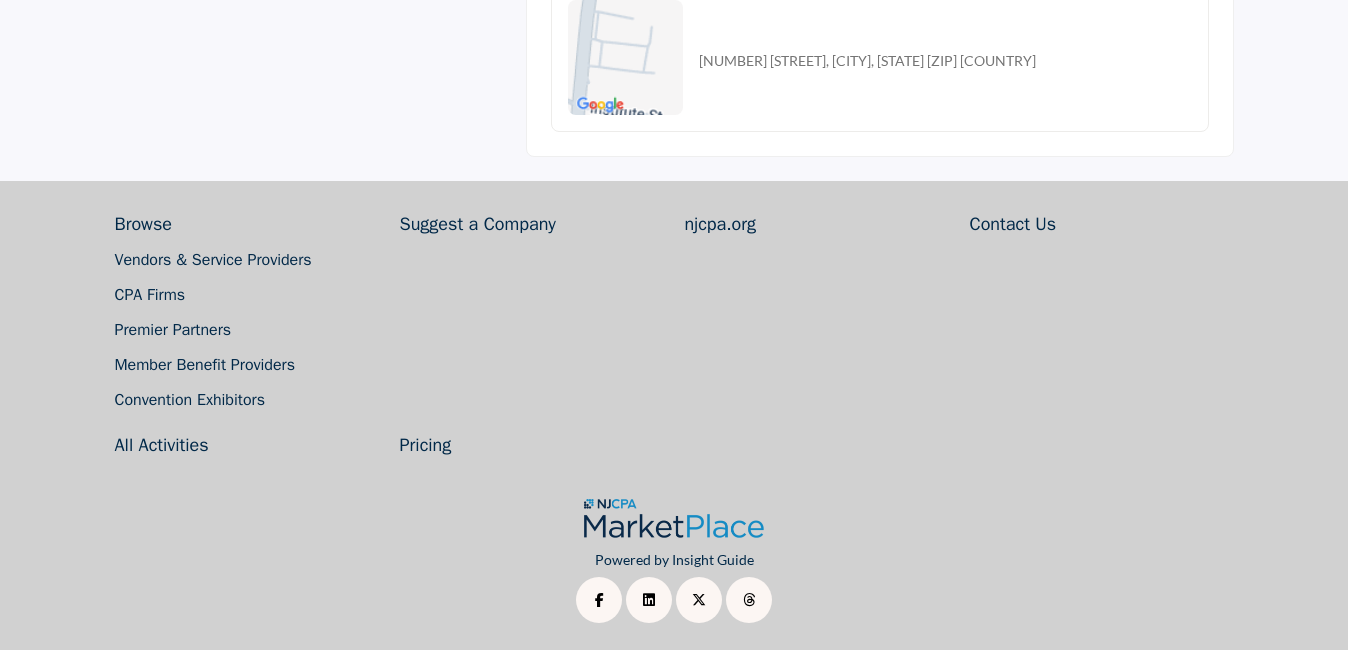 scroll, scrollTop: 1580, scrollLeft: 0, axis: vertical 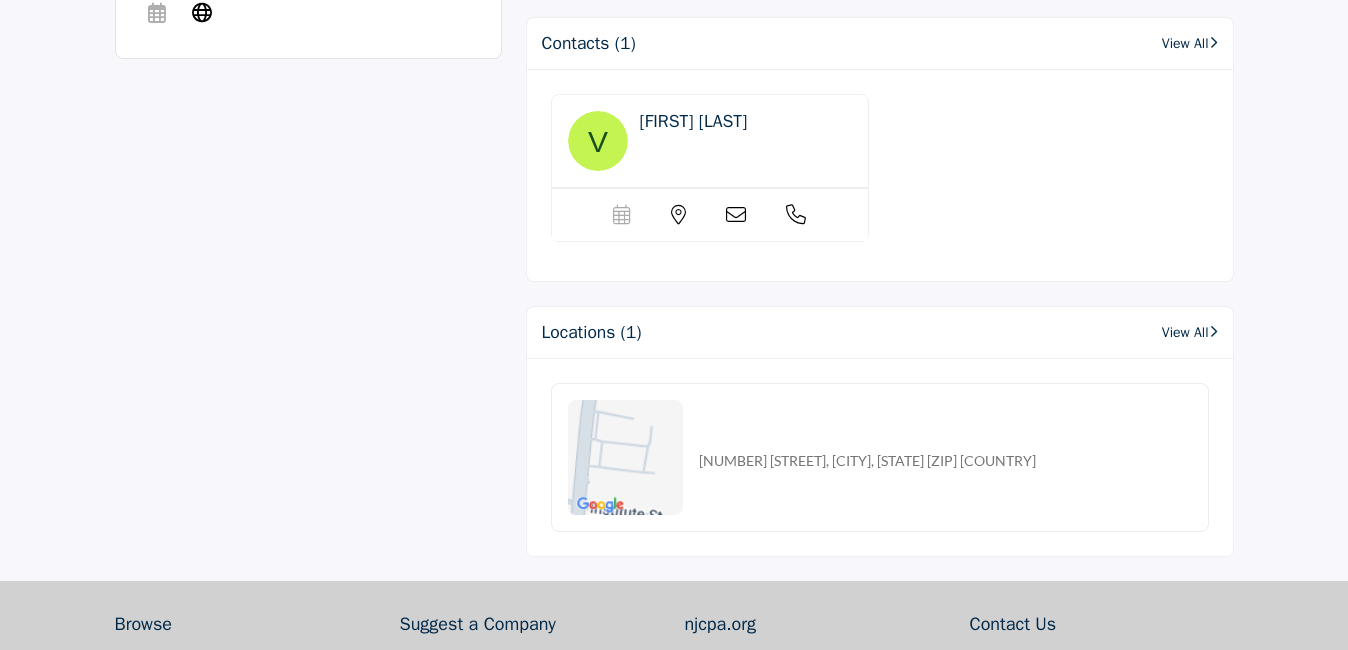 click on "View All" at bounding box center [1190, 43] 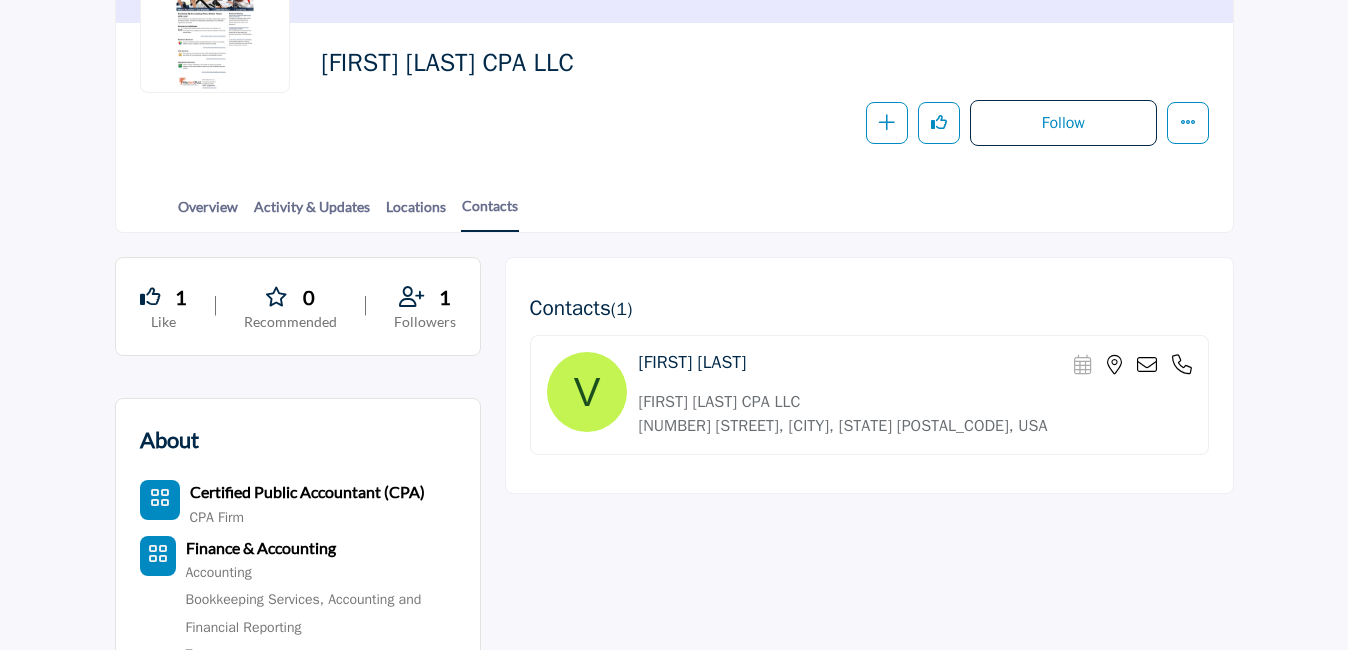 scroll, scrollTop: 400, scrollLeft: 0, axis: vertical 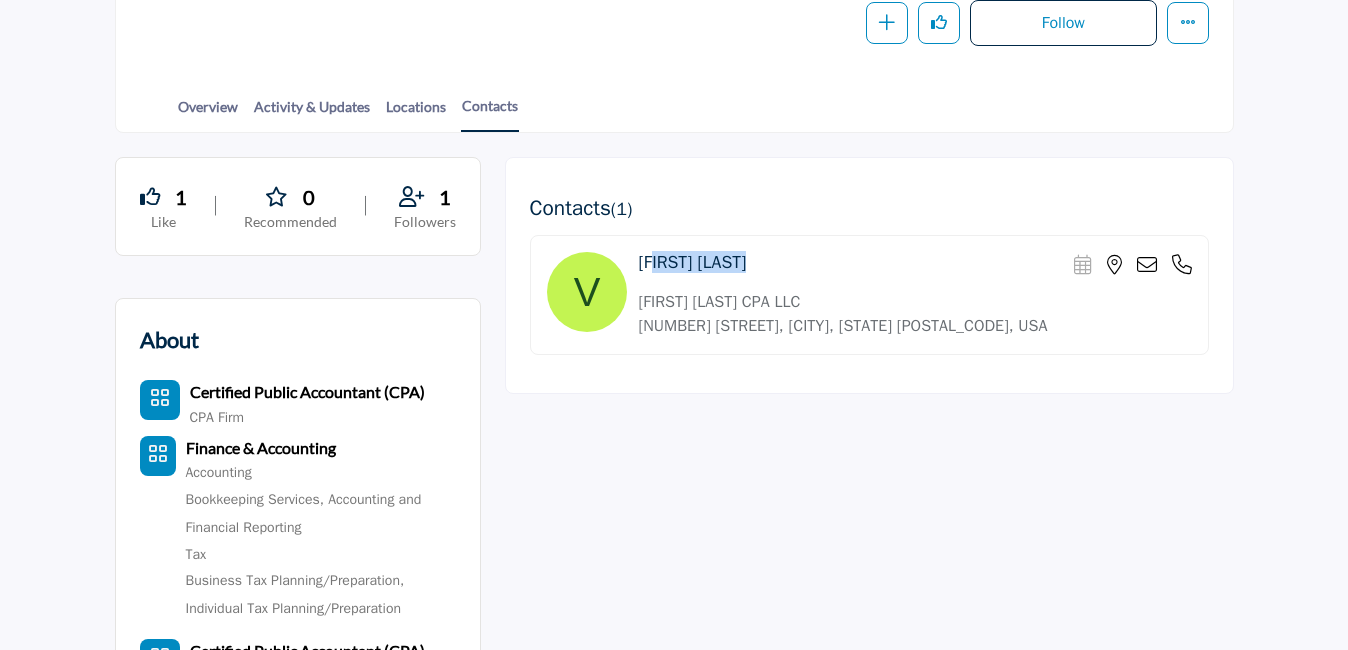 drag, startPoint x: 636, startPoint y: 265, endPoint x: 738, endPoint y: 260, distance: 102.122475 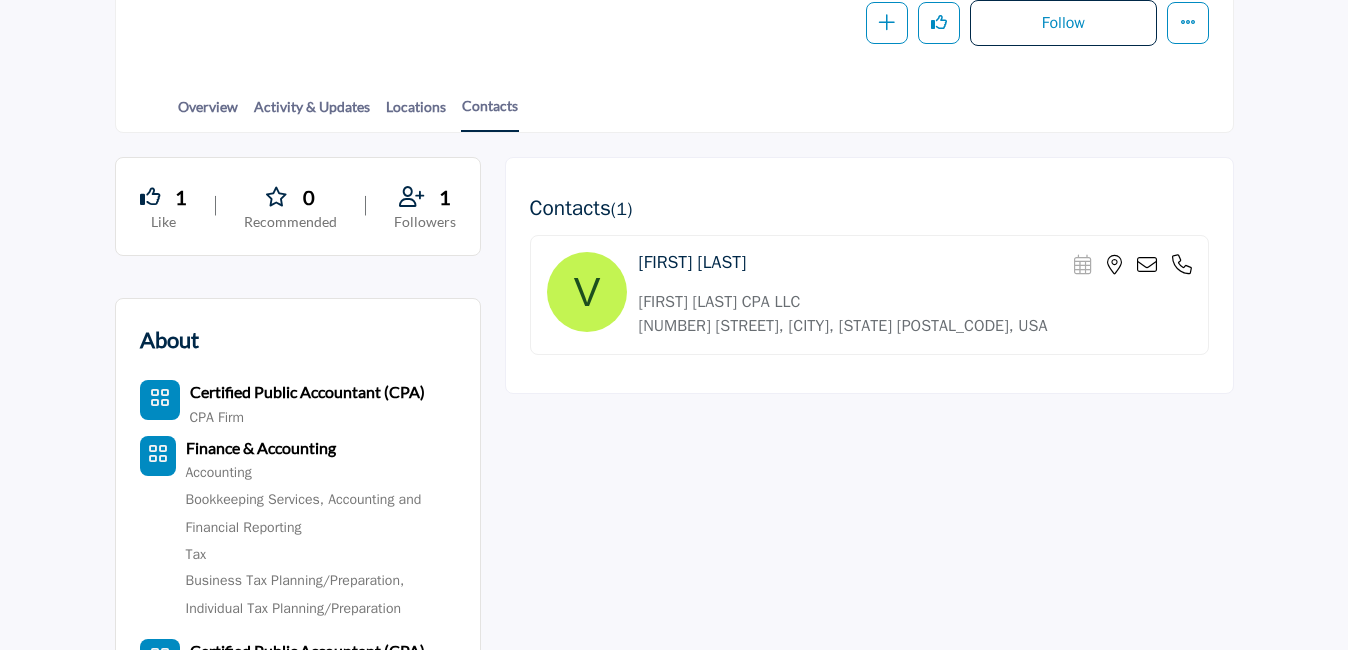 click at bounding box center (1182, 265) 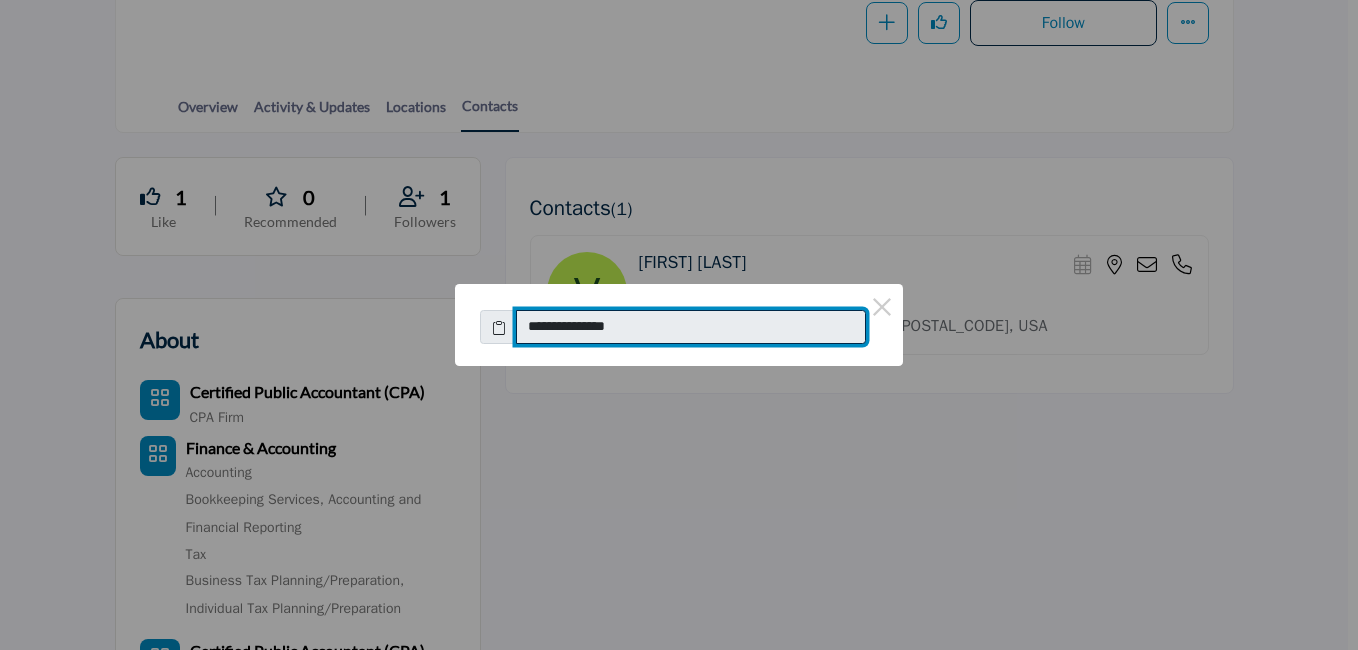 drag, startPoint x: 646, startPoint y: 333, endPoint x: 550, endPoint y: 335, distance: 96.02083 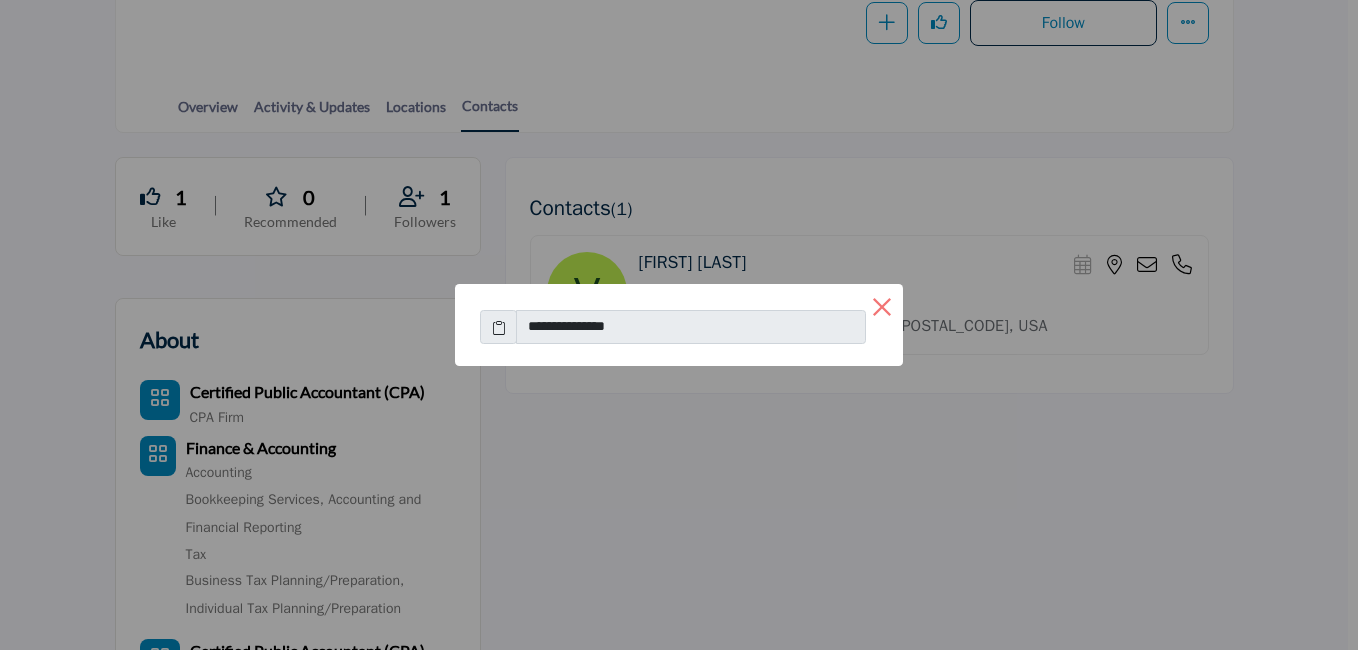 click on "×" at bounding box center (882, 305) 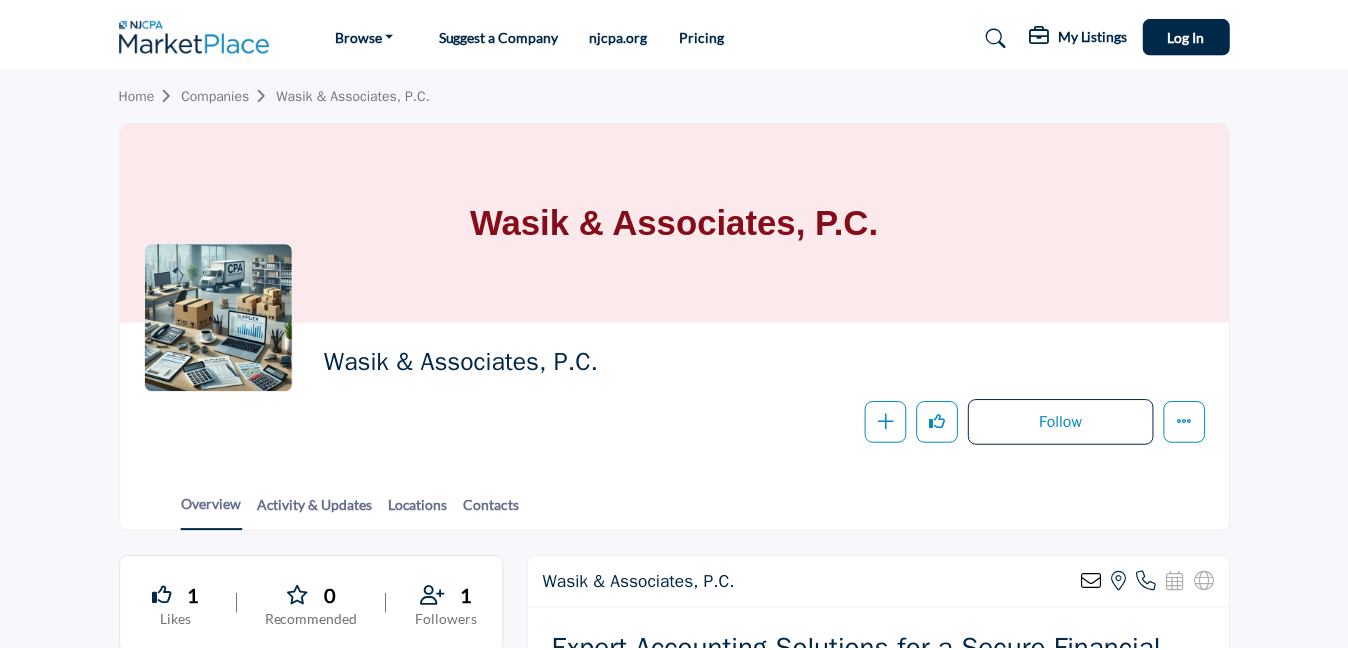 scroll, scrollTop: 0, scrollLeft: 0, axis: both 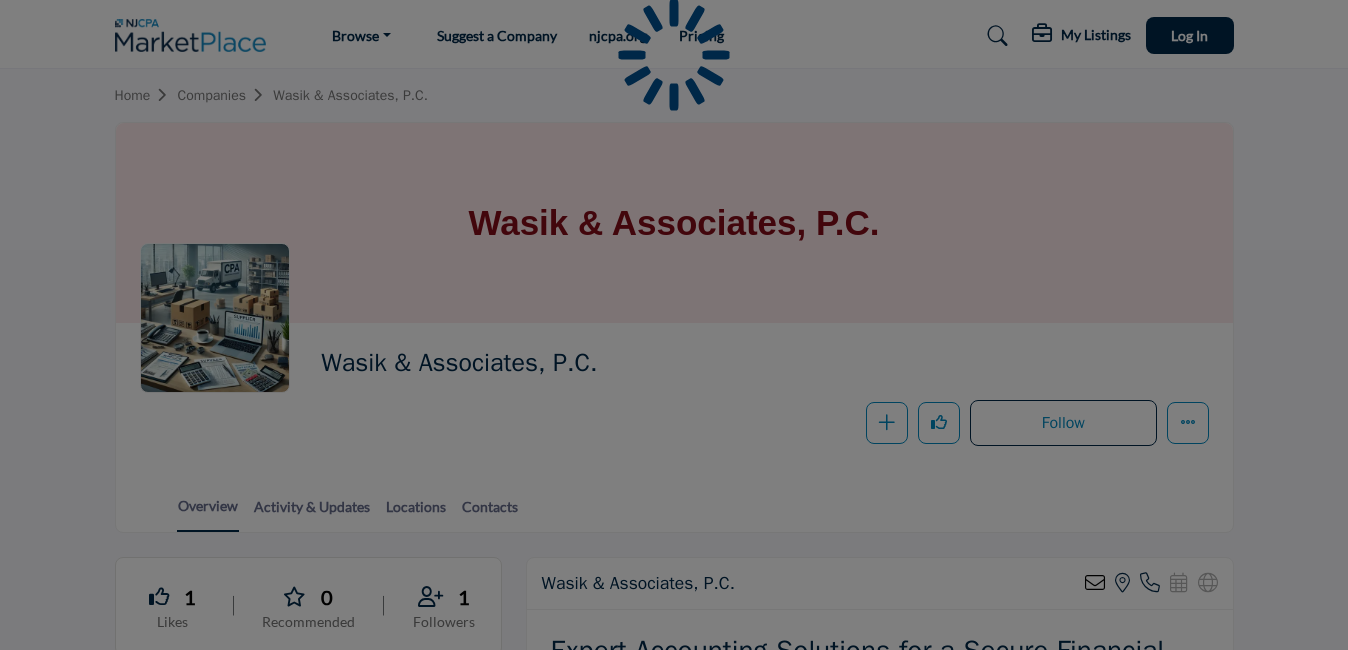 drag, startPoint x: 948, startPoint y: 222, endPoint x: 734, endPoint y: 202, distance: 214.93254 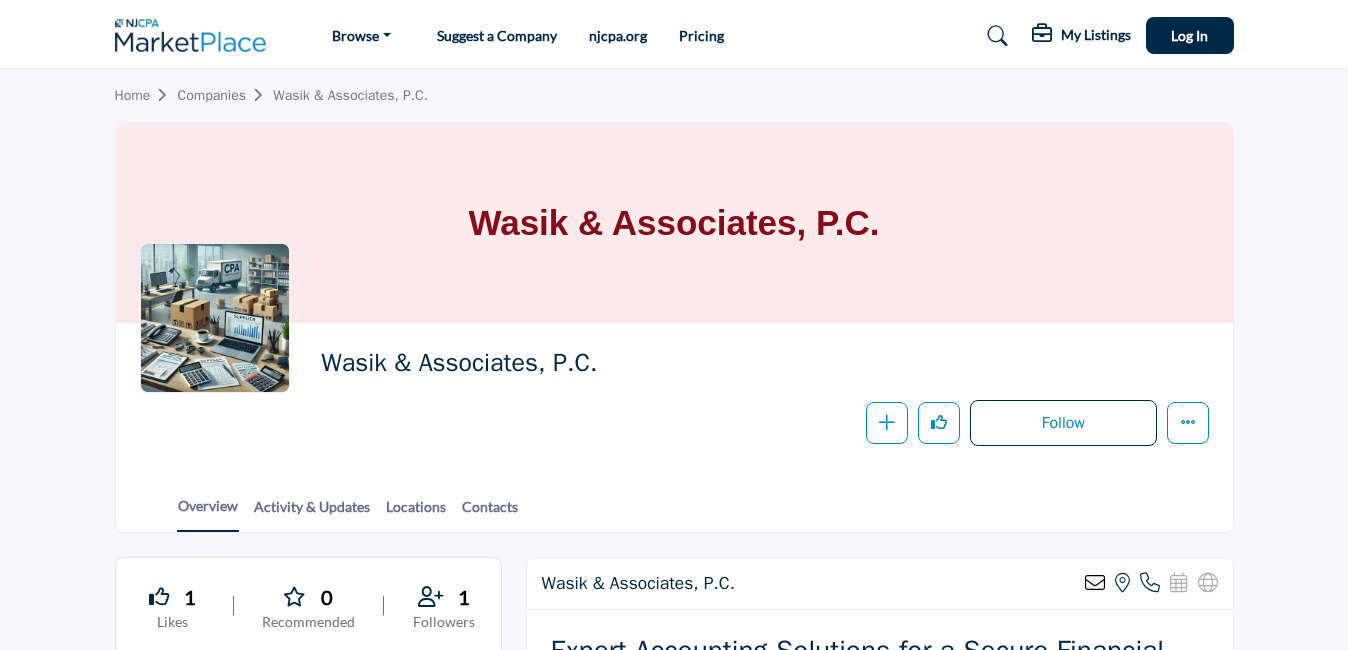 click on "Wasik & Associates, P.C." at bounding box center (673, 223) 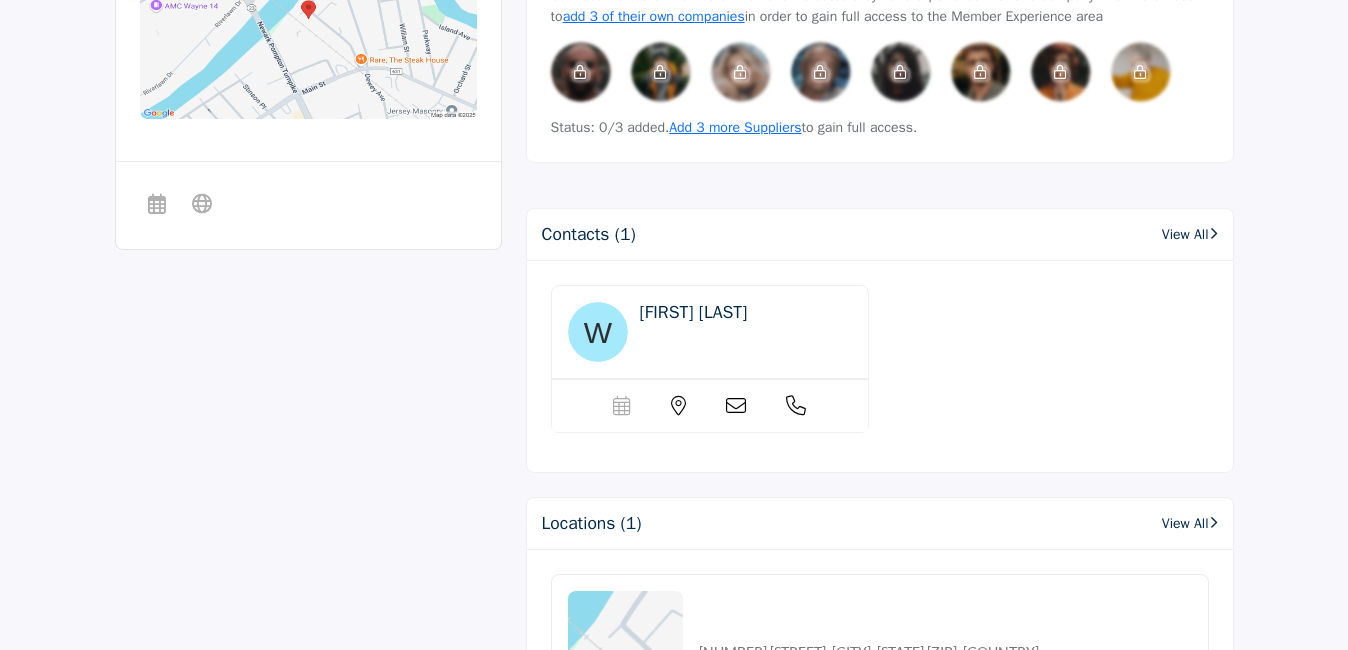 scroll, scrollTop: 1500, scrollLeft: 0, axis: vertical 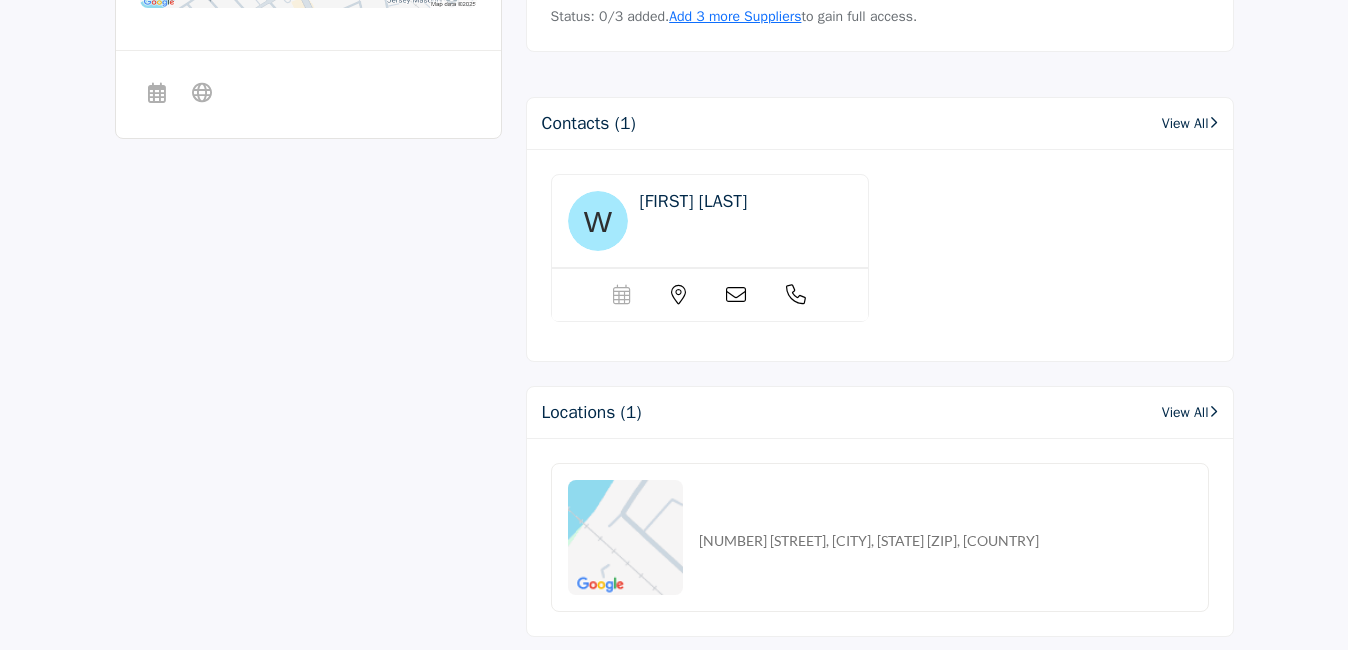 click on "View All" at bounding box center (1190, 123) 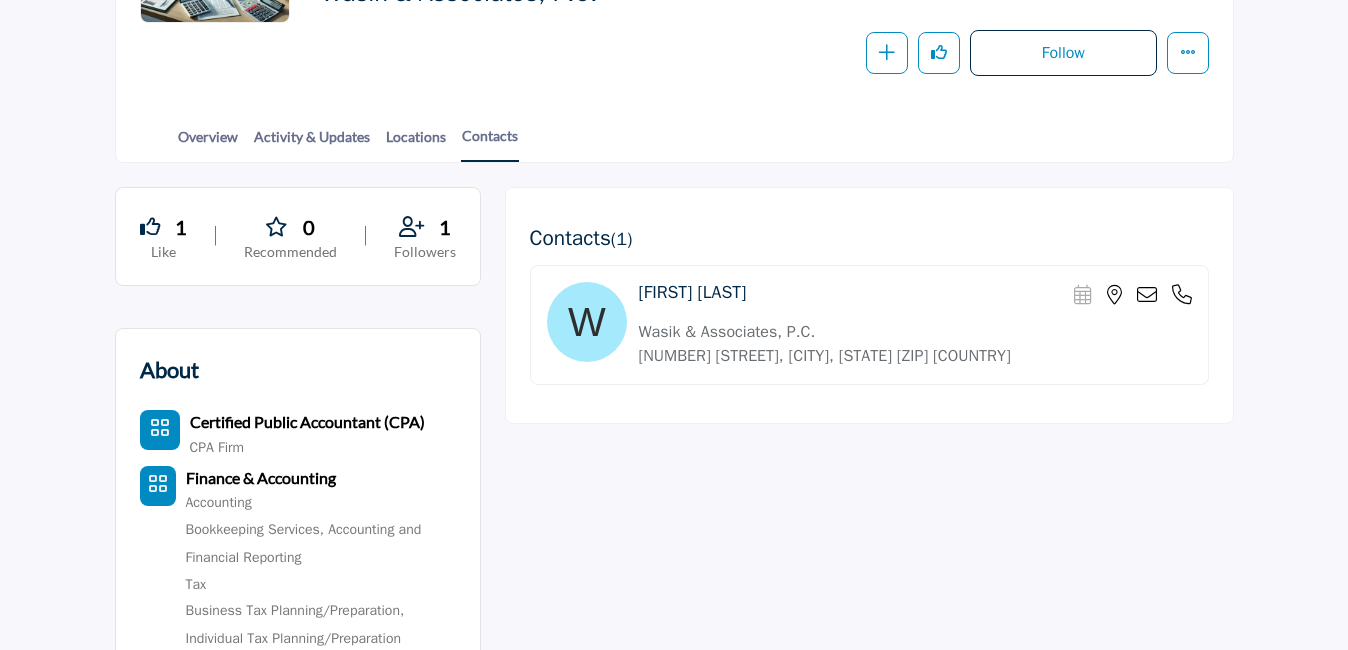 scroll, scrollTop: 400, scrollLeft: 0, axis: vertical 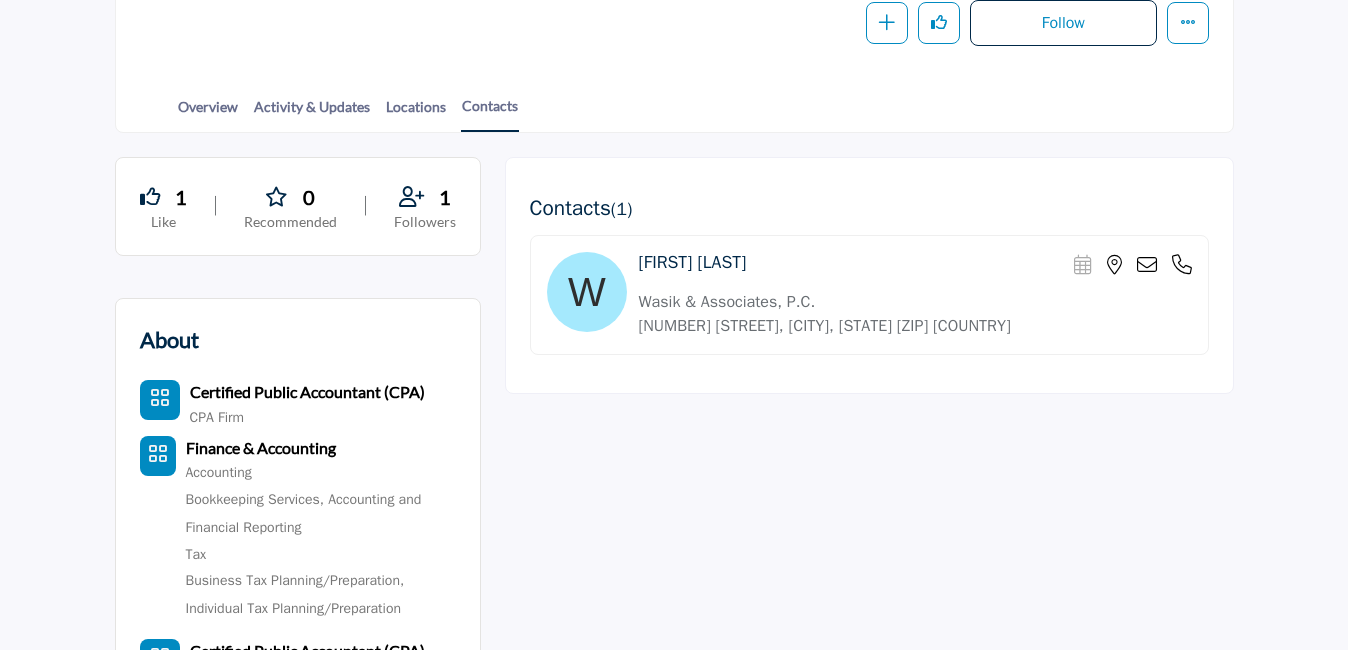 click on "Scheduler URL is currently unavailable for this contact." at bounding box center [1133, 265] 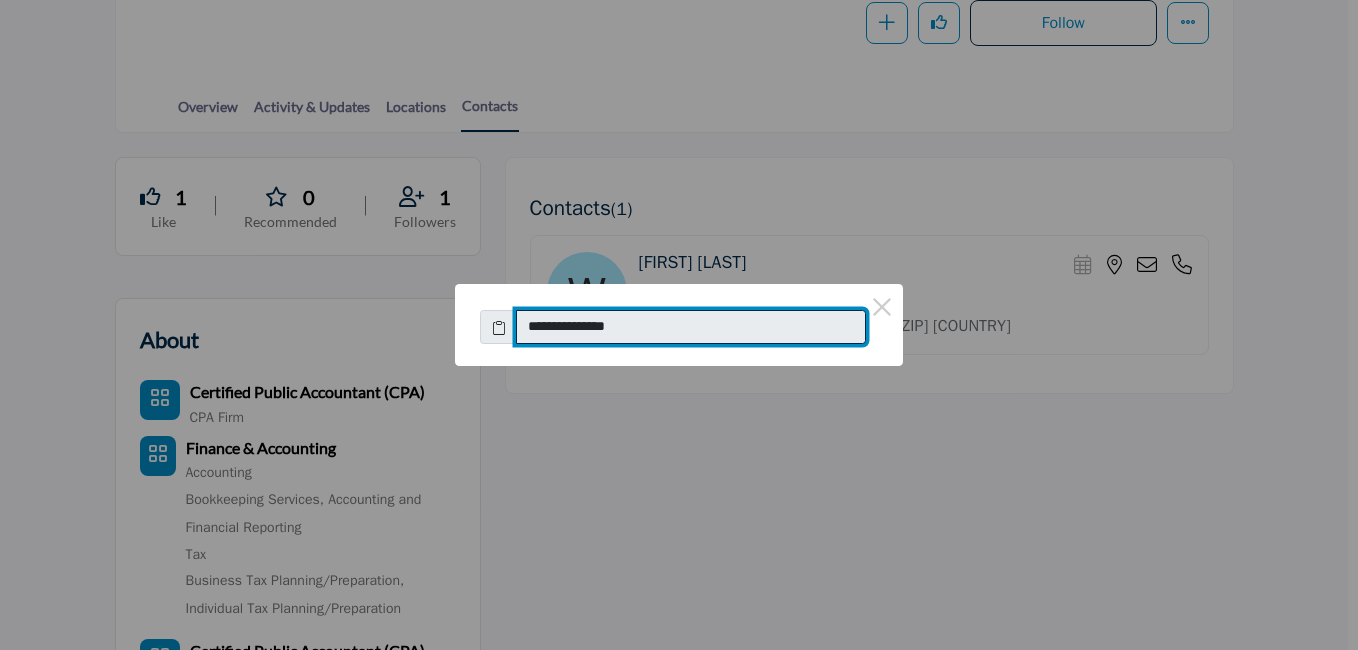 drag, startPoint x: 640, startPoint y: 330, endPoint x: 549, endPoint y: 342, distance: 91.787796 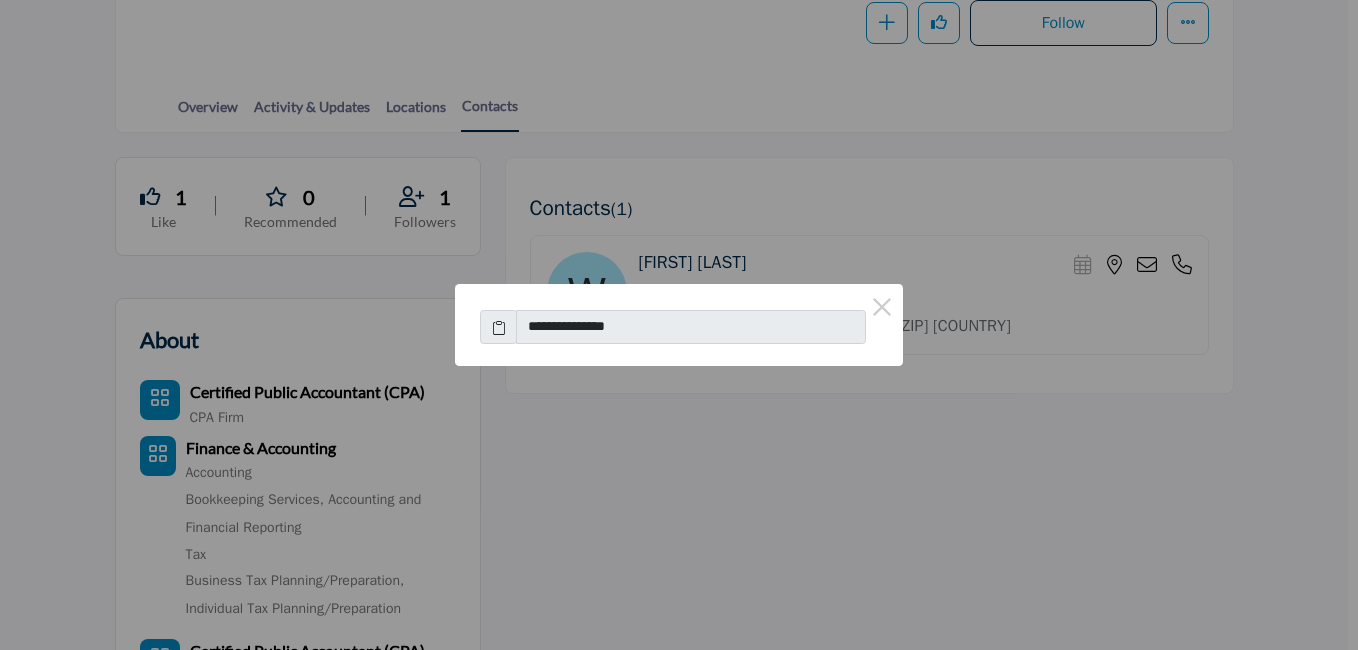 type 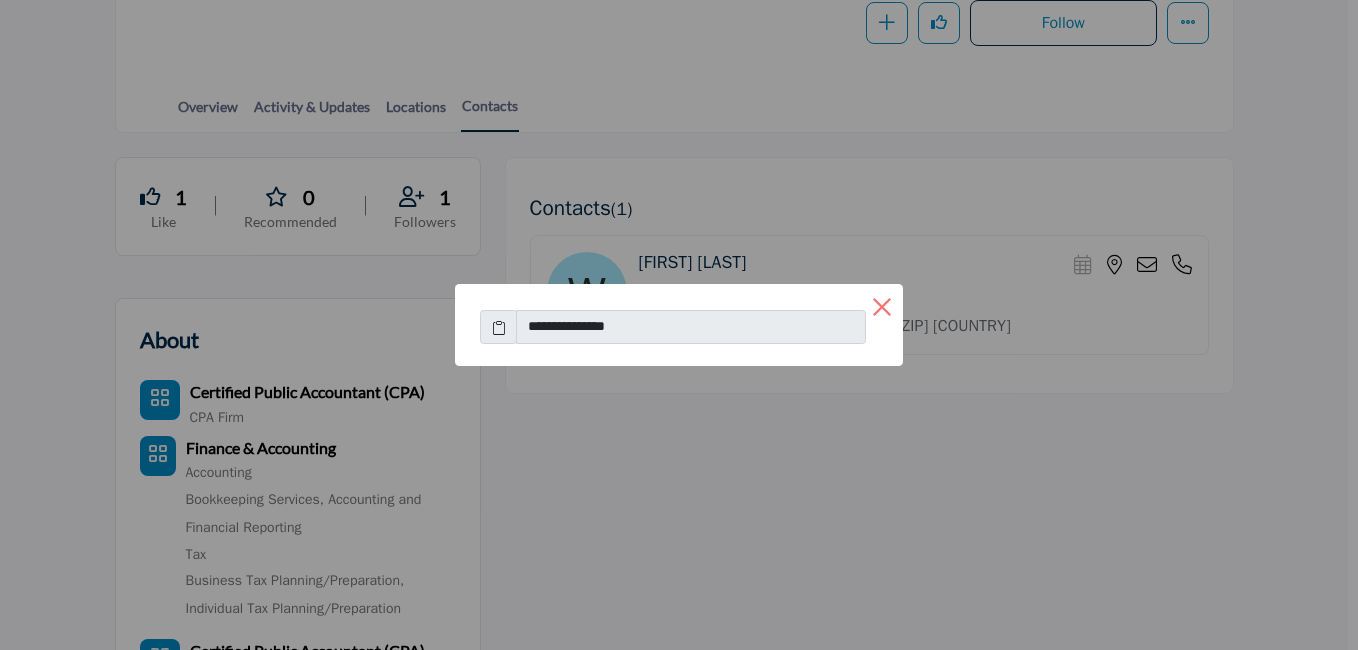 click on "×" at bounding box center (882, 305) 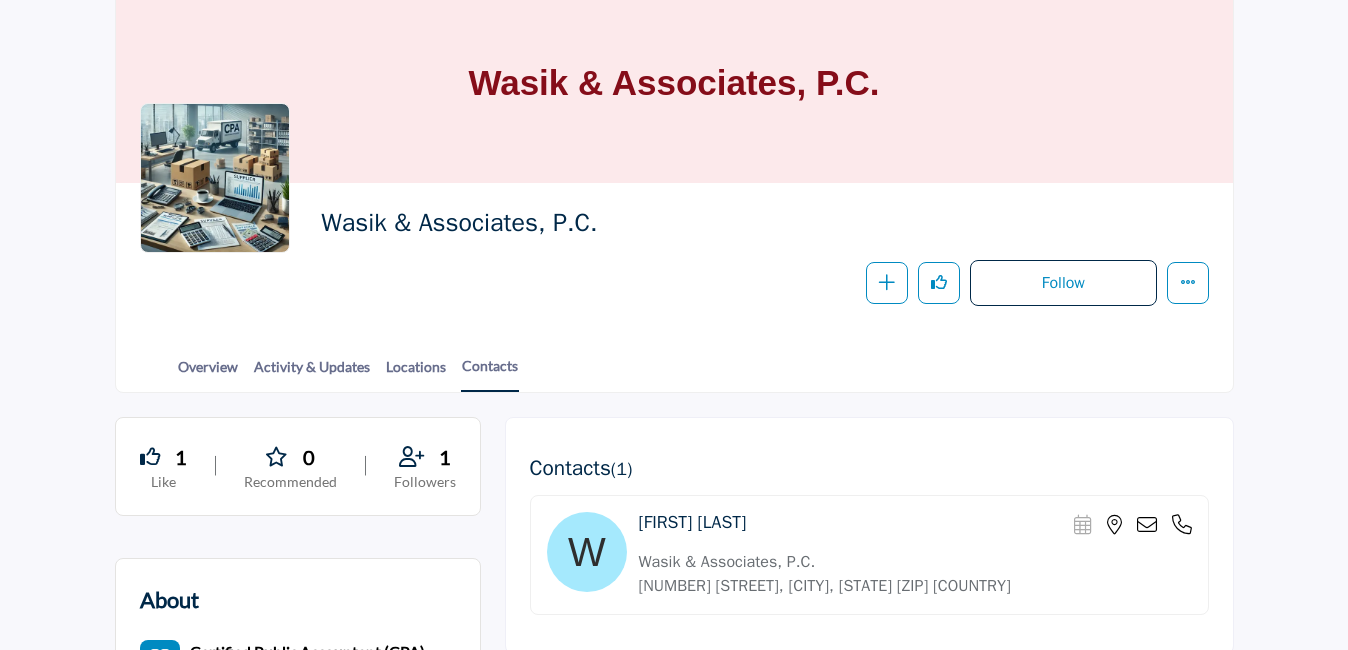 scroll, scrollTop: 0, scrollLeft: 0, axis: both 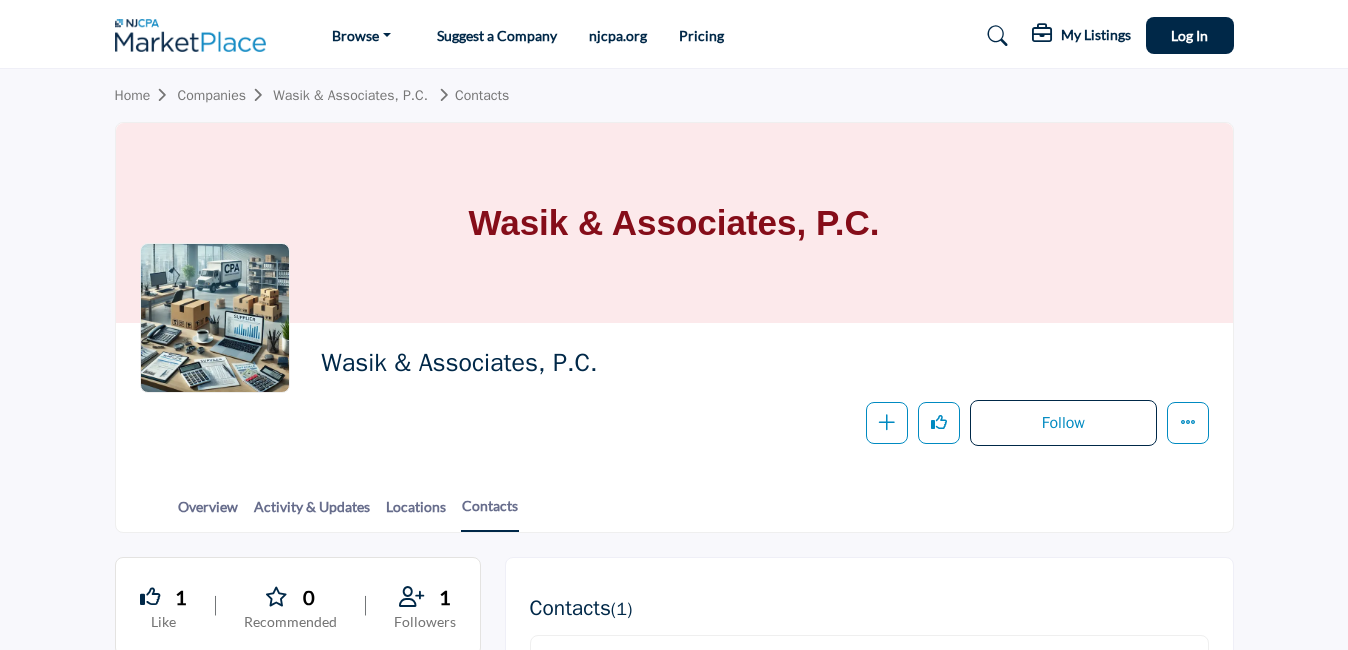 drag, startPoint x: 912, startPoint y: 238, endPoint x: 449, endPoint y: 210, distance: 463.8459 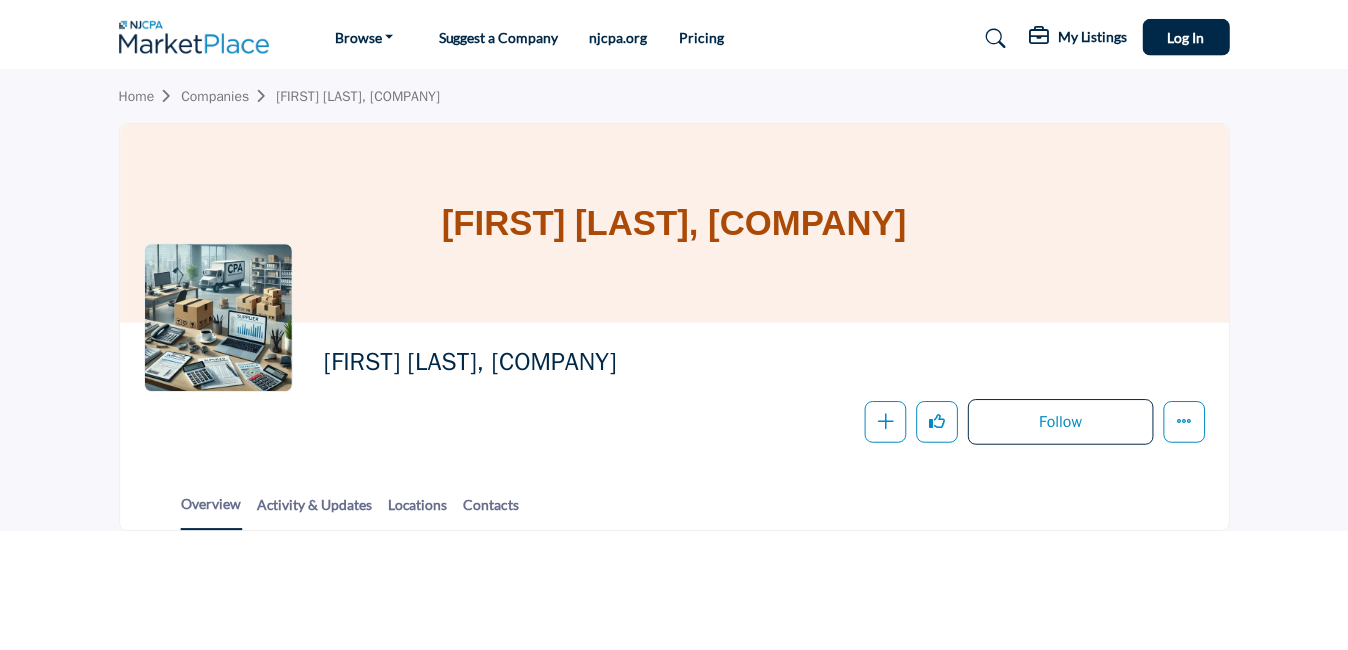 scroll, scrollTop: 0, scrollLeft: 0, axis: both 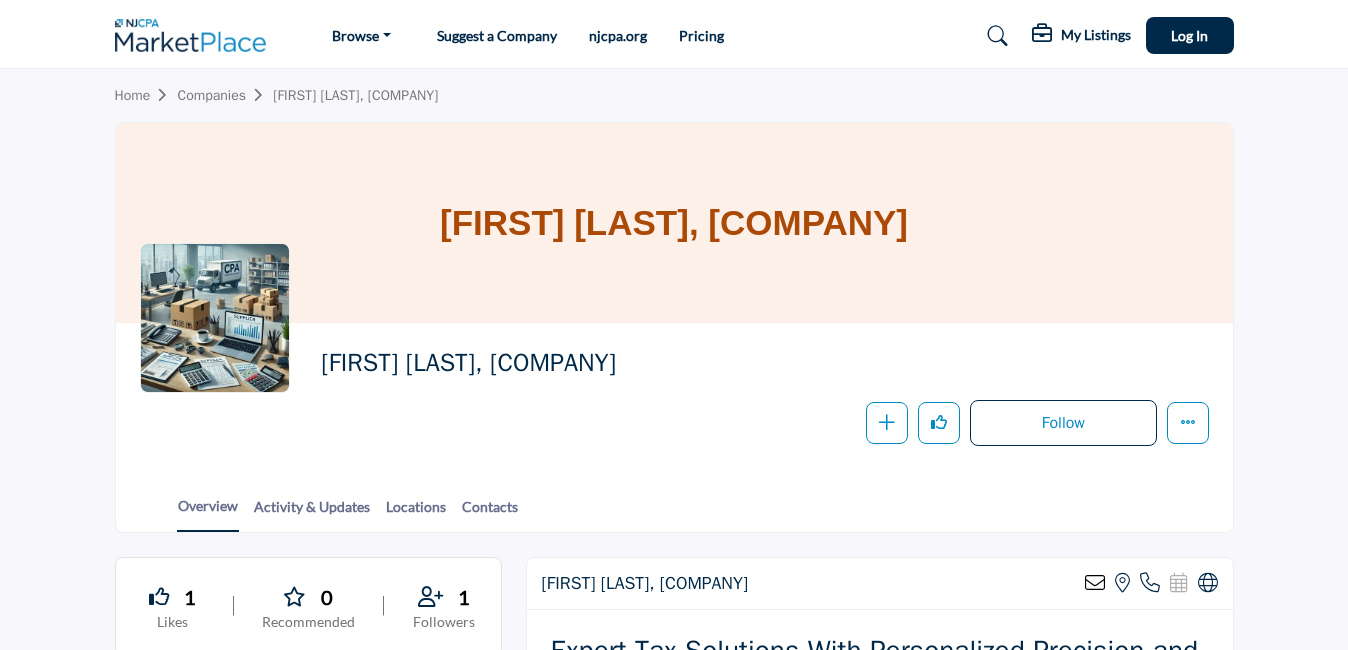 click on "Browse
Vendors & Service Providers" at bounding box center (674, 1178) 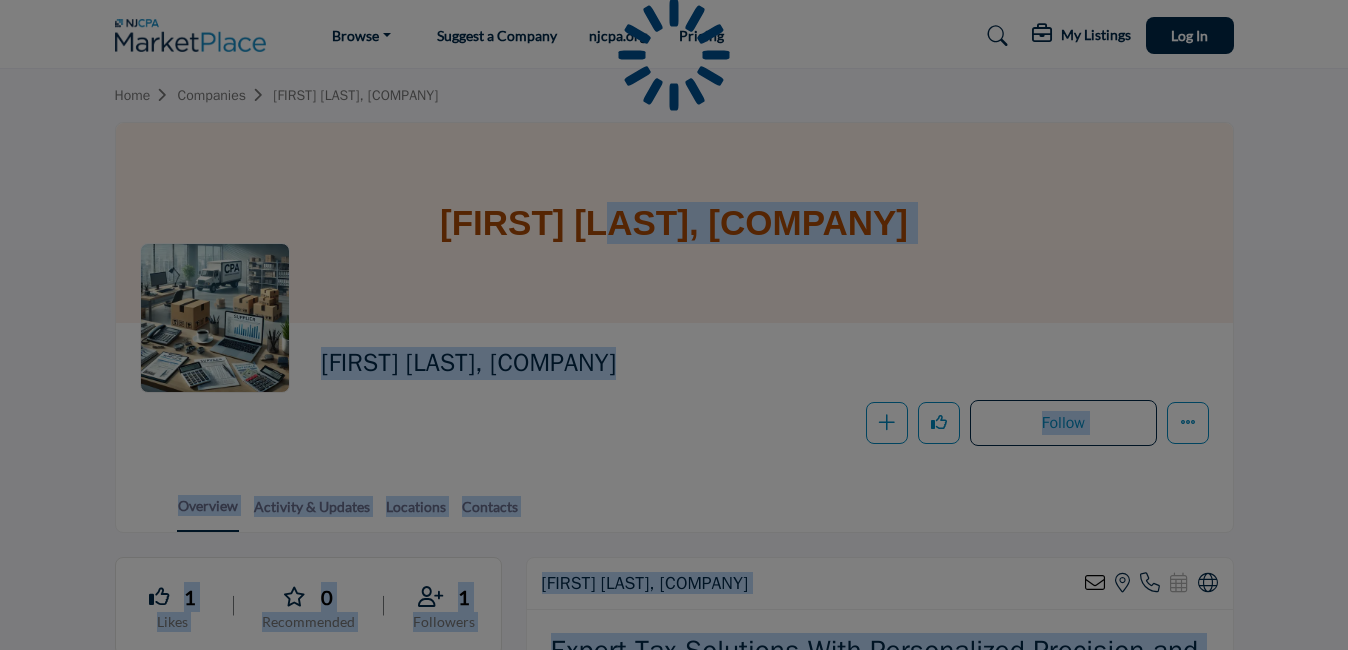 click on "Browse
Vendors & Service Providers" at bounding box center [674, 1178] 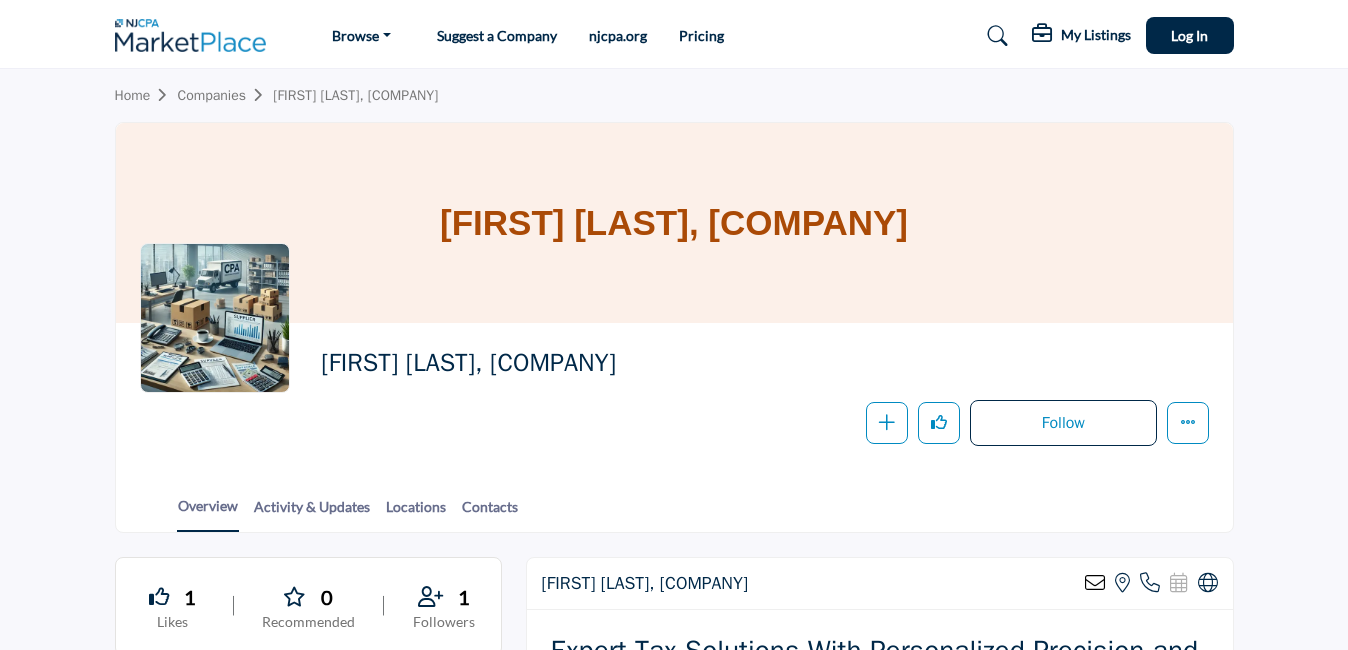 drag, startPoint x: 482, startPoint y: 222, endPoint x: 864, endPoint y: 230, distance: 382.08377 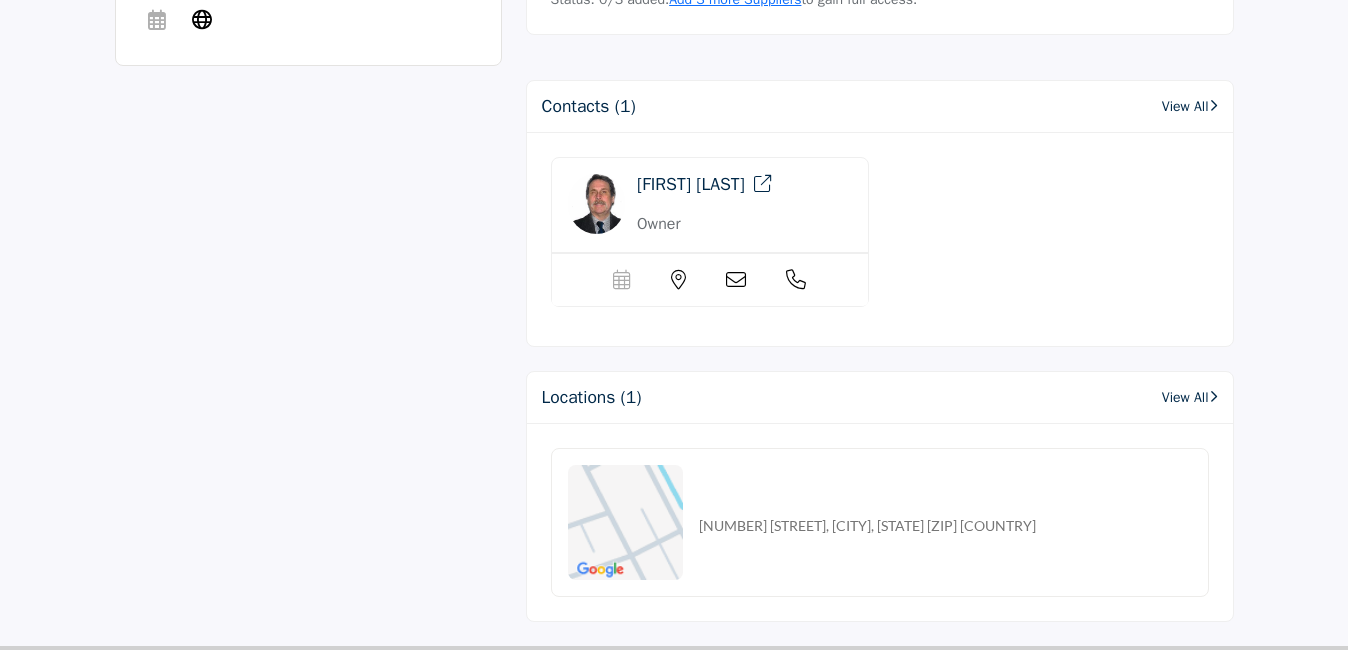 scroll, scrollTop: 1500, scrollLeft: 0, axis: vertical 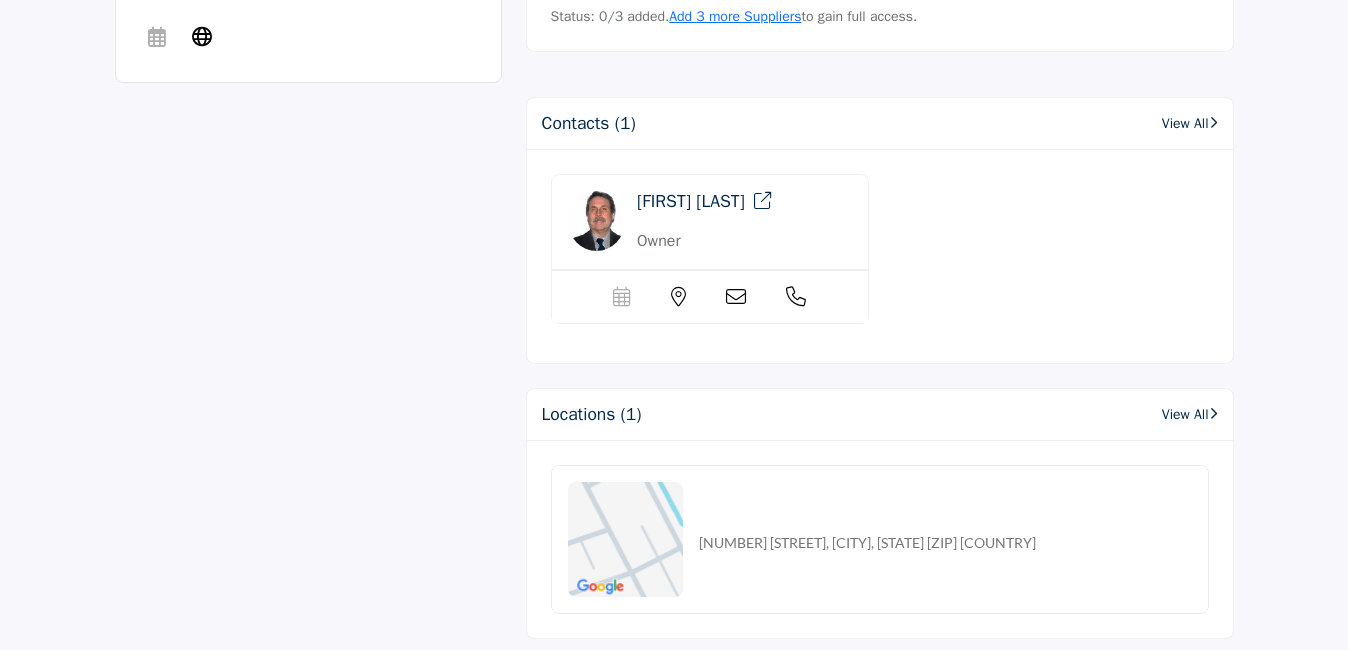 click at bounding box center (796, 297) 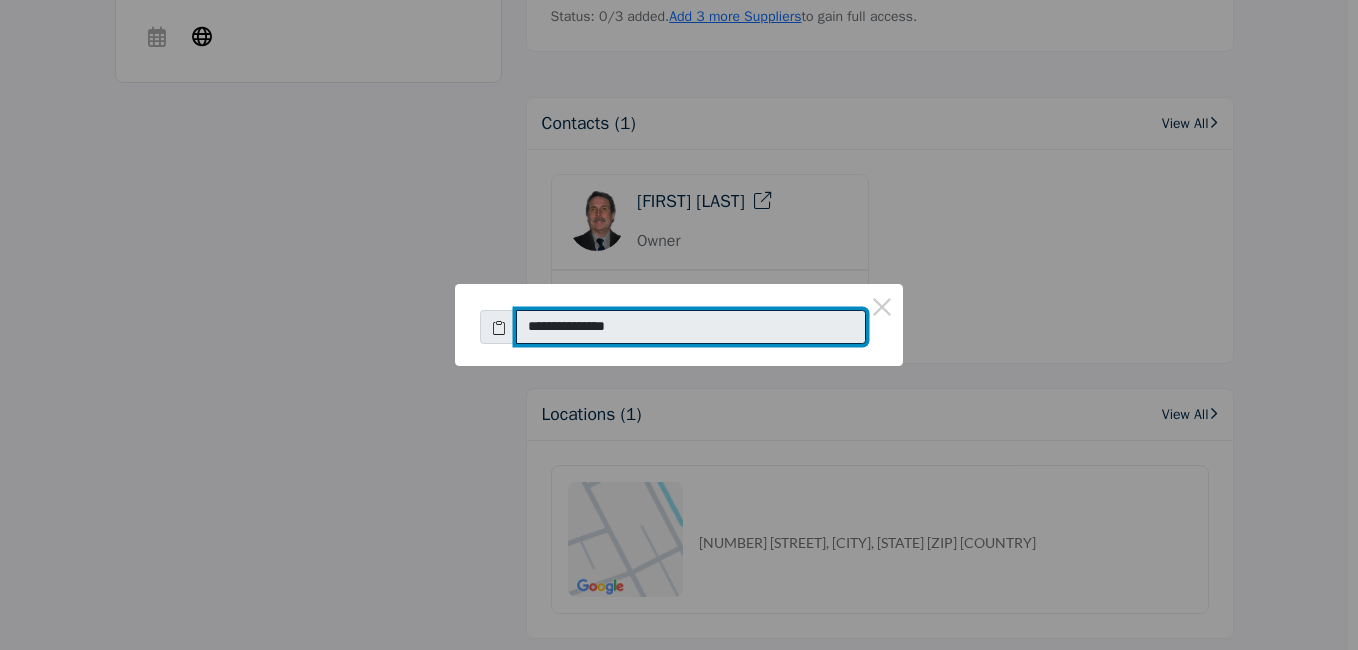 drag, startPoint x: 725, startPoint y: 329, endPoint x: 548, endPoint y: 341, distance: 177.40631 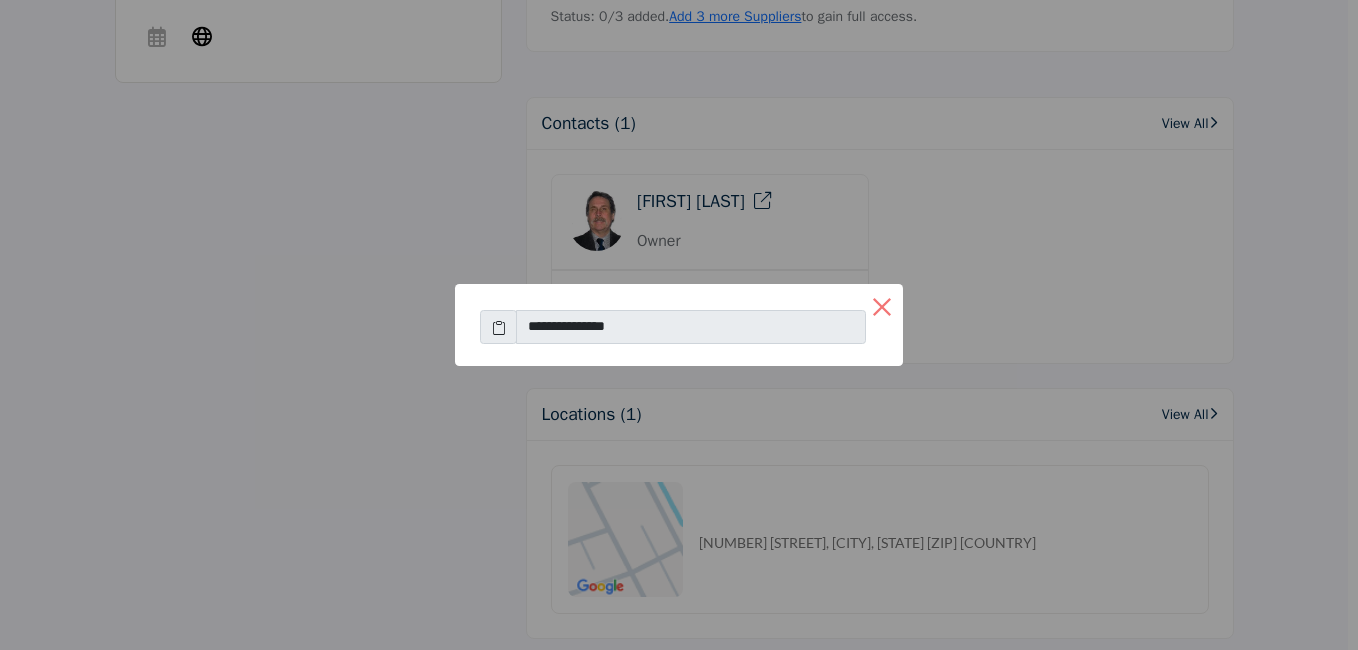 click on "×" at bounding box center [882, 305] 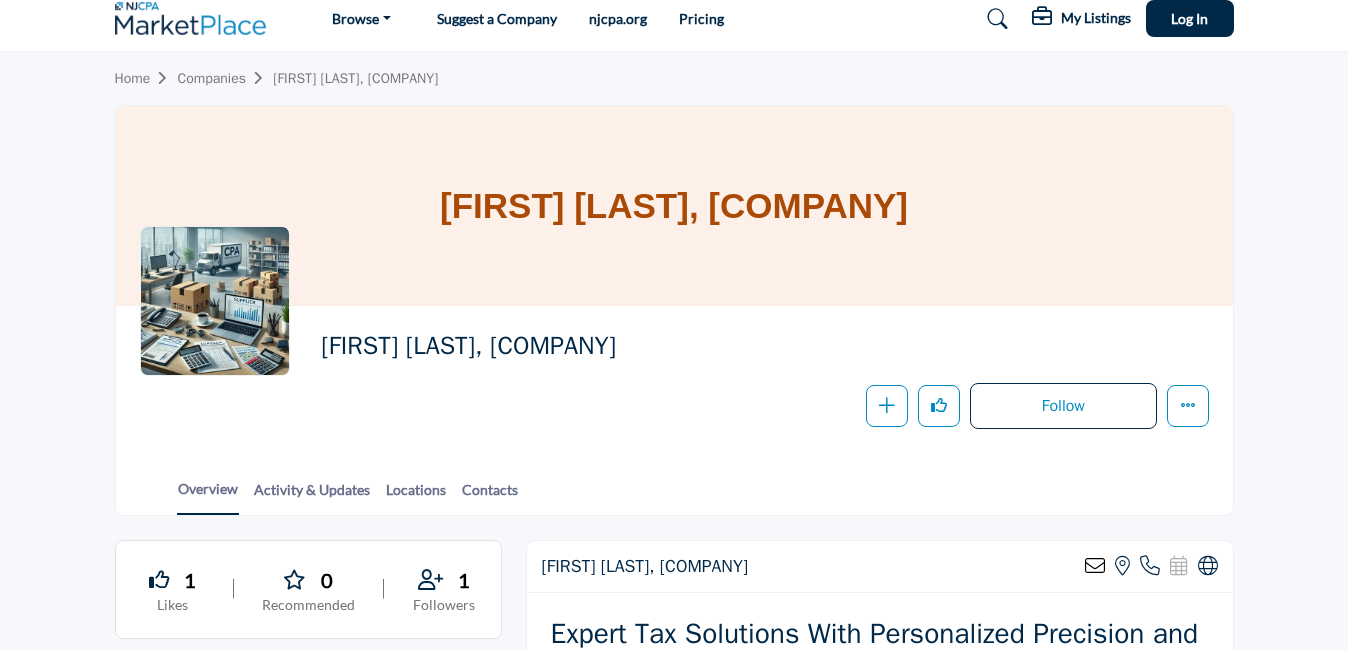 scroll, scrollTop: 0, scrollLeft: 0, axis: both 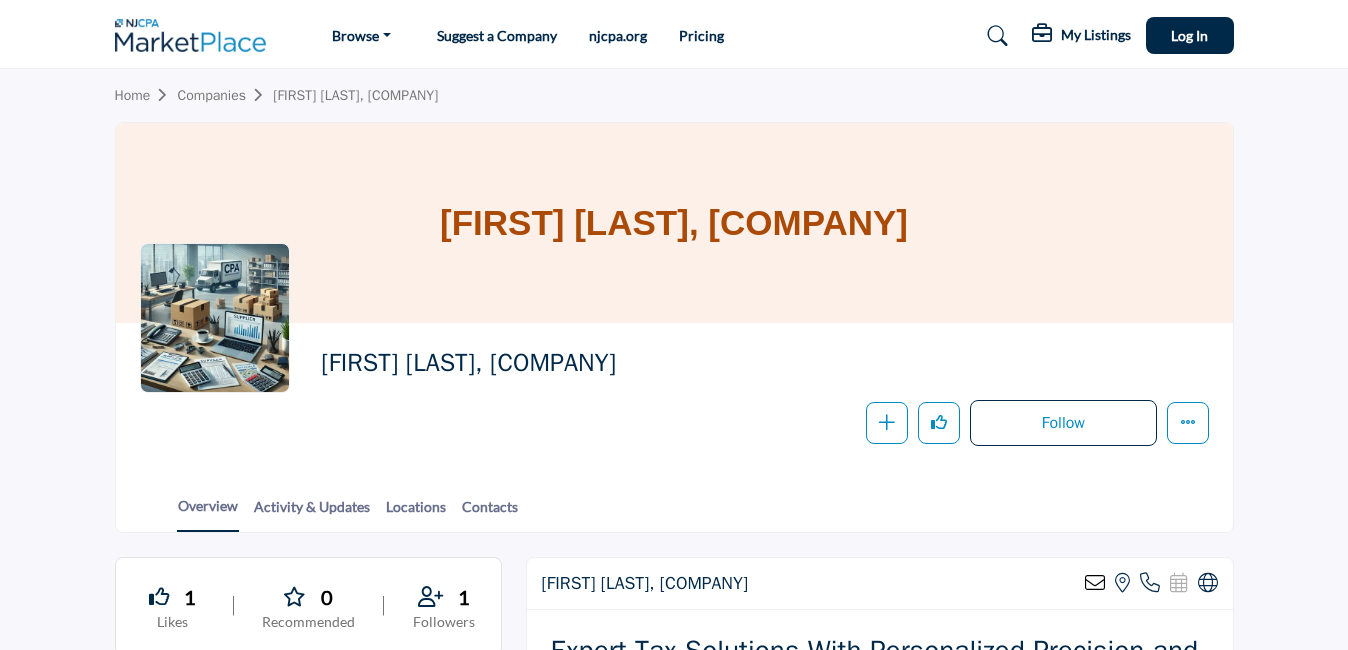 drag, startPoint x: 890, startPoint y: 221, endPoint x: 489, endPoint y: 221, distance: 401 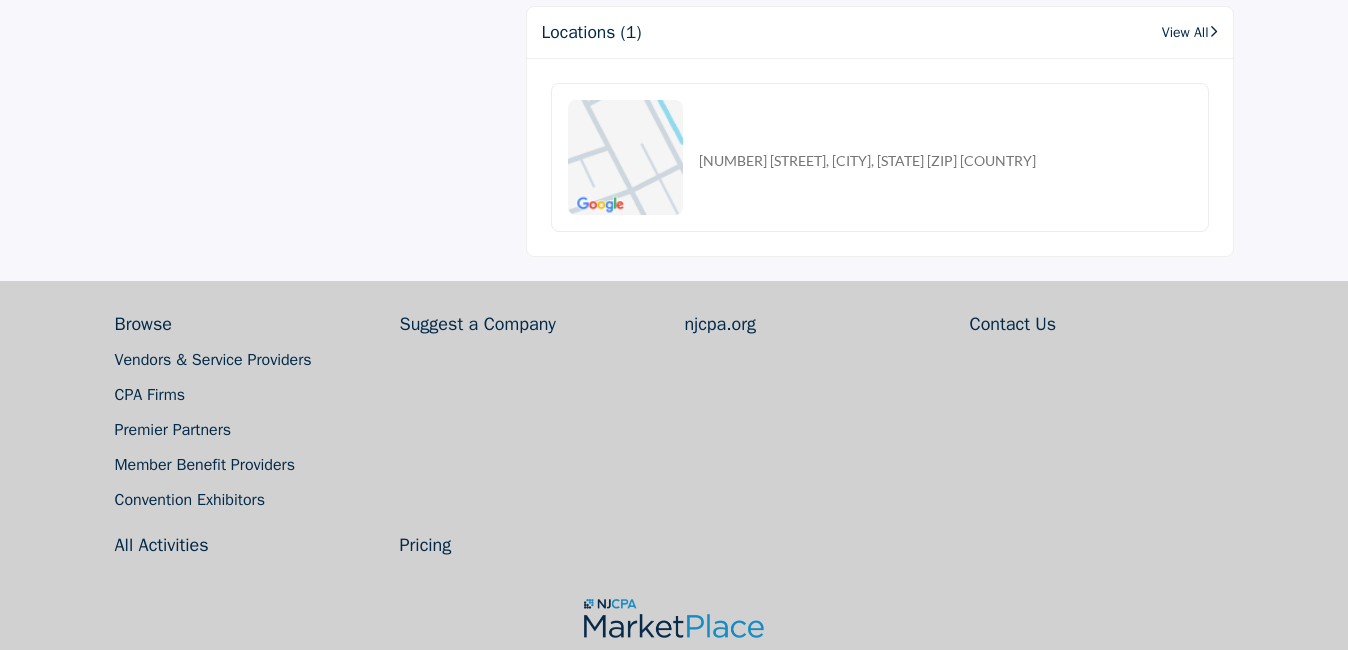scroll, scrollTop: 1982, scrollLeft: 0, axis: vertical 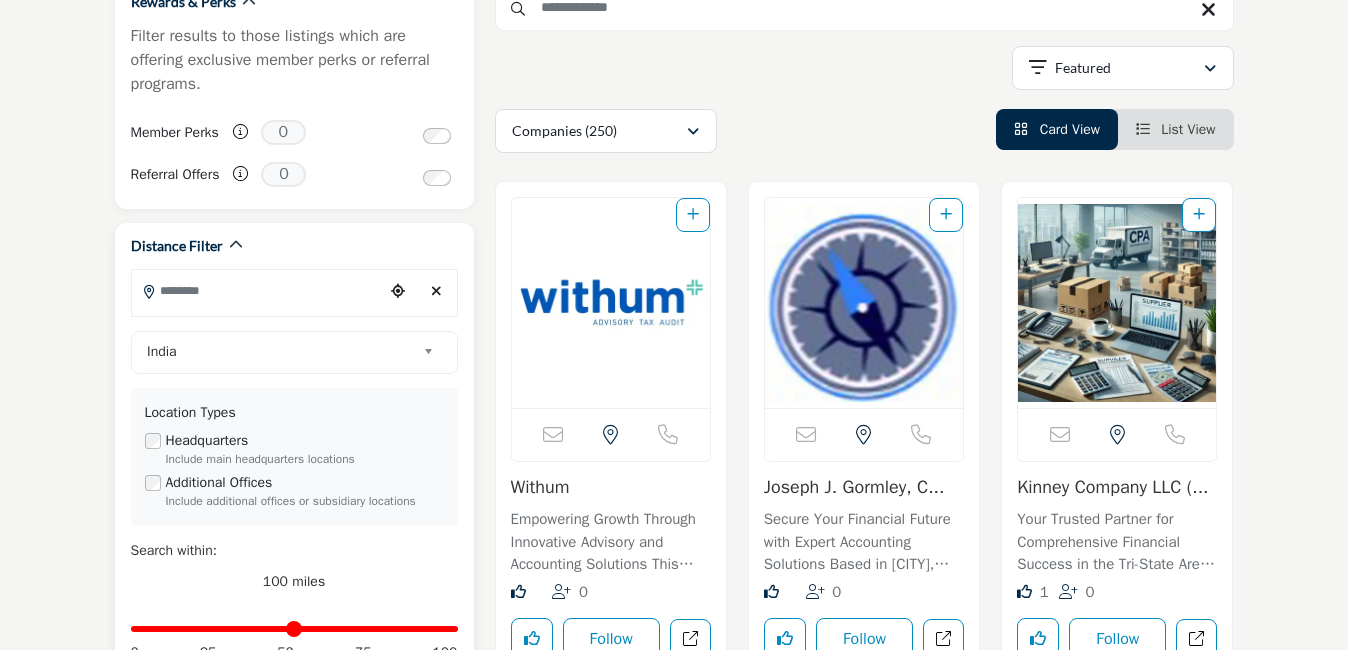 click at bounding box center [432, 352] 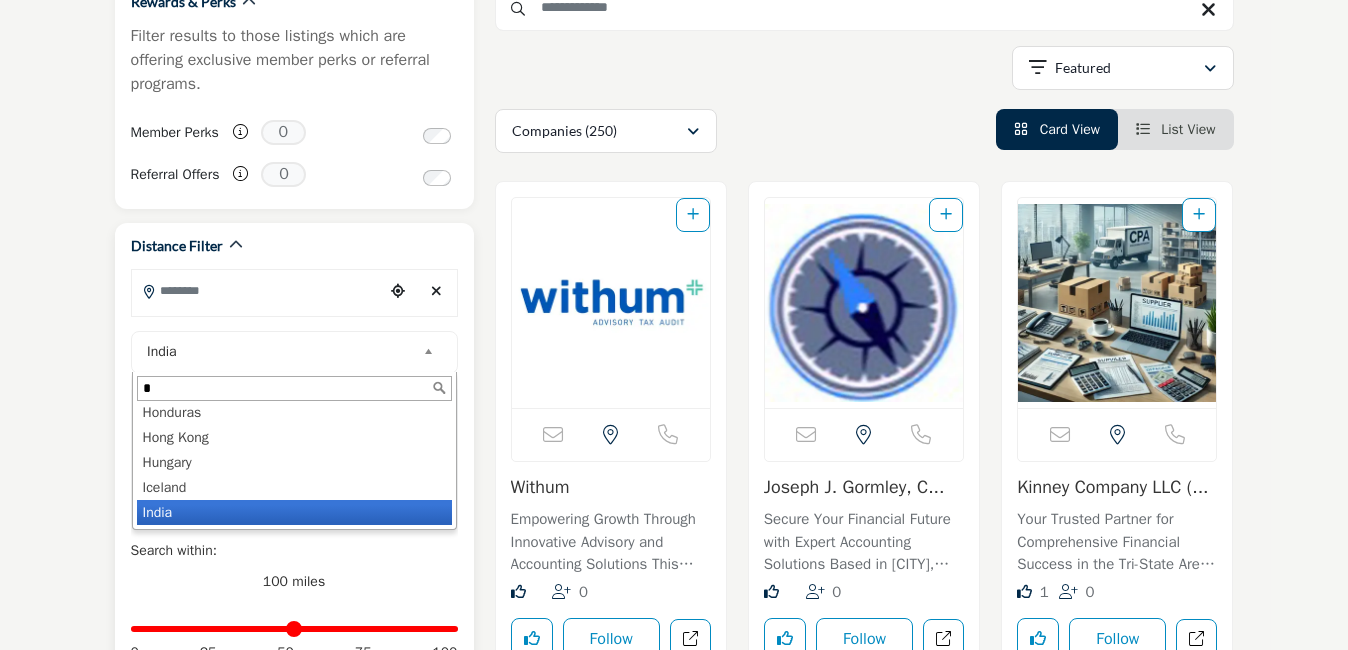scroll, scrollTop: 0, scrollLeft: 0, axis: both 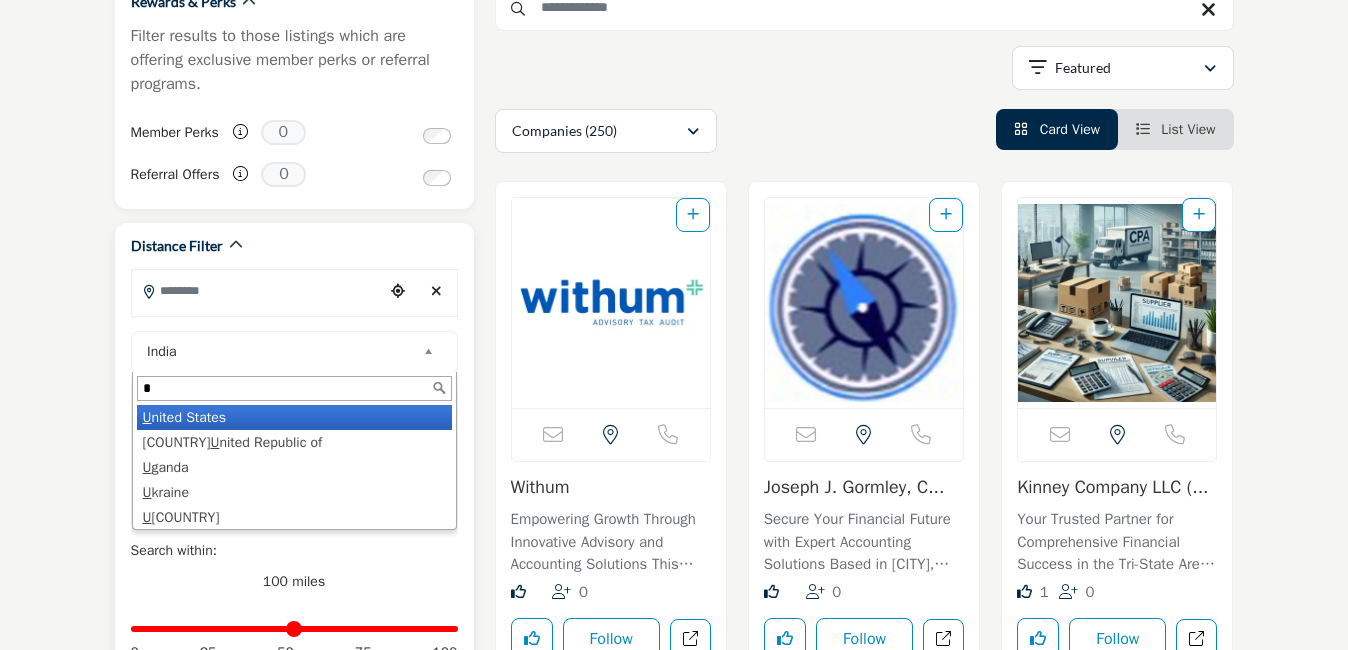 type on "*" 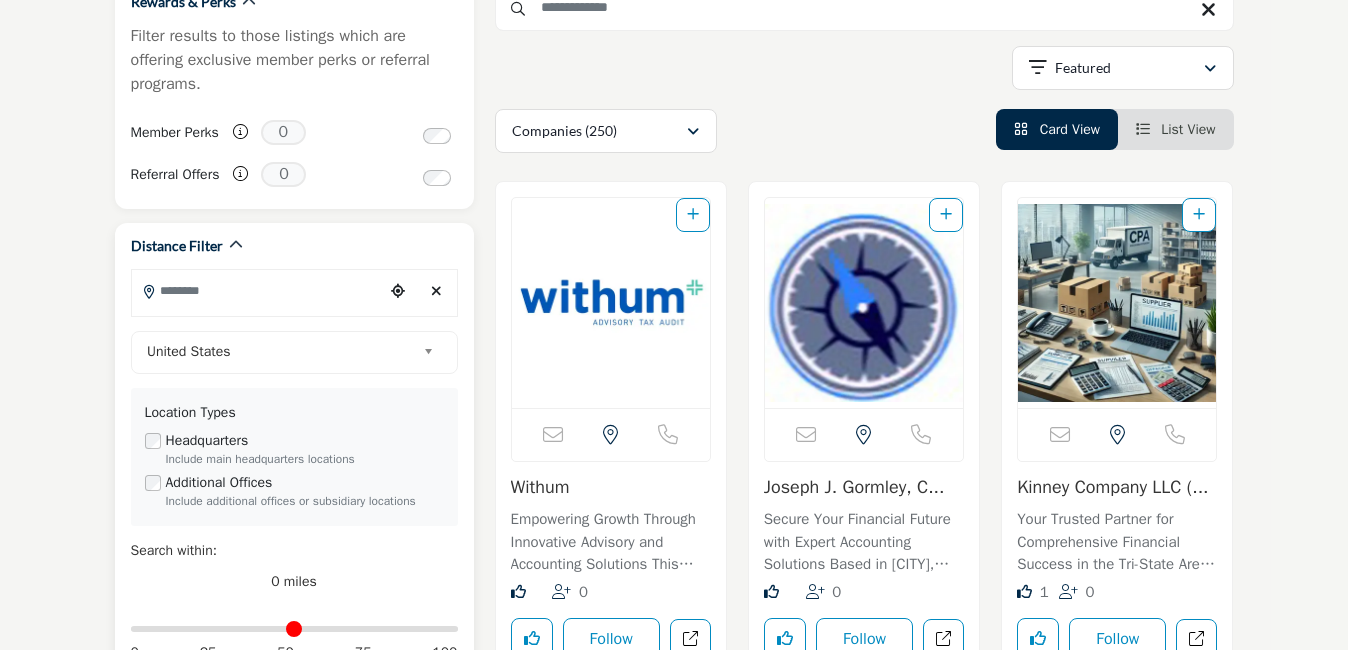 type 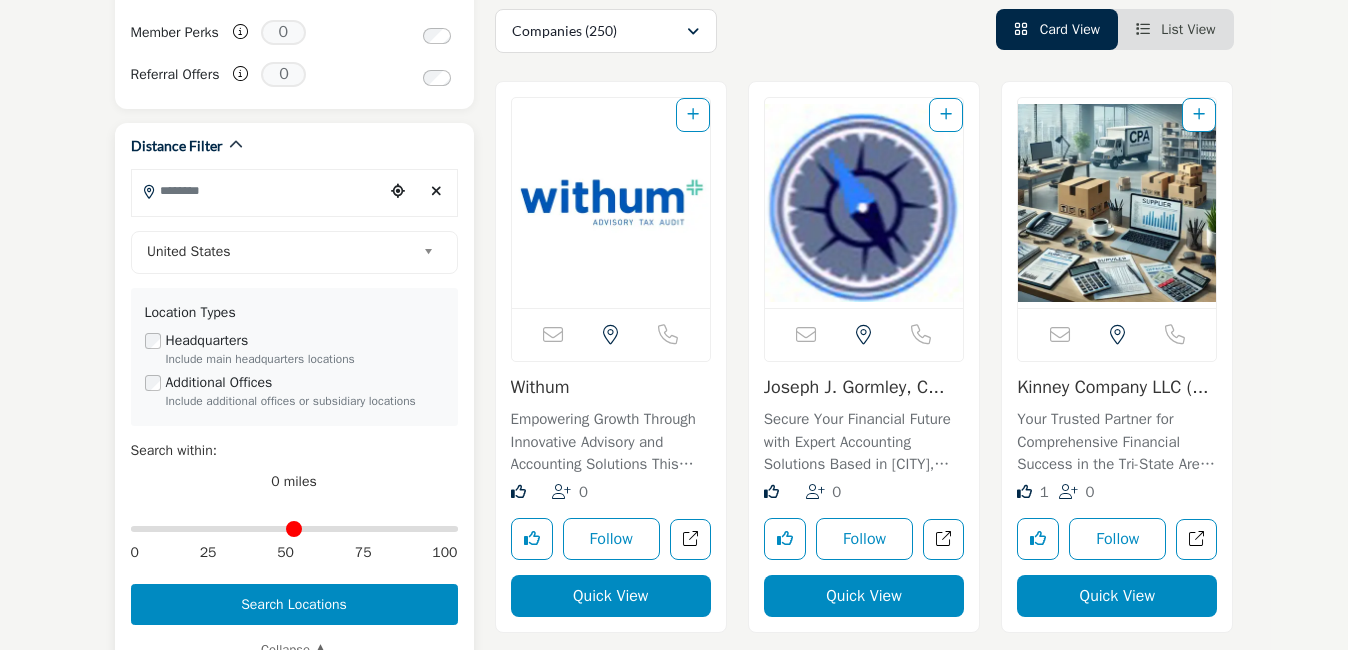 scroll, scrollTop: 600, scrollLeft: 0, axis: vertical 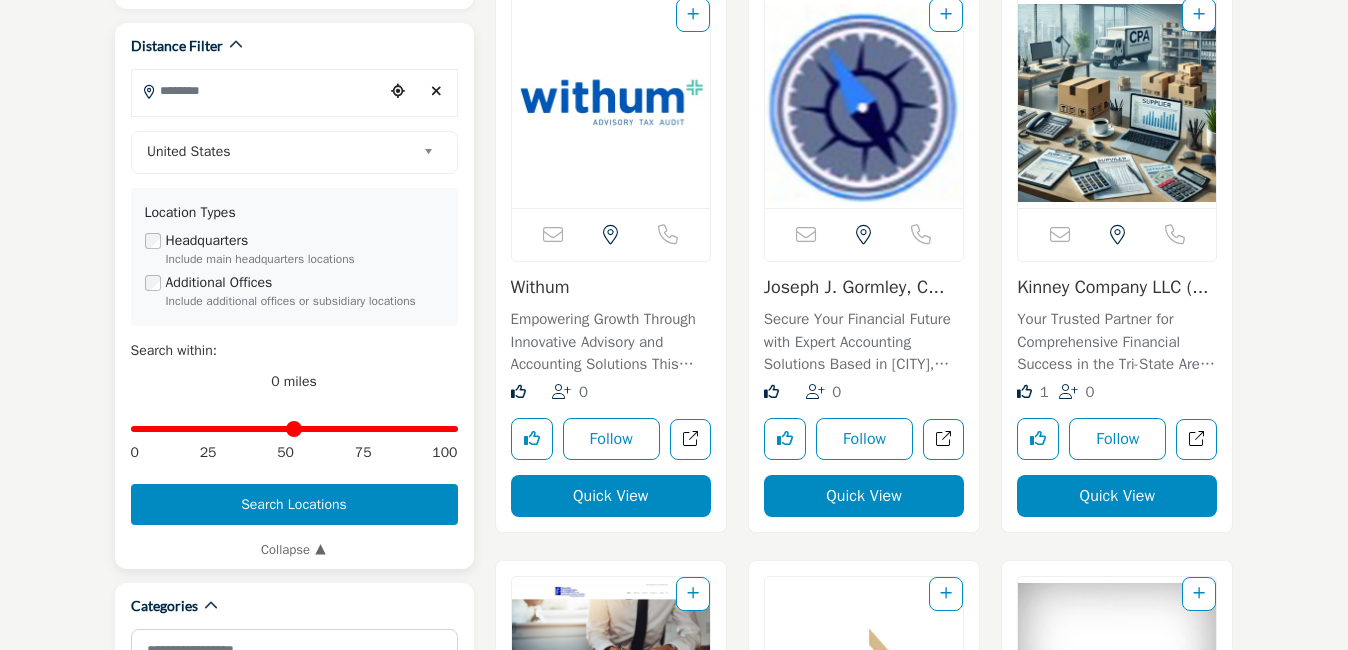 drag, startPoint x: 143, startPoint y: 433, endPoint x: 487, endPoint y: 443, distance: 344.14532 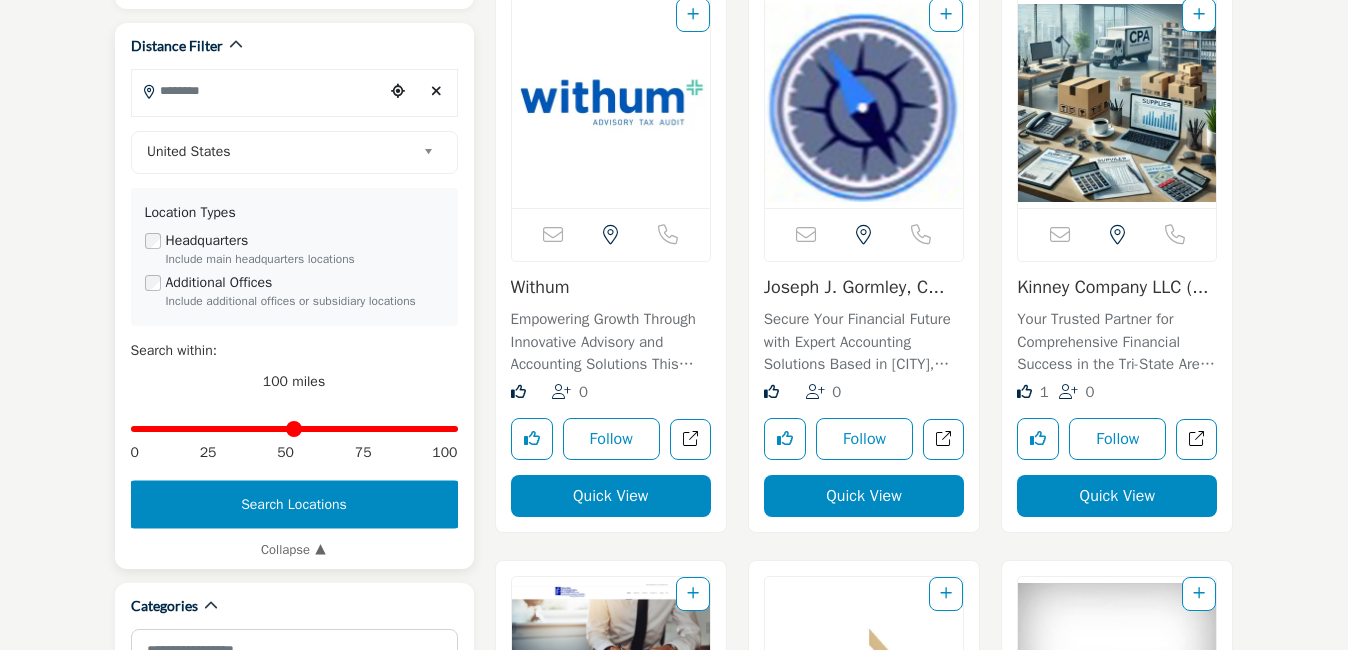 click on "Search Locations" at bounding box center [294, 504] 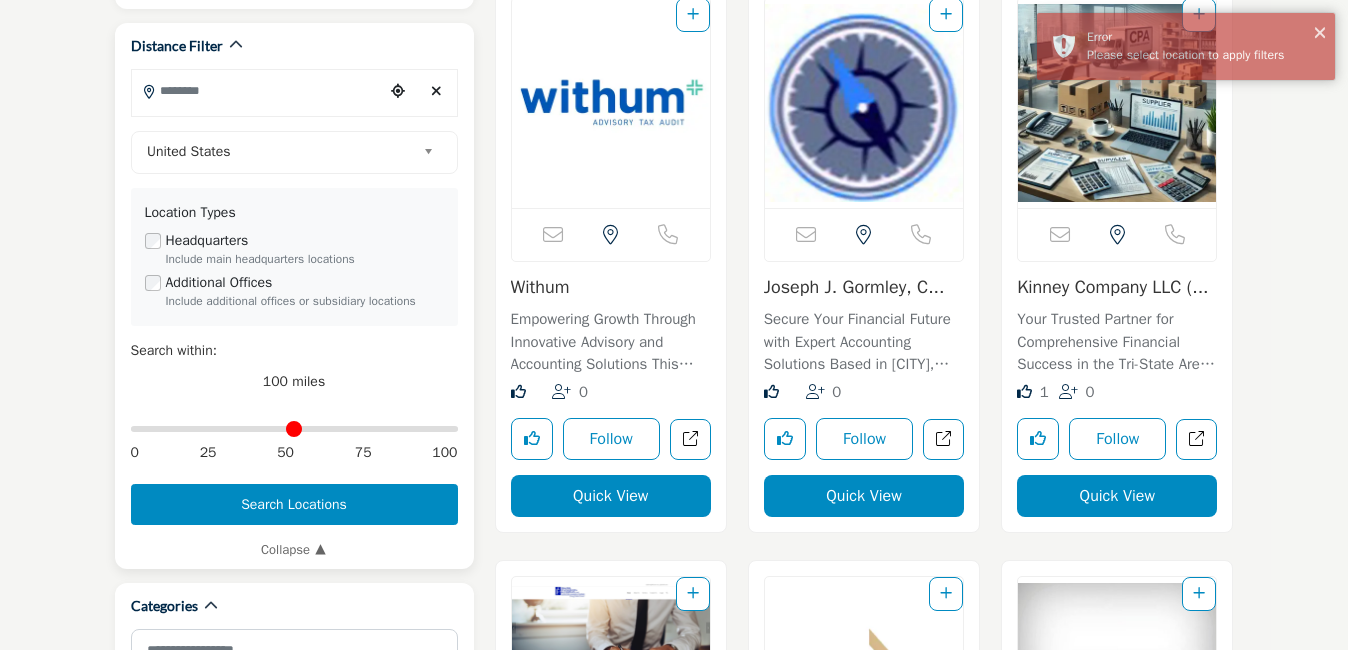 drag, startPoint x: 447, startPoint y: 431, endPoint x: 89, endPoint y: 431, distance: 358 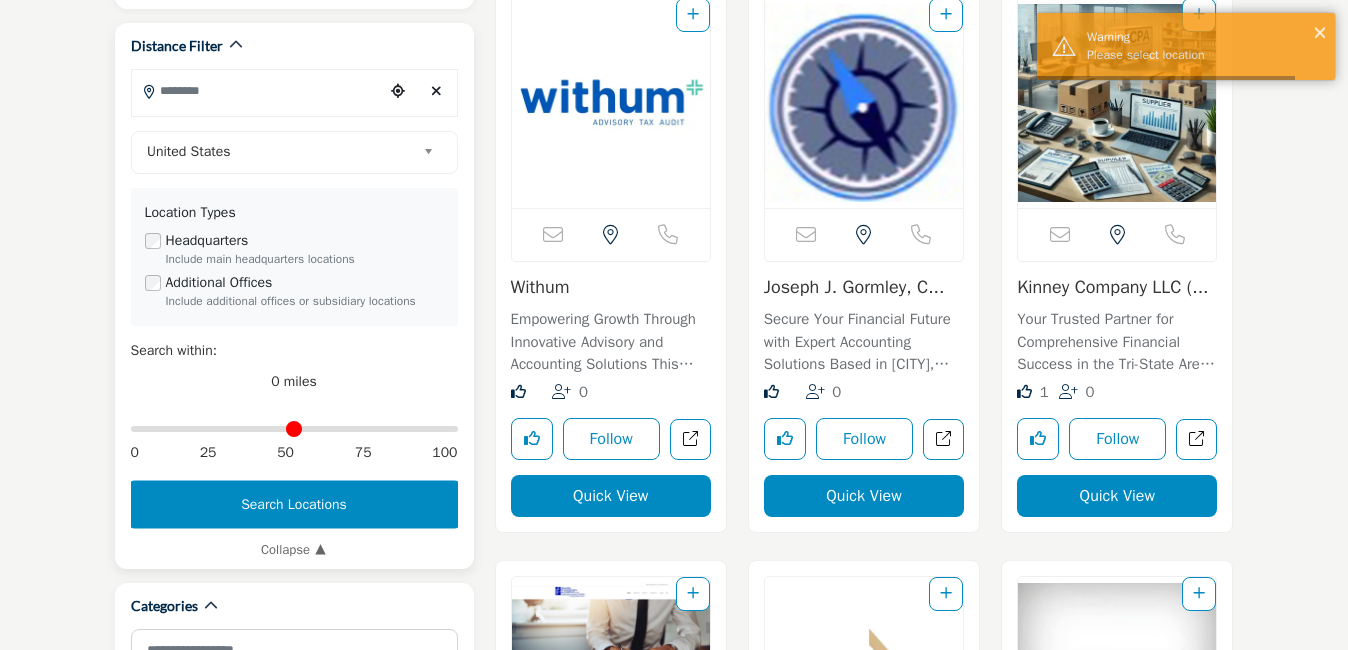 click on "Search Locations" at bounding box center (294, 504) 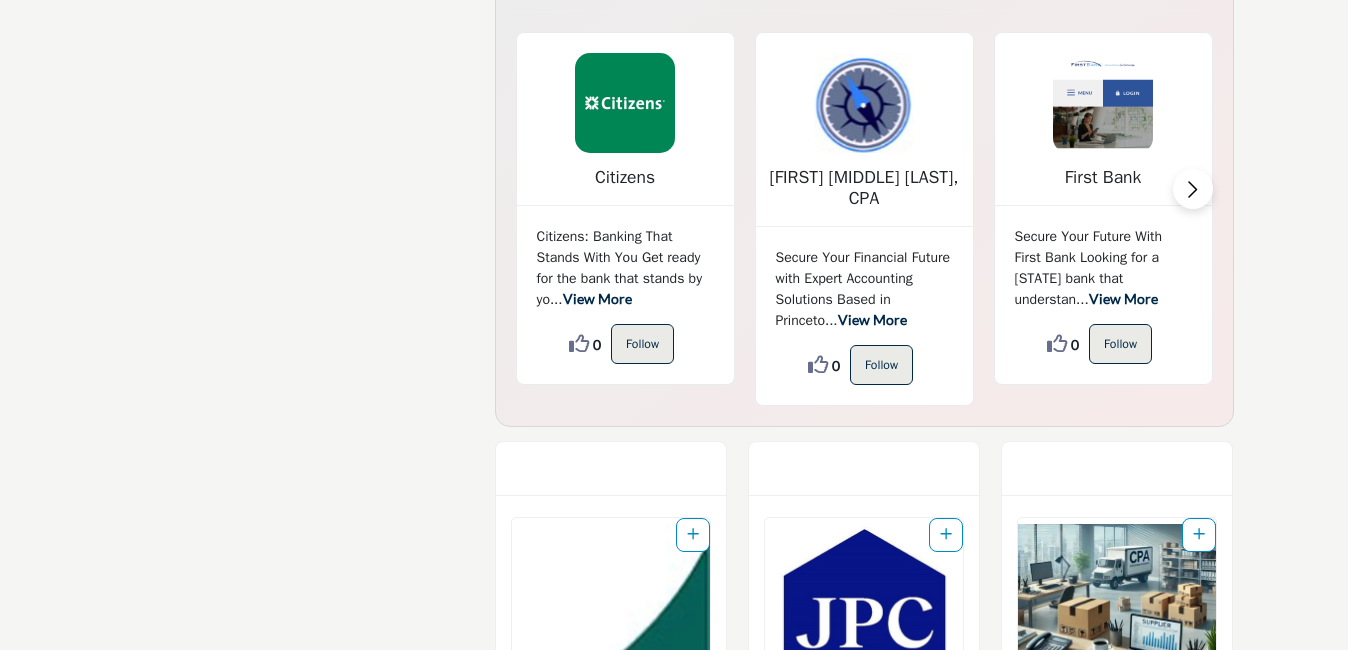 scroll, scrollTop: 4800, scrollLeft: 0, axis: vertical 